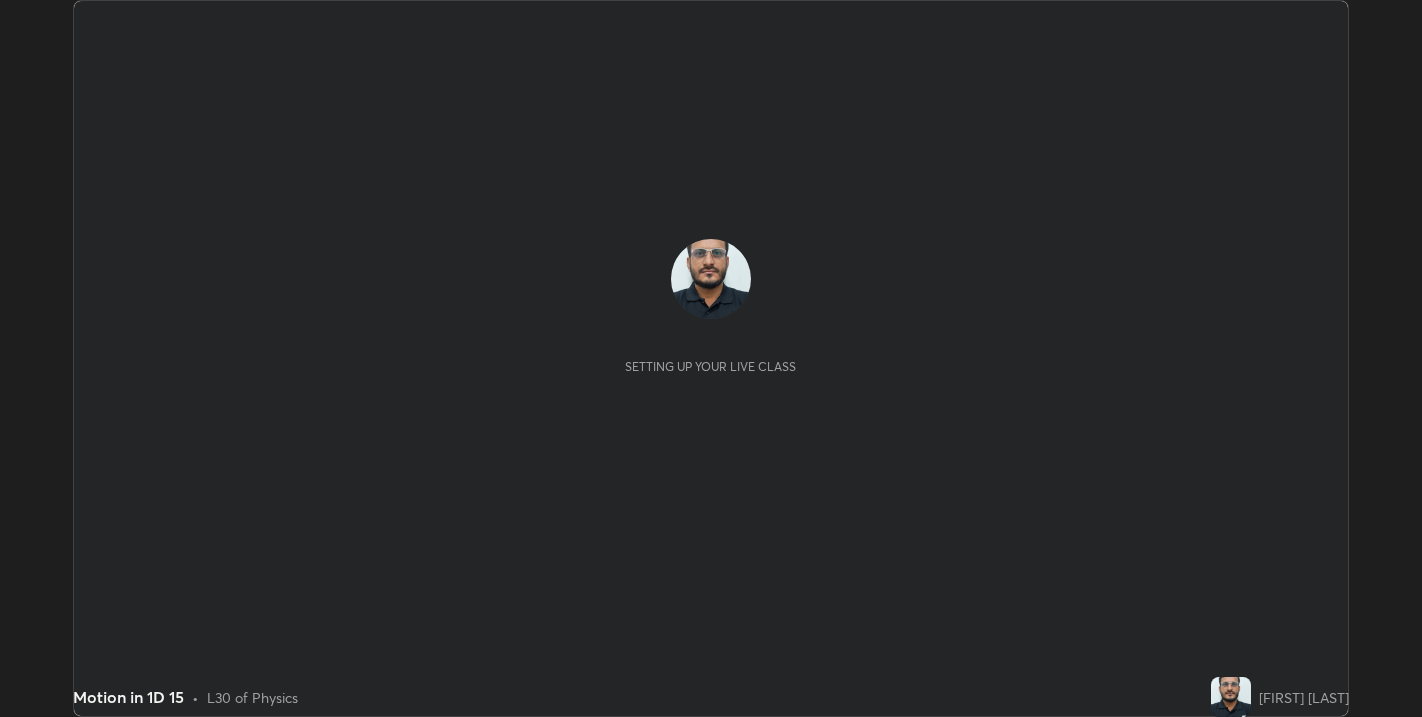 scroll, scrollTop: 0, scrollLeft: 0, axis: both 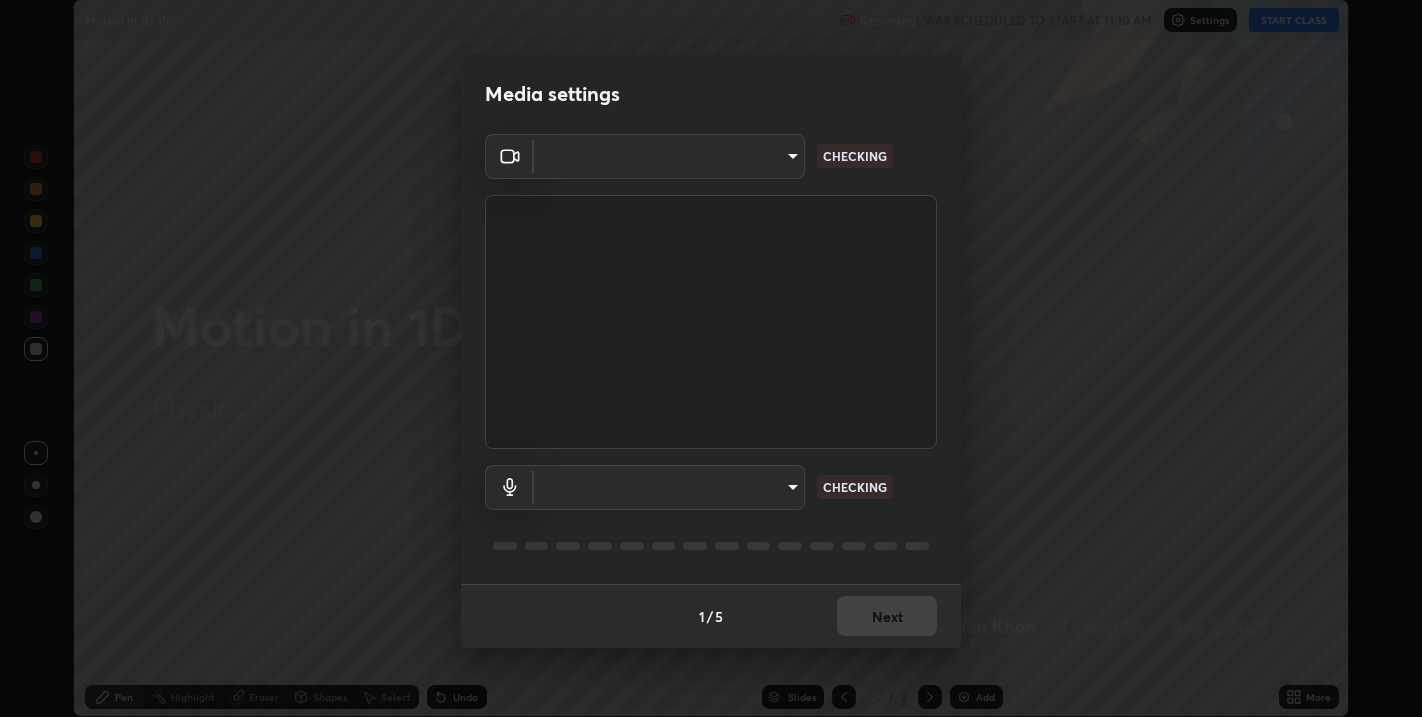 type on "67417adfccfa8b42c30ef4407fe4a6c493a28e79373338af571501226f50bce5" 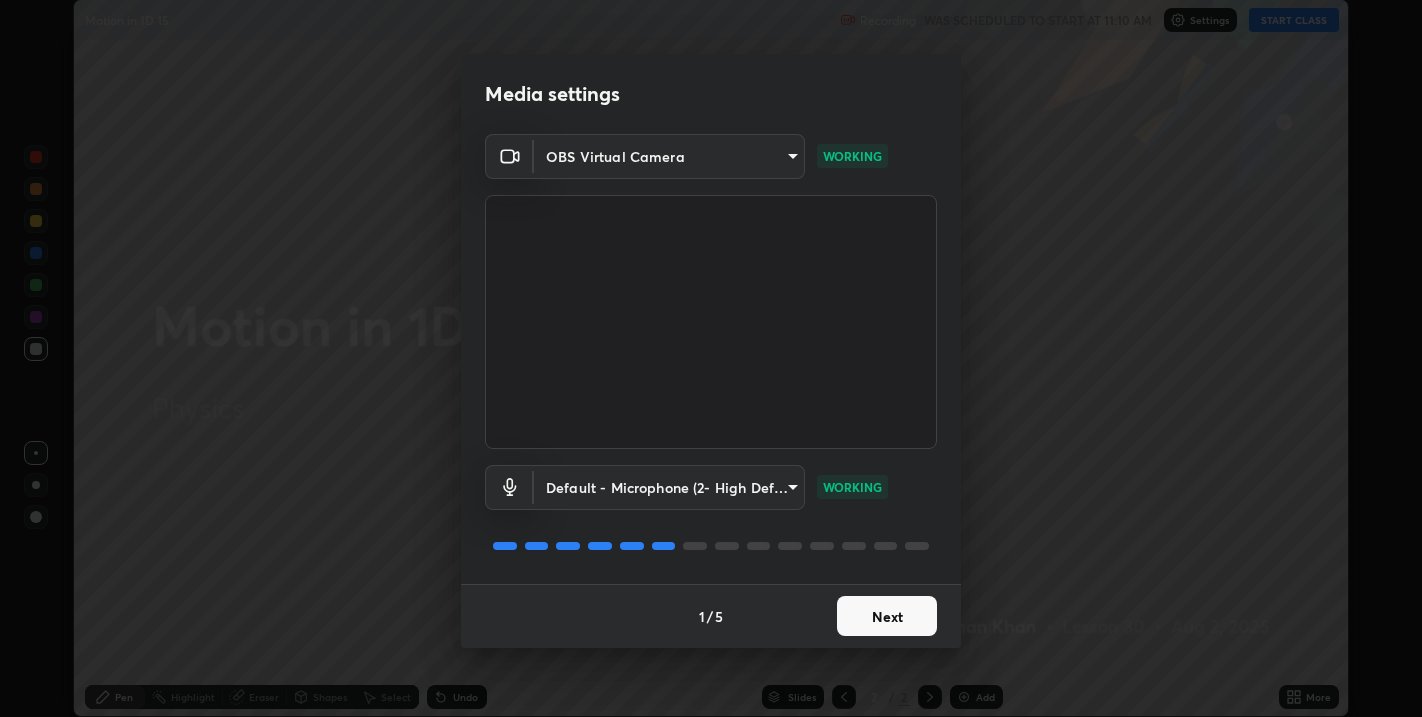 click on "Next" at bounding box center [887, 616] 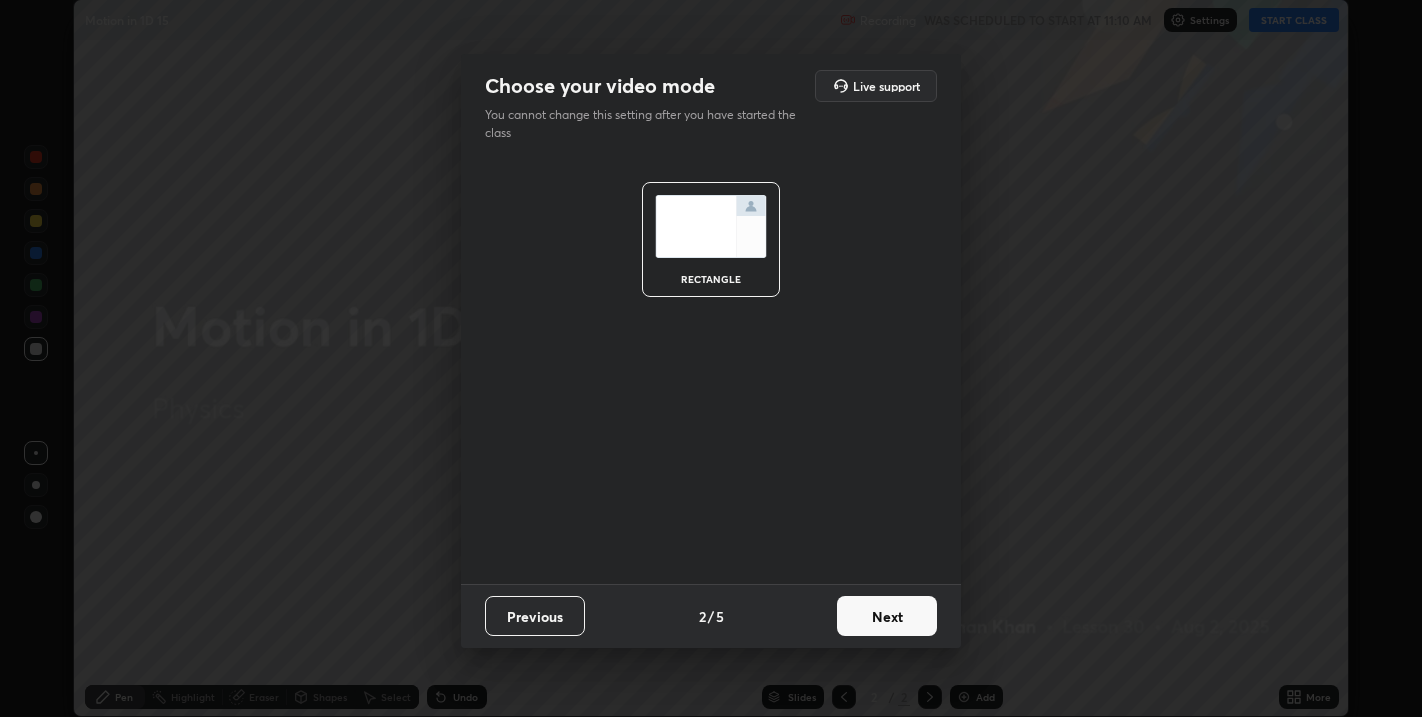 click on "Next" at bounding box center [887, 616] 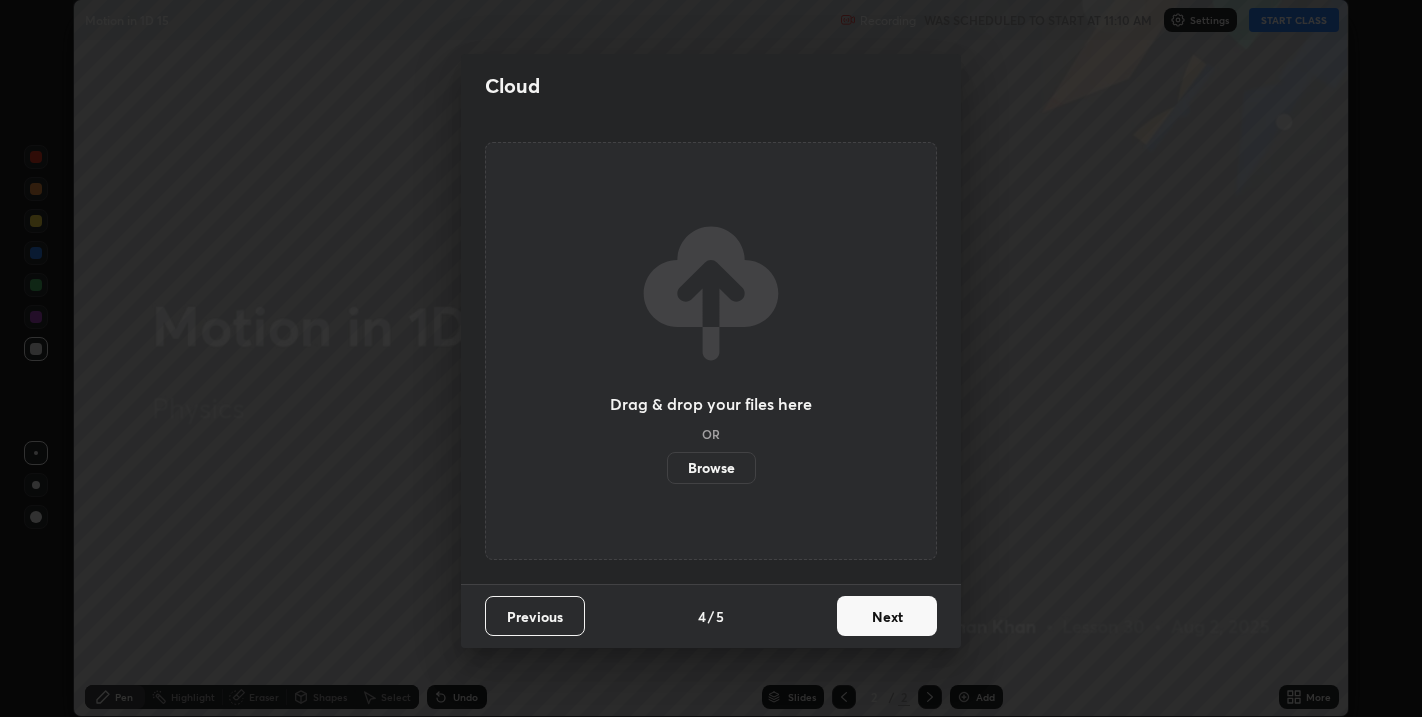 click on "Next" at bounding box center [887, 616] 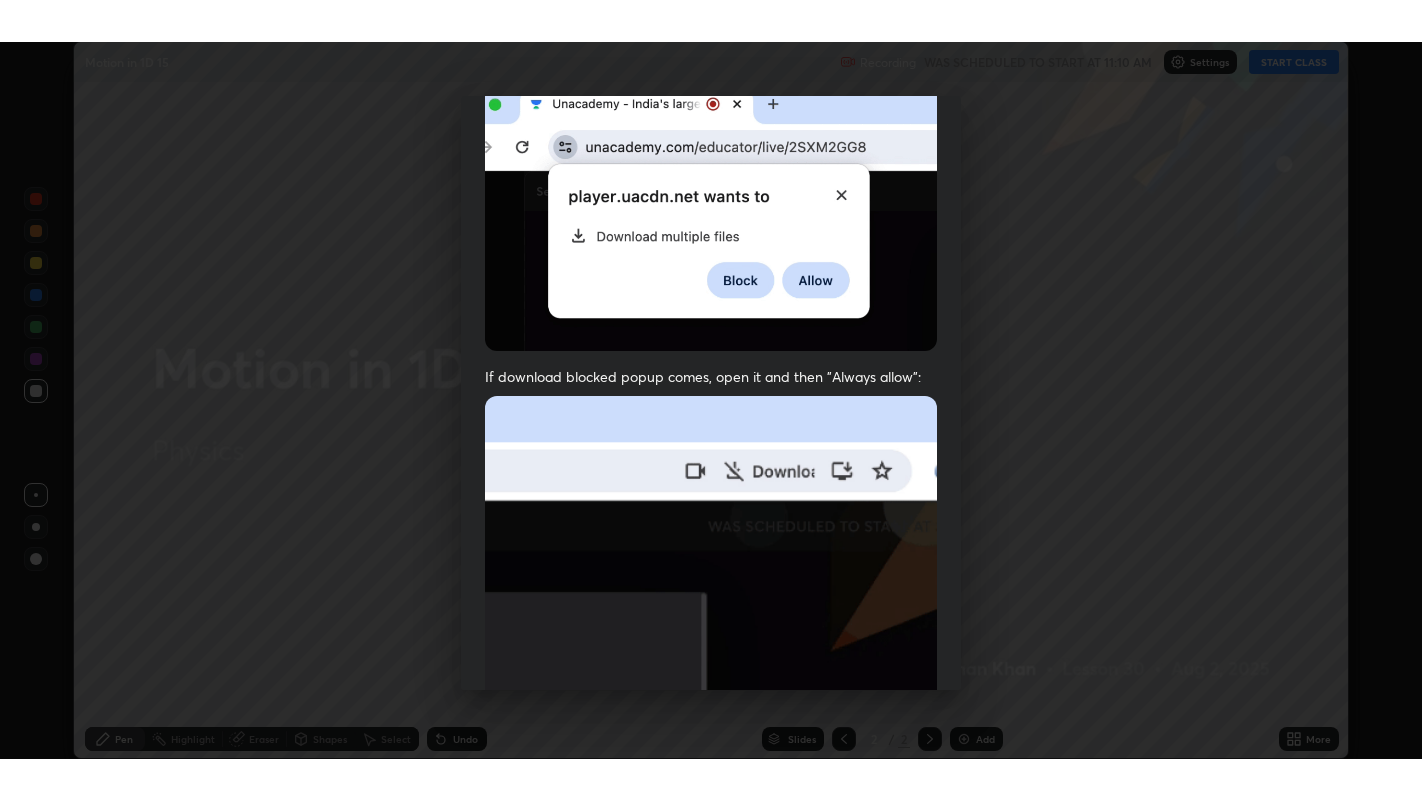 scroll, scrollTop: 405, scrollLeft: 0, axis: vertical 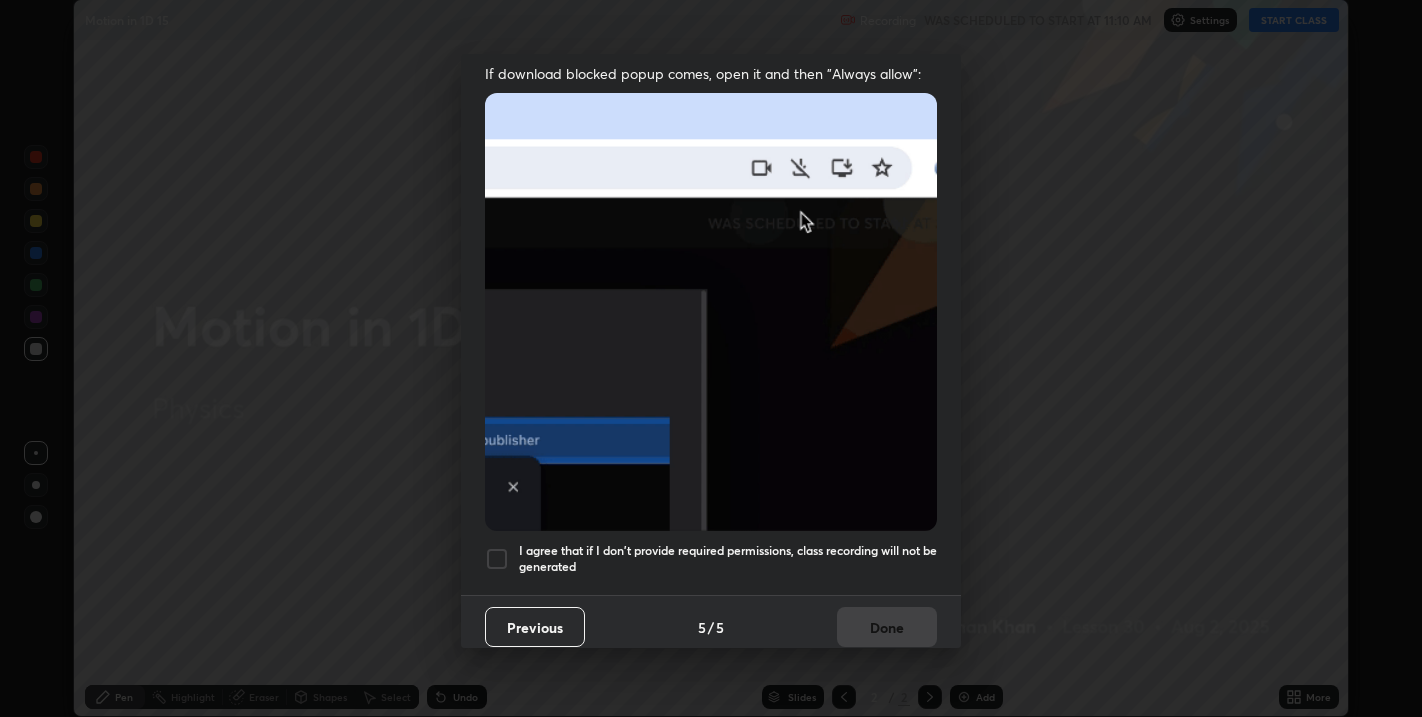 click at bounding box center [497, 559] 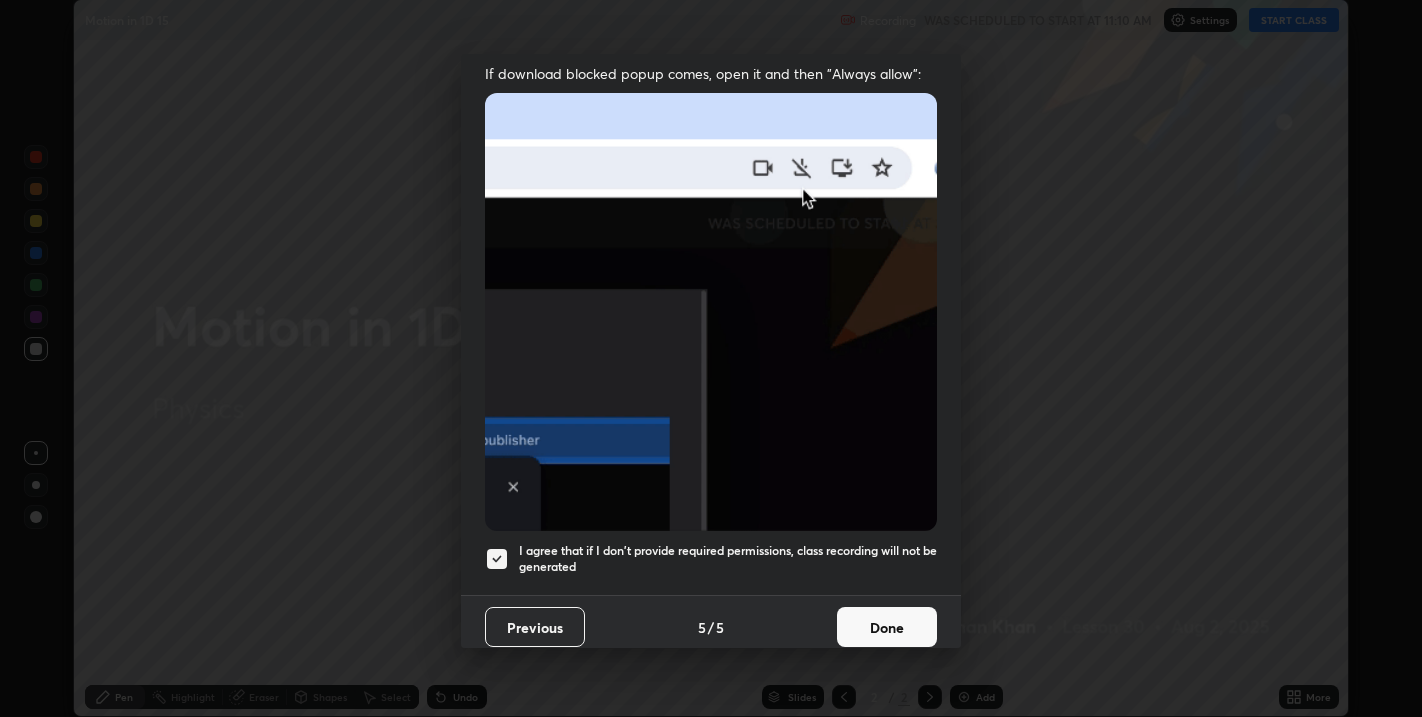 click on "Done" at bounding box center (887, 627) 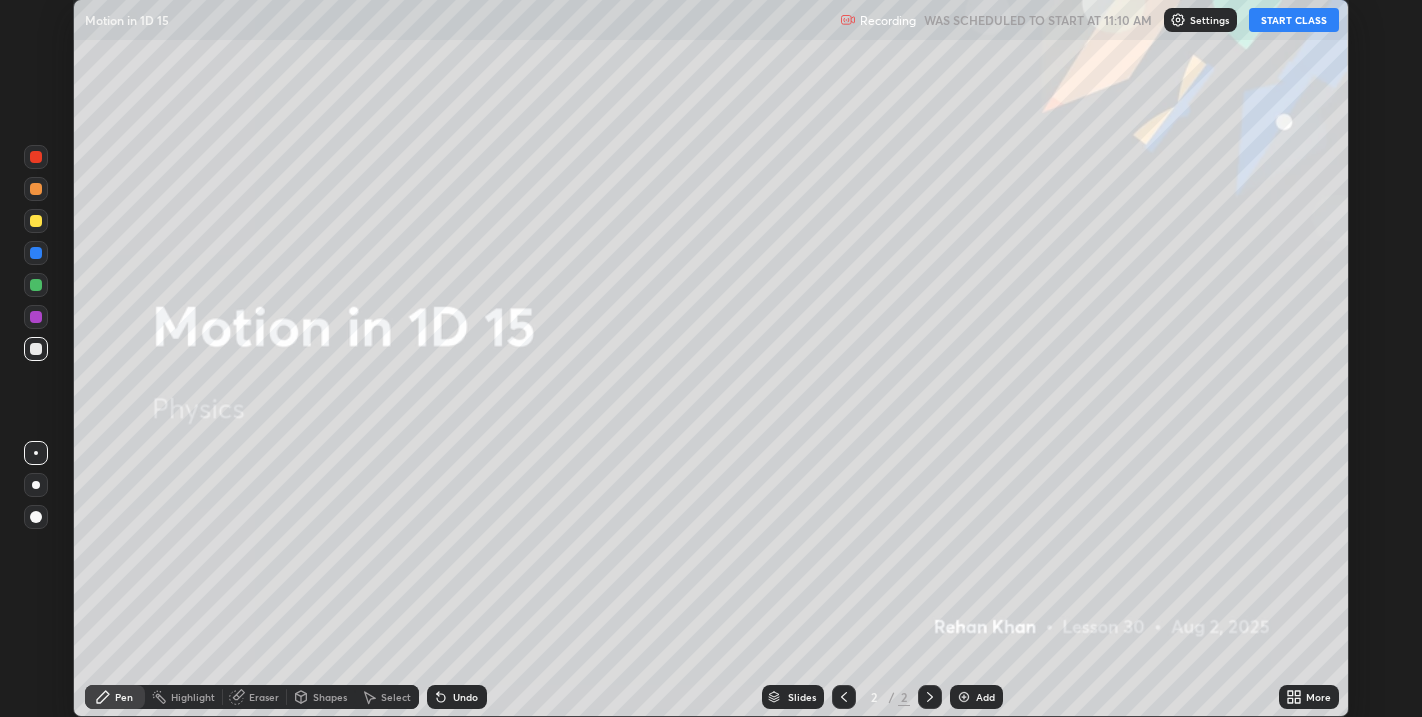 click on "START CLASS" at bounding box center [1294, 20] 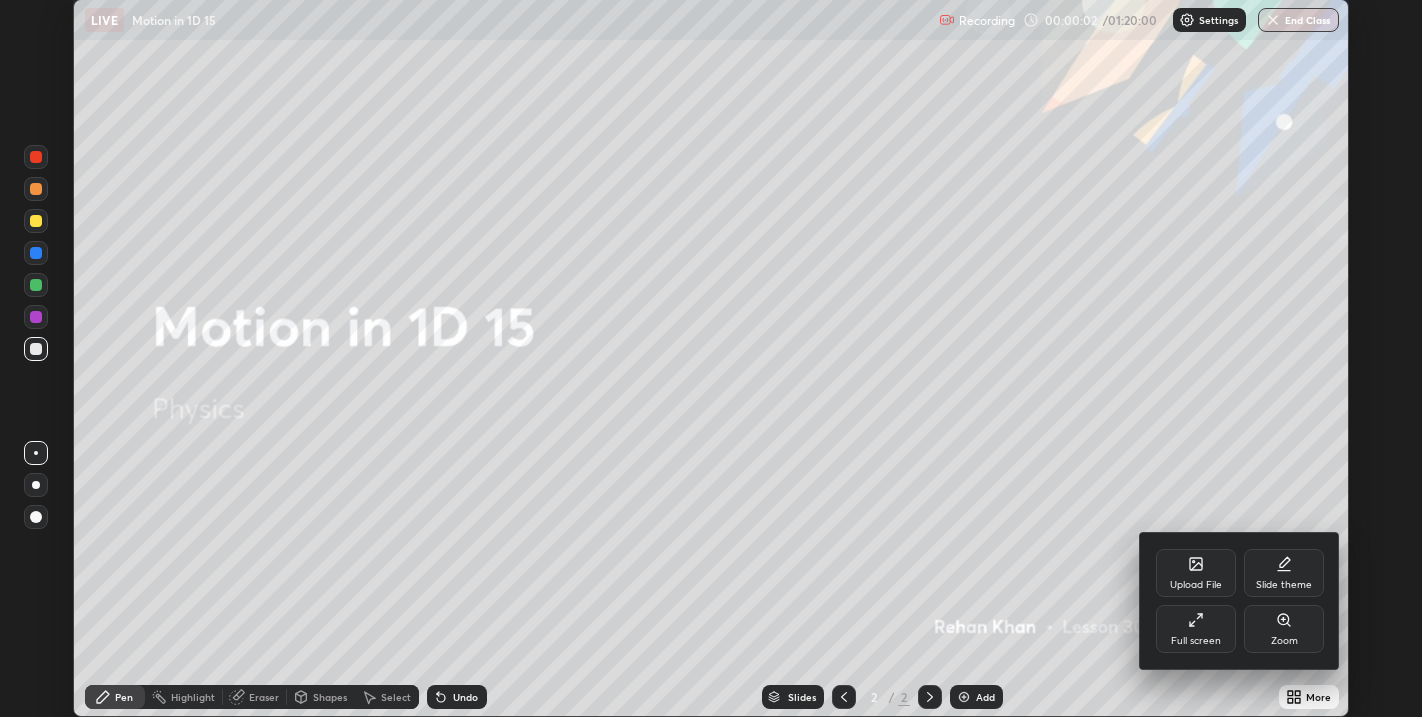 click on "Full screen" at bounding box center (1196, 629) 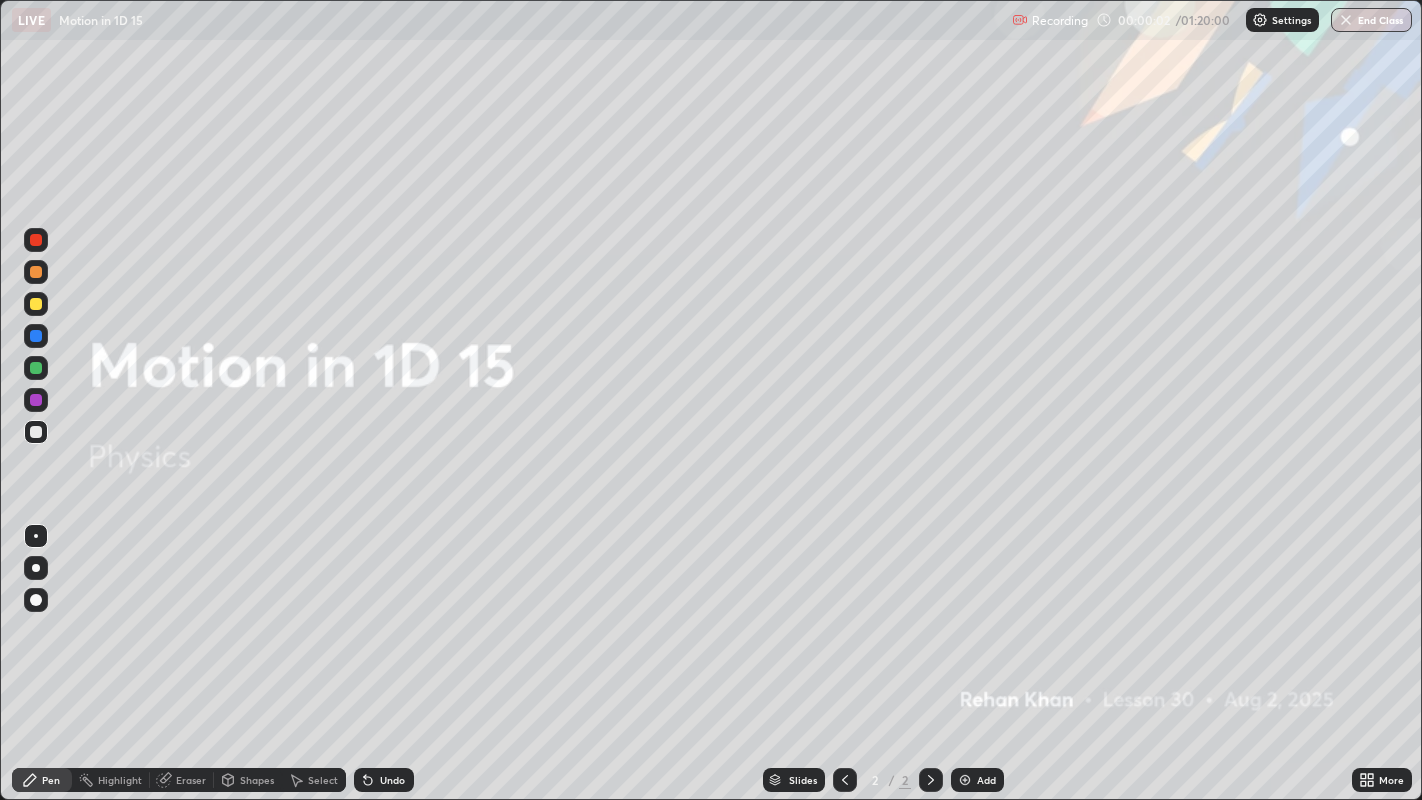 scroll, scrollTop: 99200, scrollLeft: 98577, axis: both 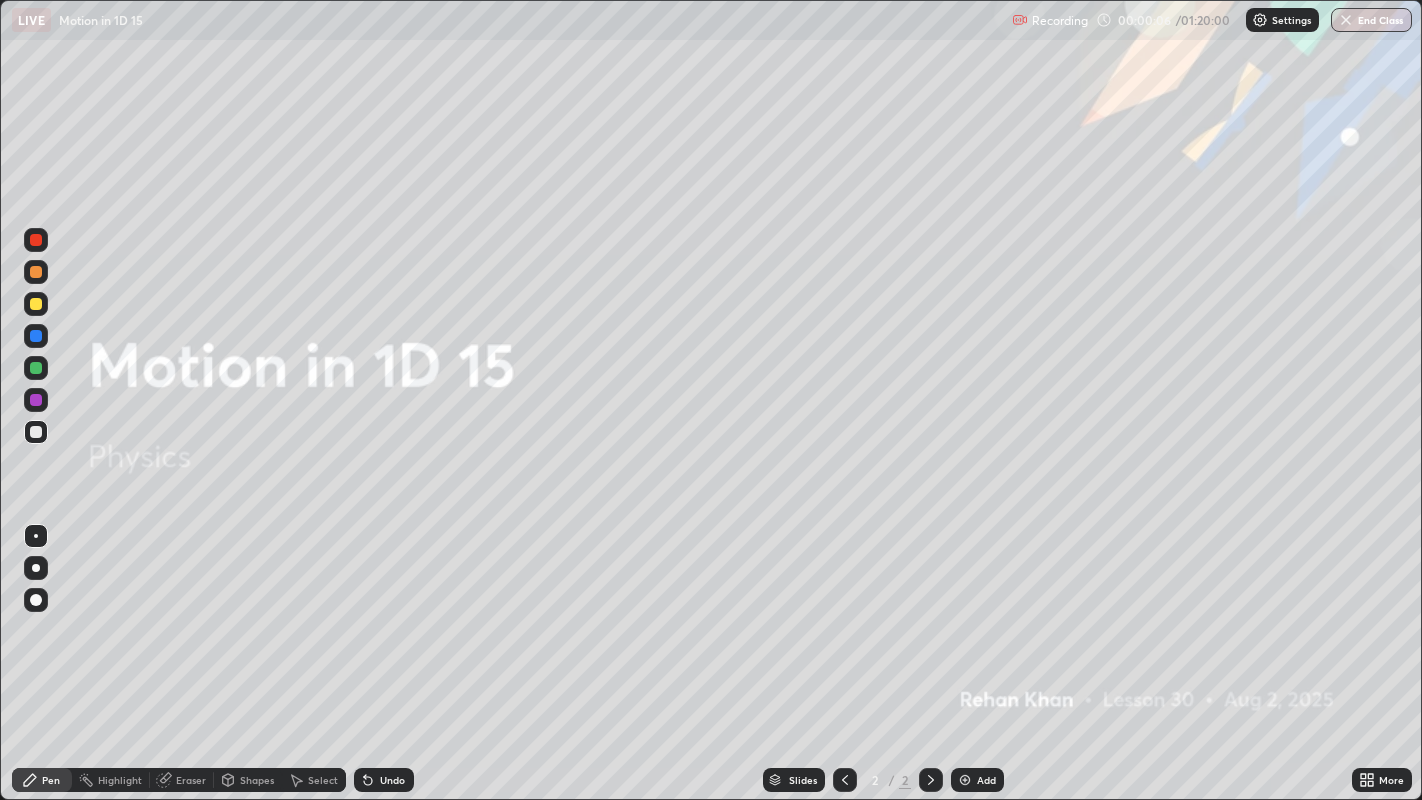click on "Add" at bounding box center [977, 780] 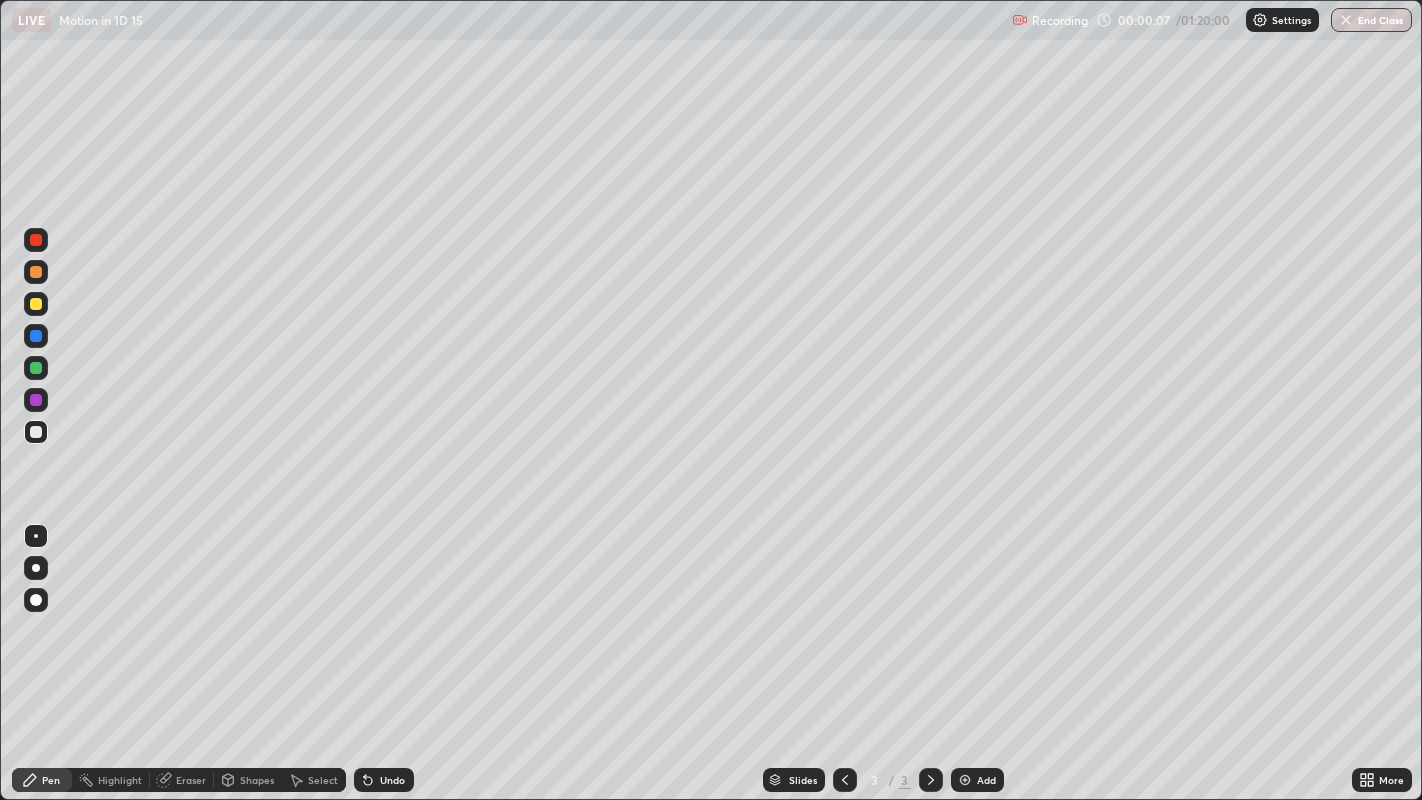 click at bounding box center [36, 568] 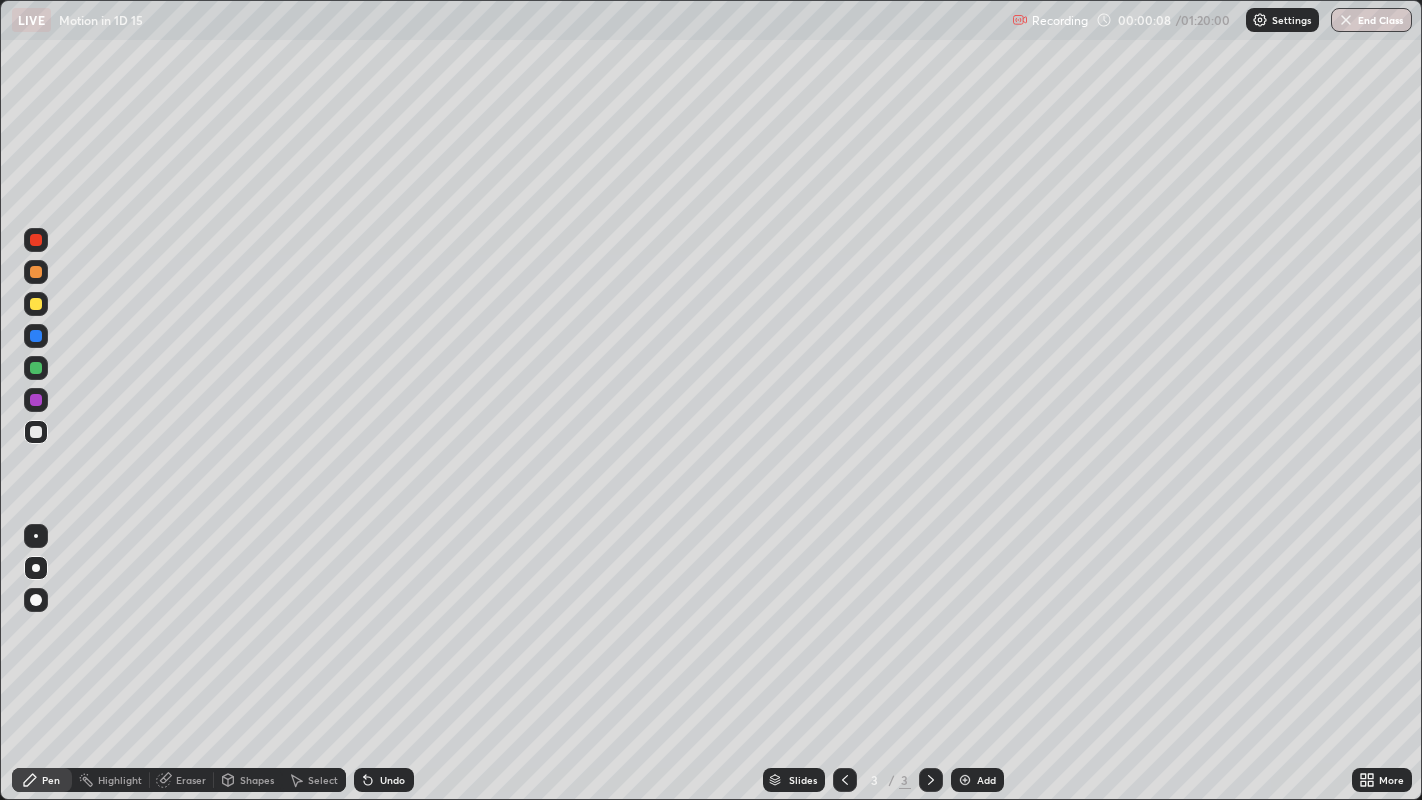 click at bounding box center (36, 432) 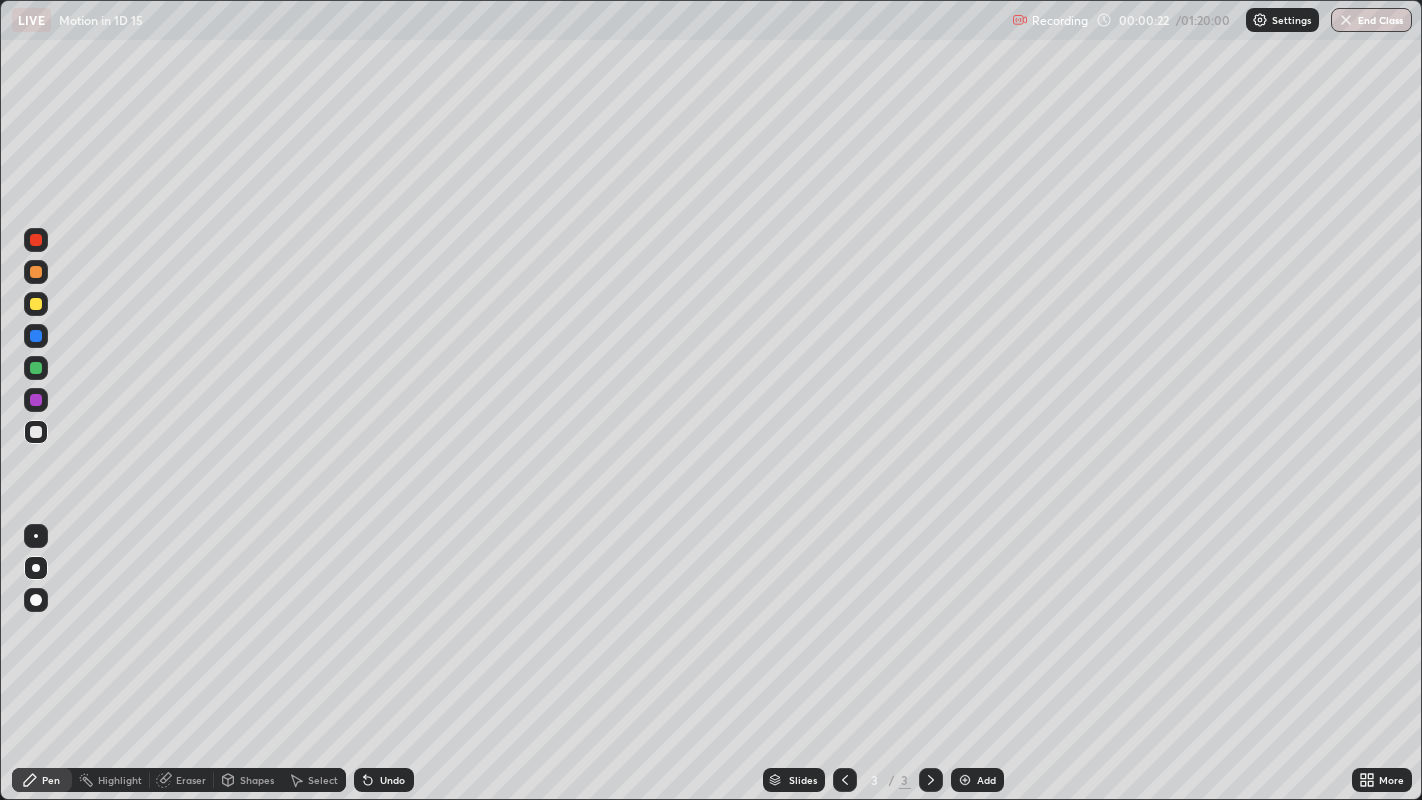 click at bounding box center [36, 304] 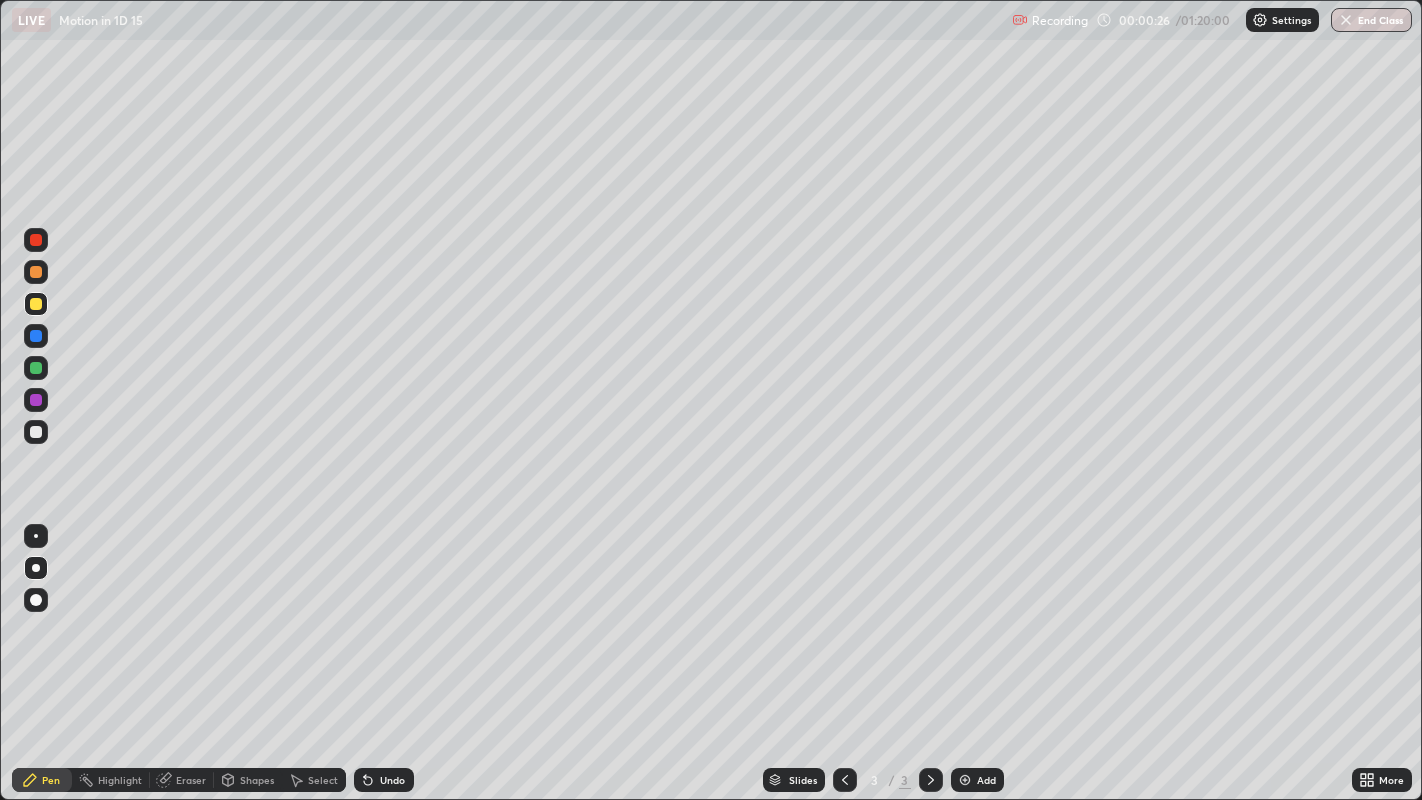 click at bounding box center [36, 432] 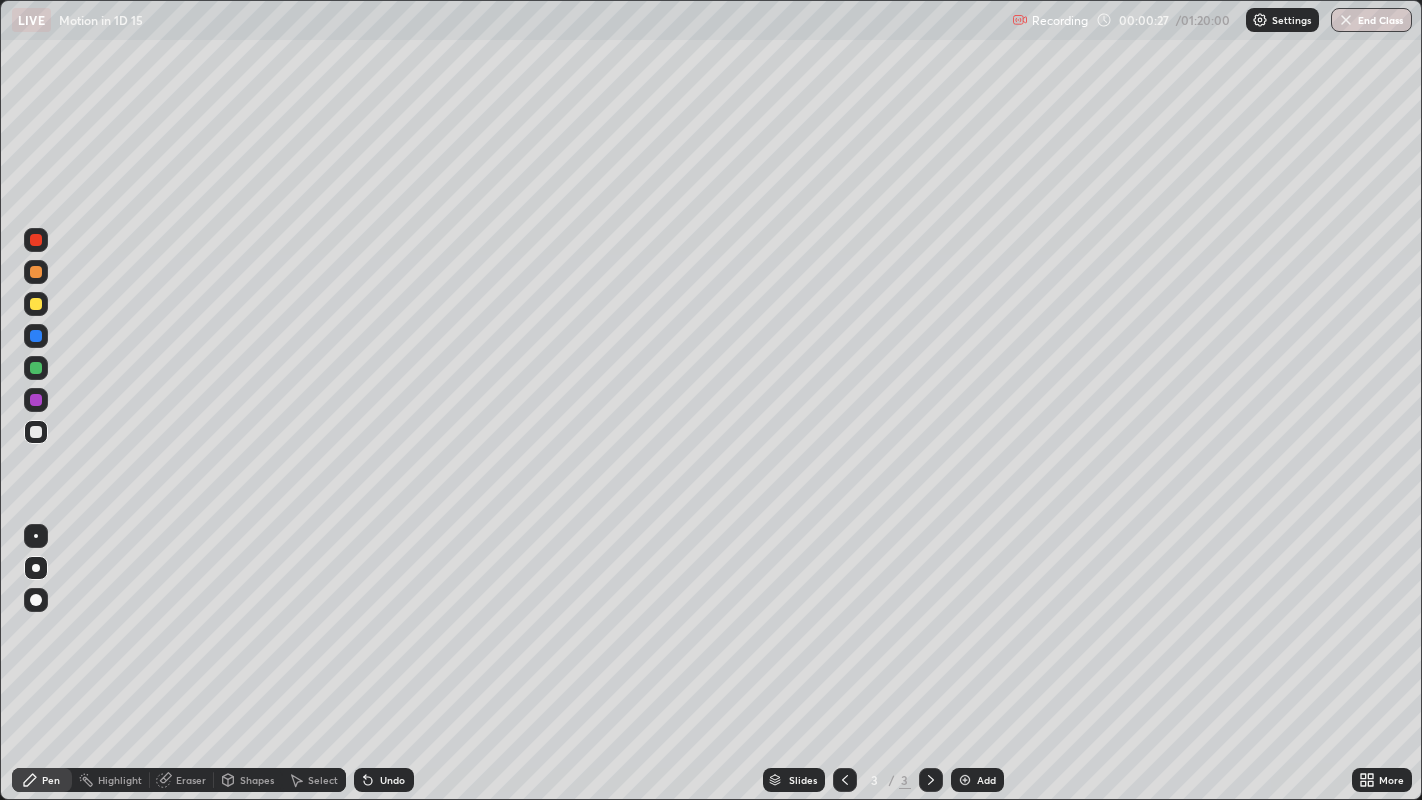 click on "Select" at bounding box center [323, 780] 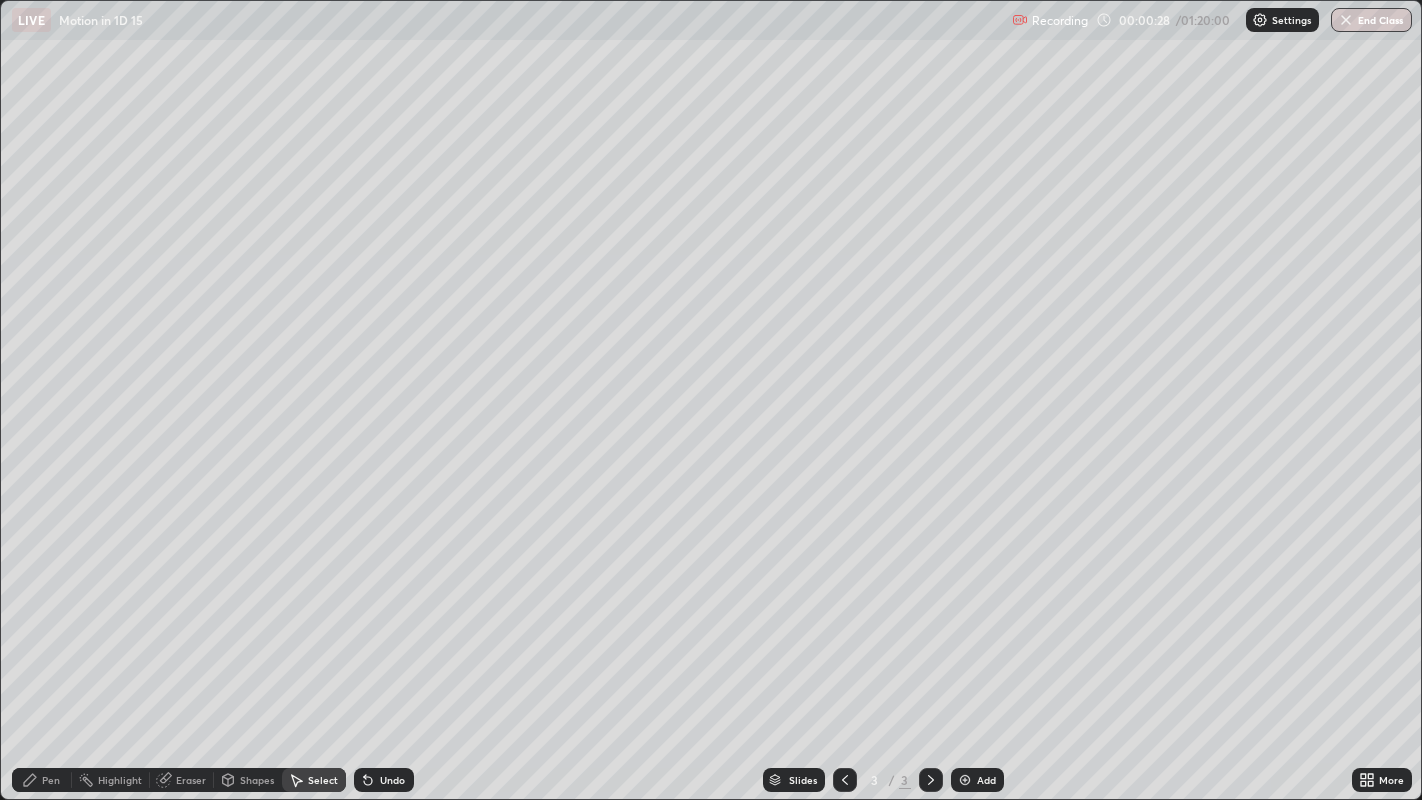 click on "Shapes" at bounding box center [248, 780] 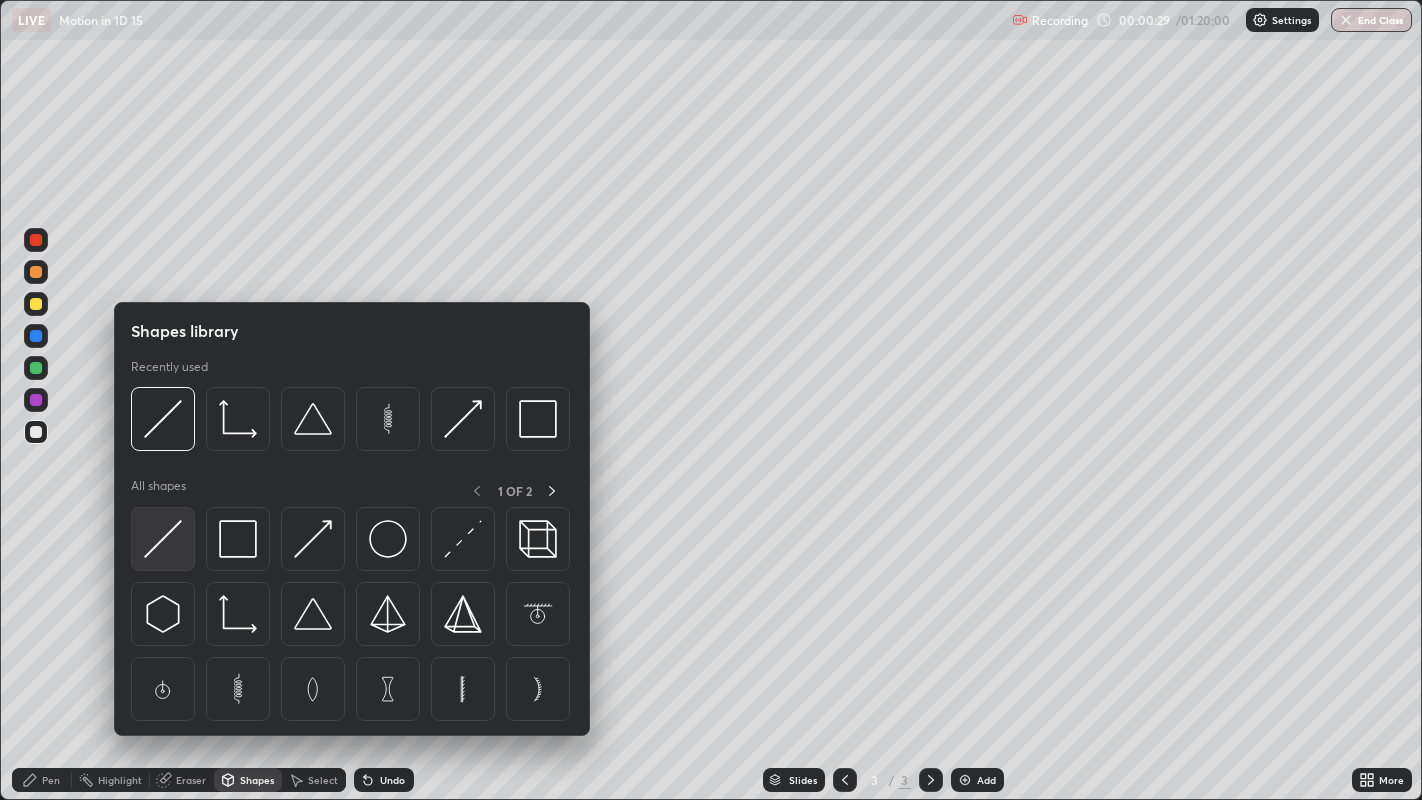 click at bounding box center (163, 539) 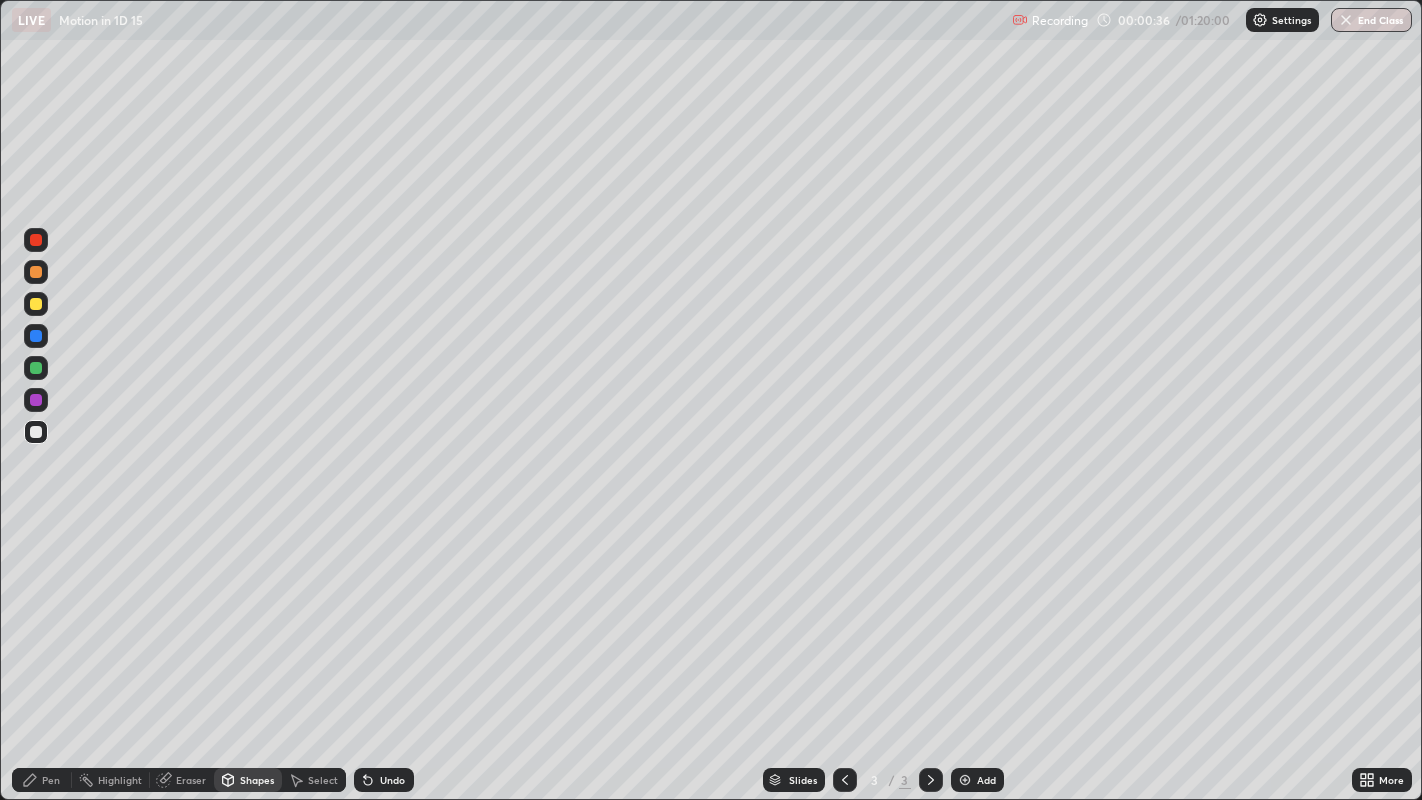 click at bounding box center [36, 304] 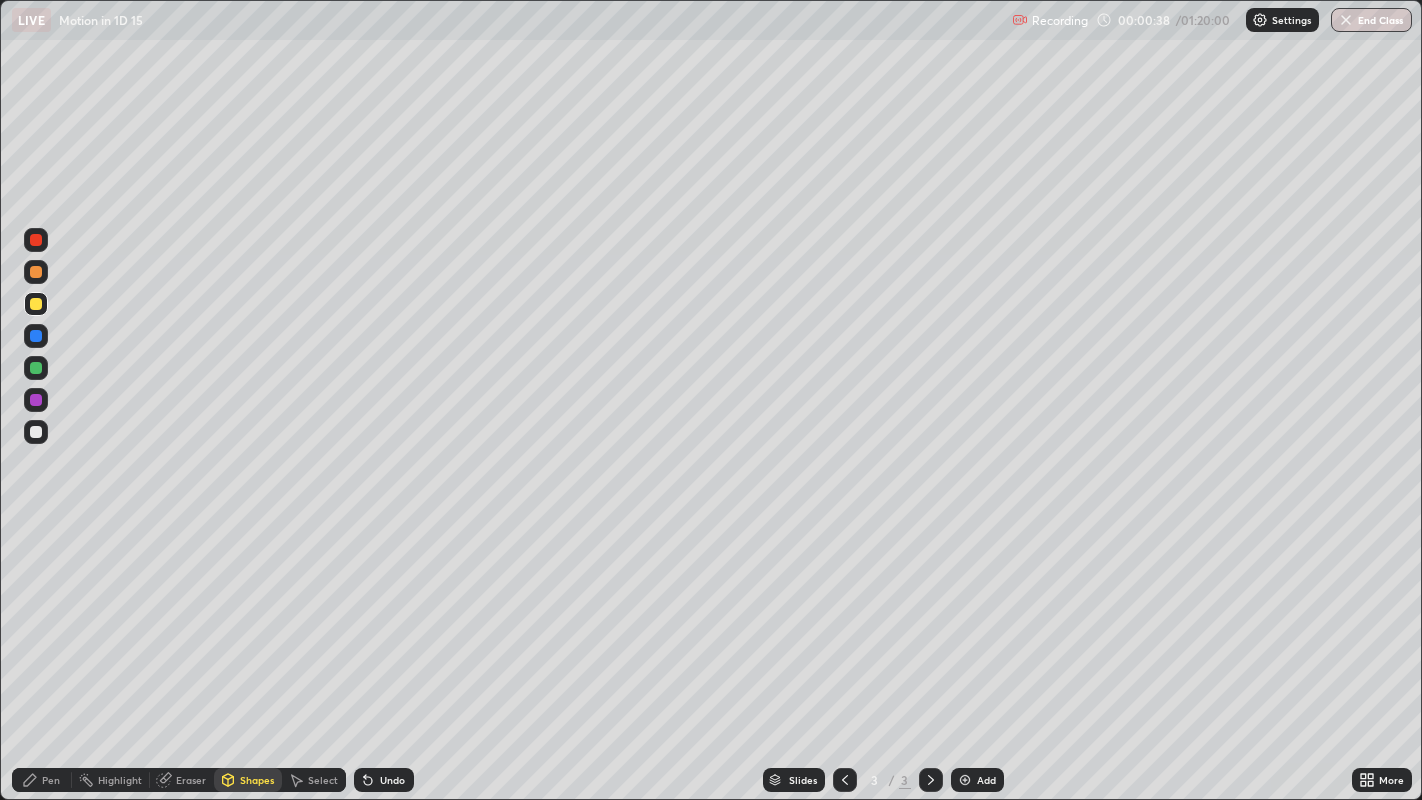 click at bounding box center (36, 272) 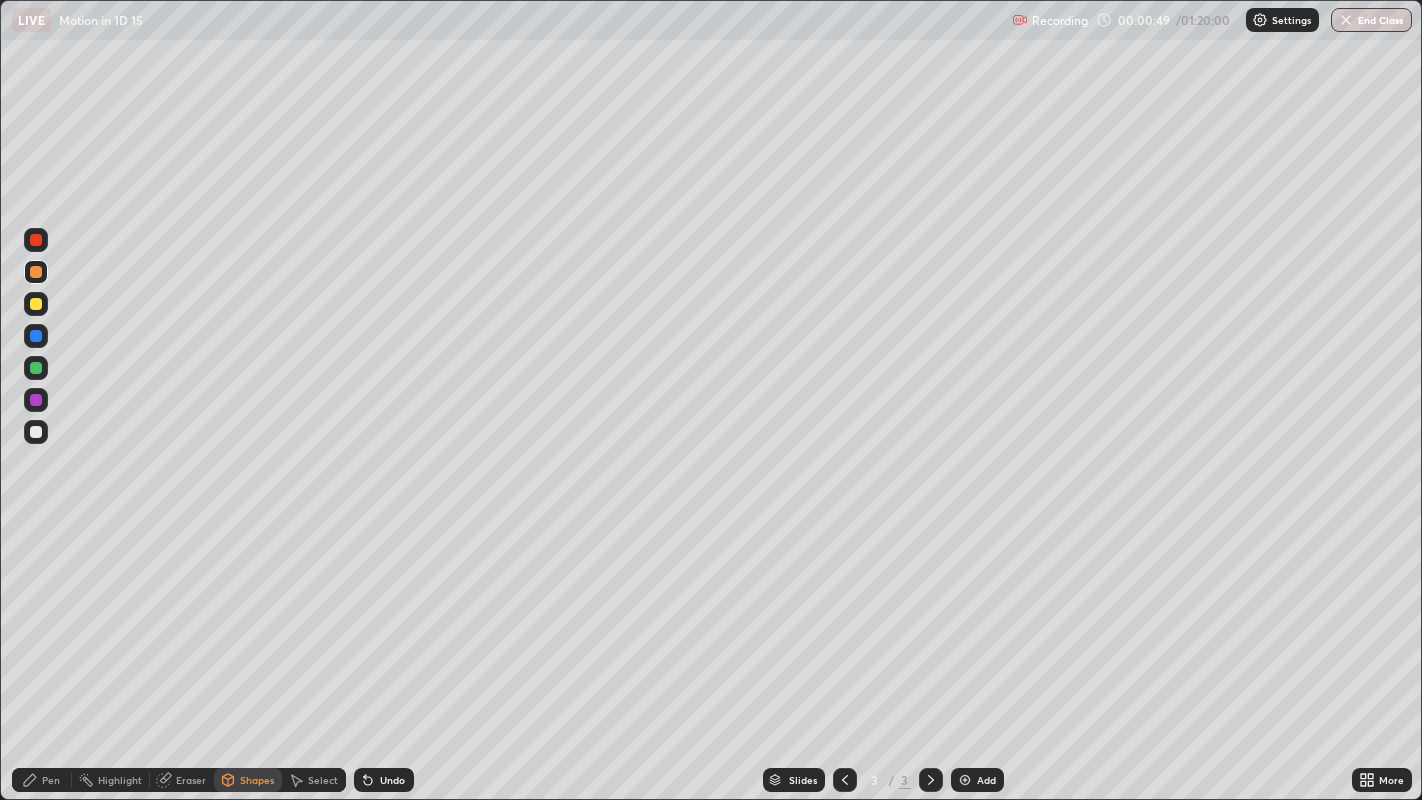 click at bounding box center [36, 304] 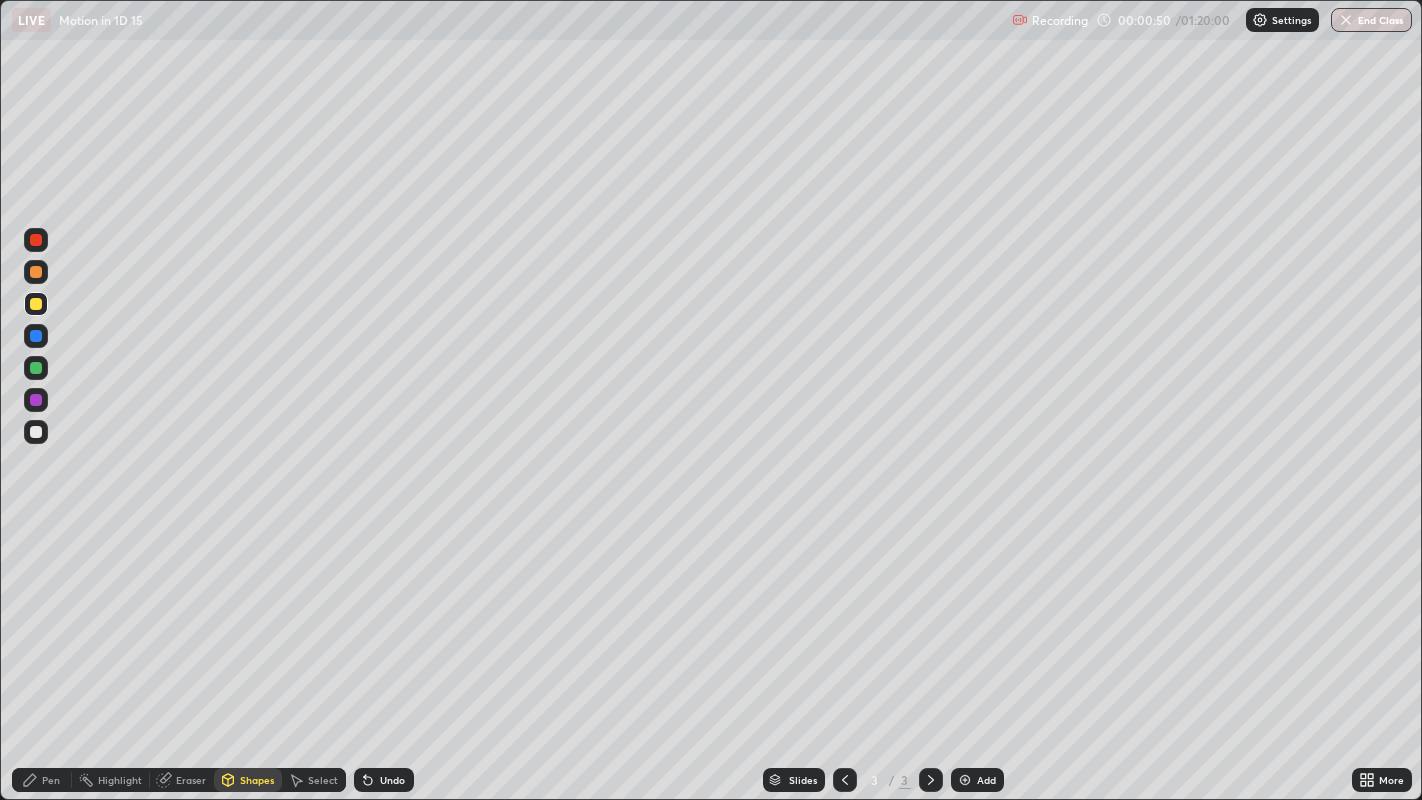 click on "Pen" at bounding box center (51, 780) 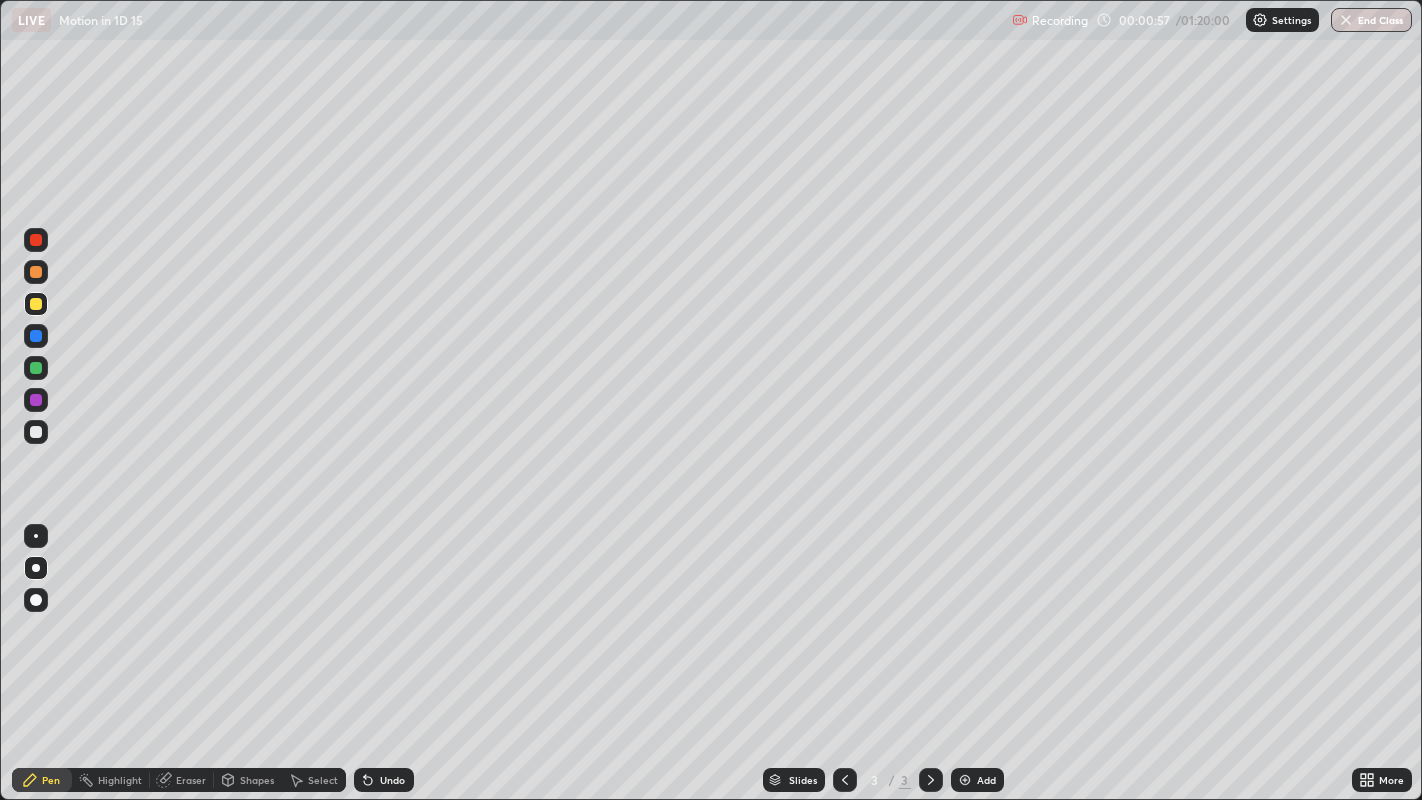 click at bounding box center (36, 336) 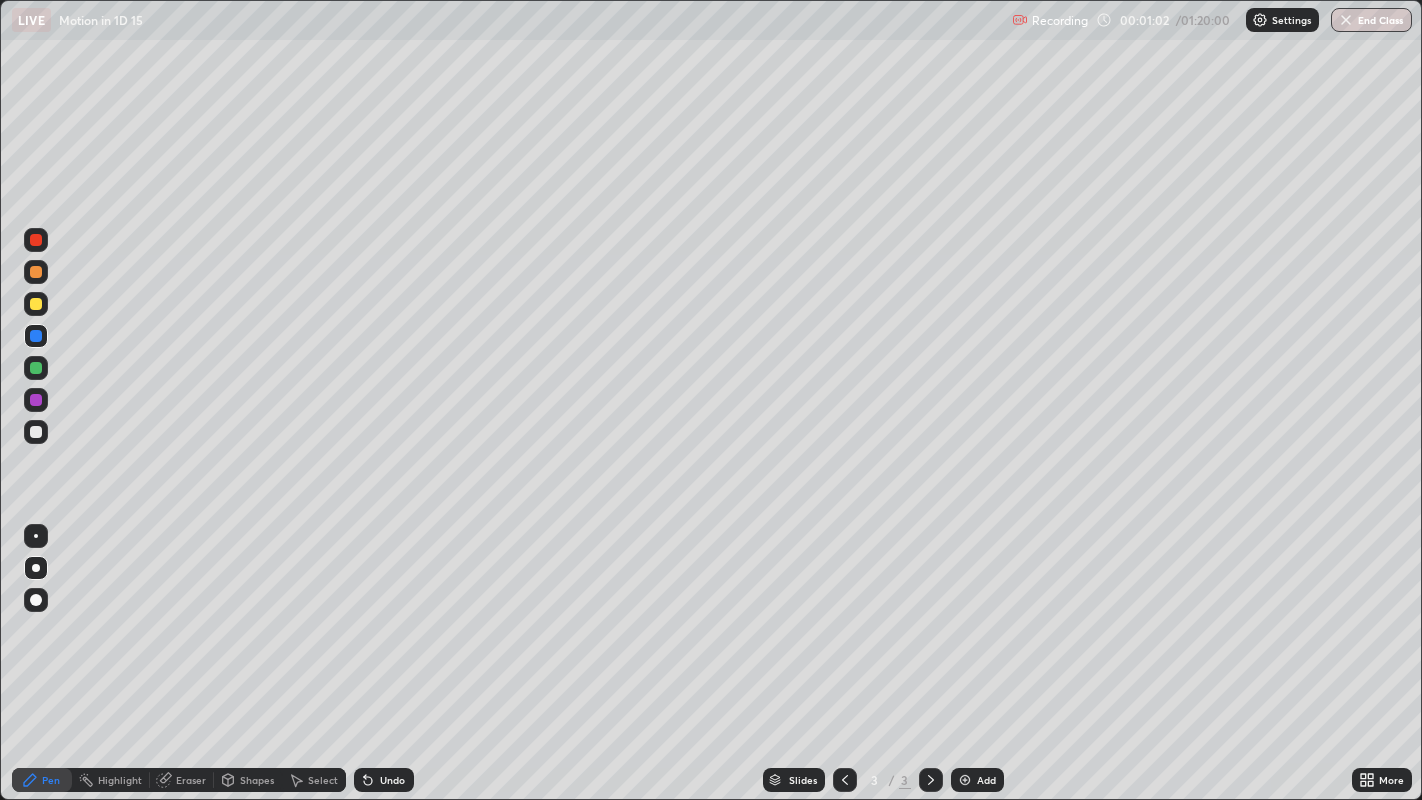 click at bounding box center (36, 432) 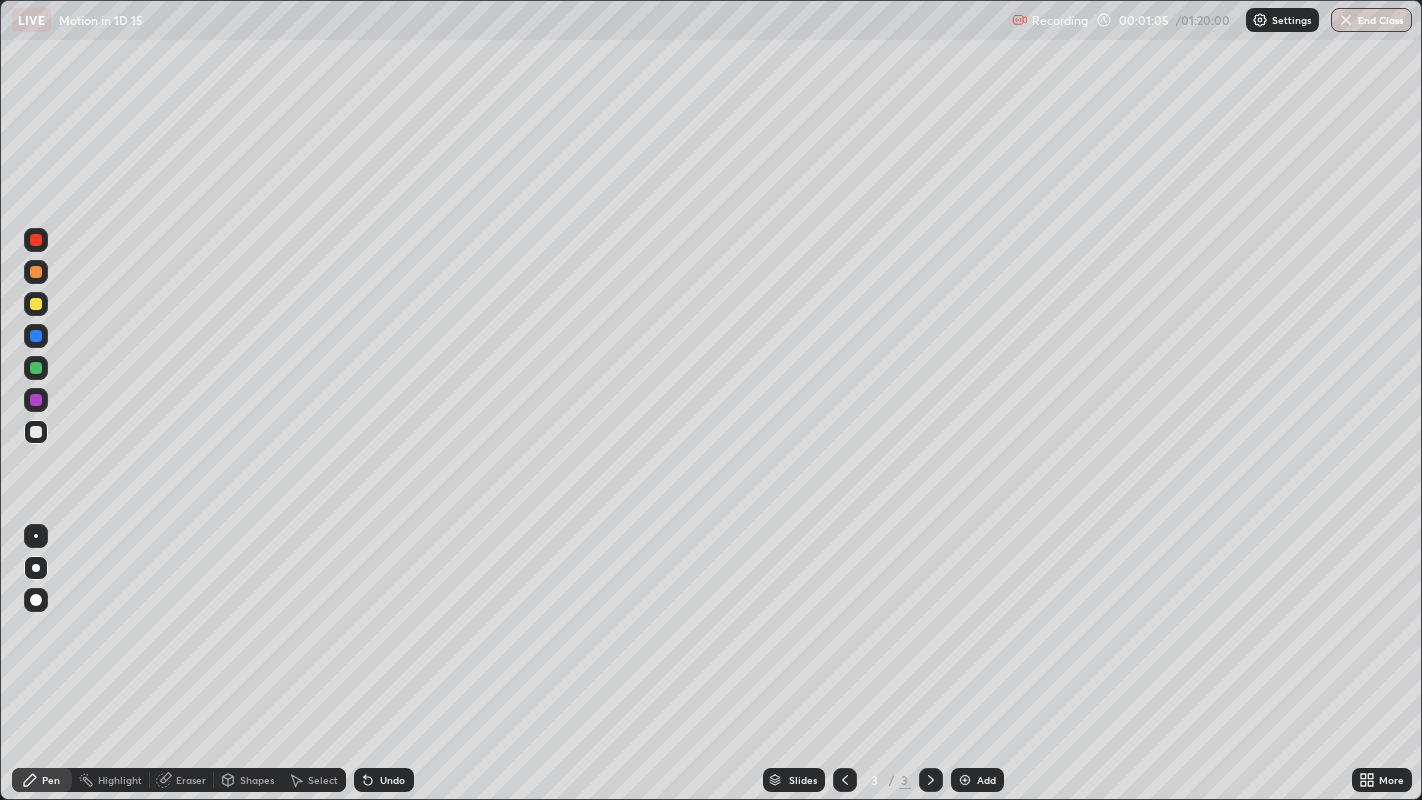 click on "Undo" at bounding box center (392, 780) 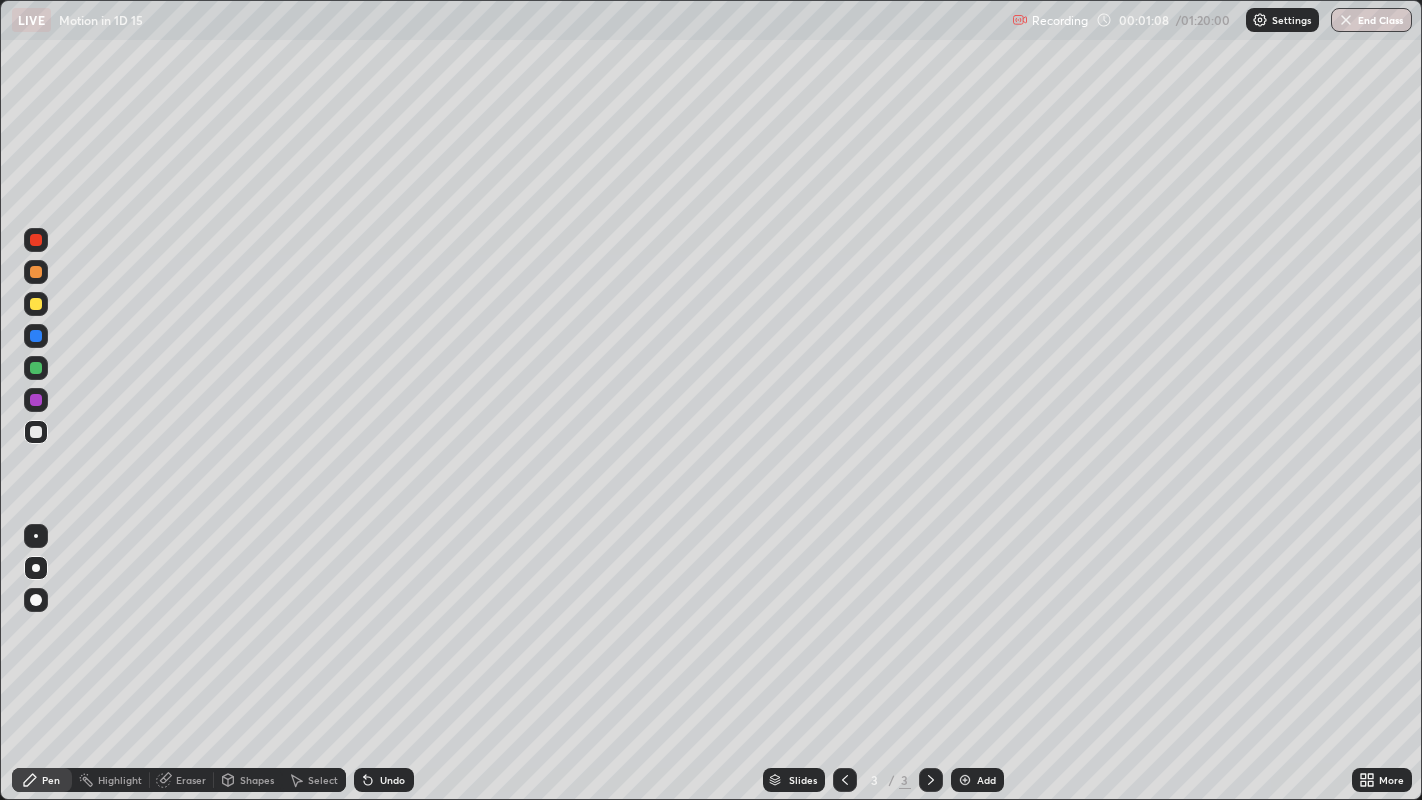click on "Undo" at bounding box center (384, 780) 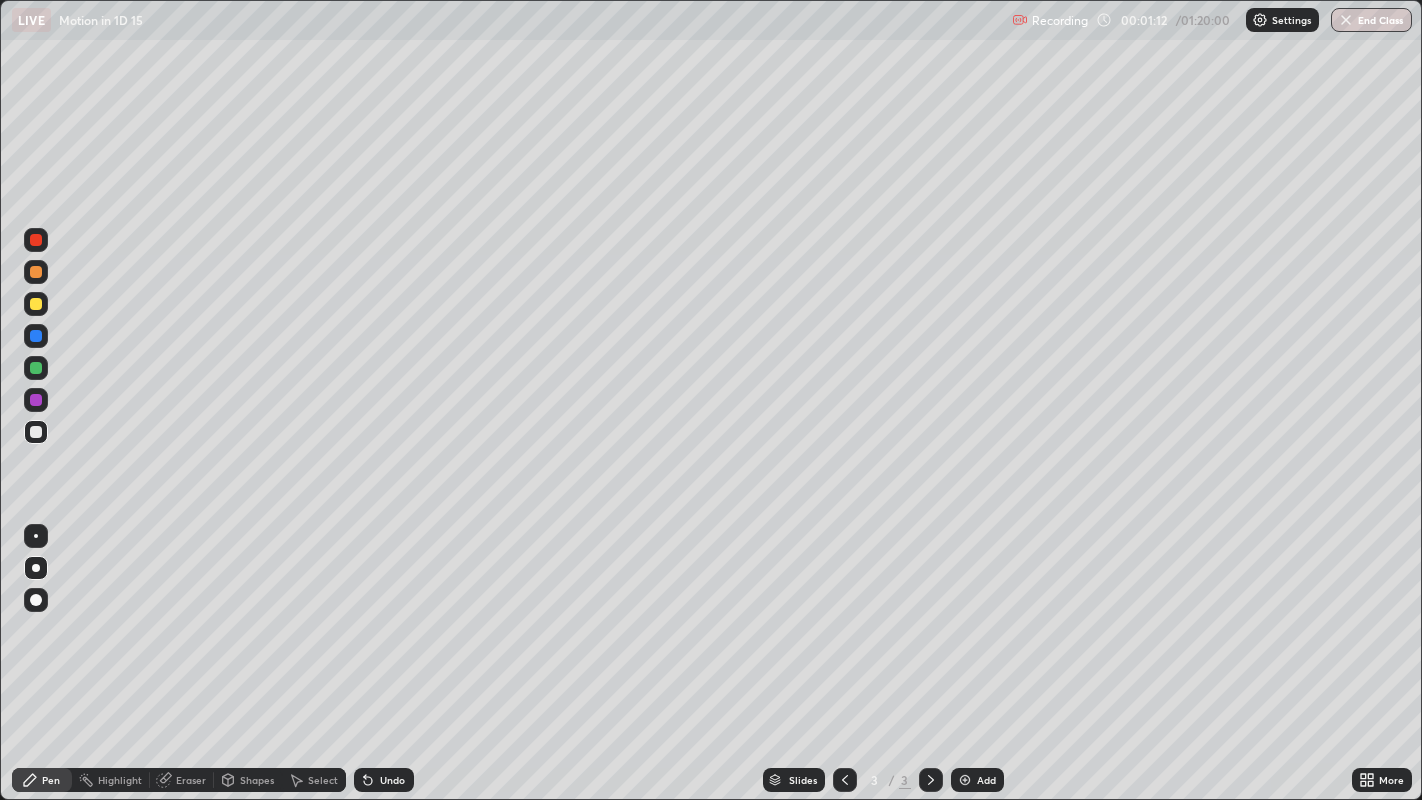 click on "Undo" at bounding box center [392, 780] 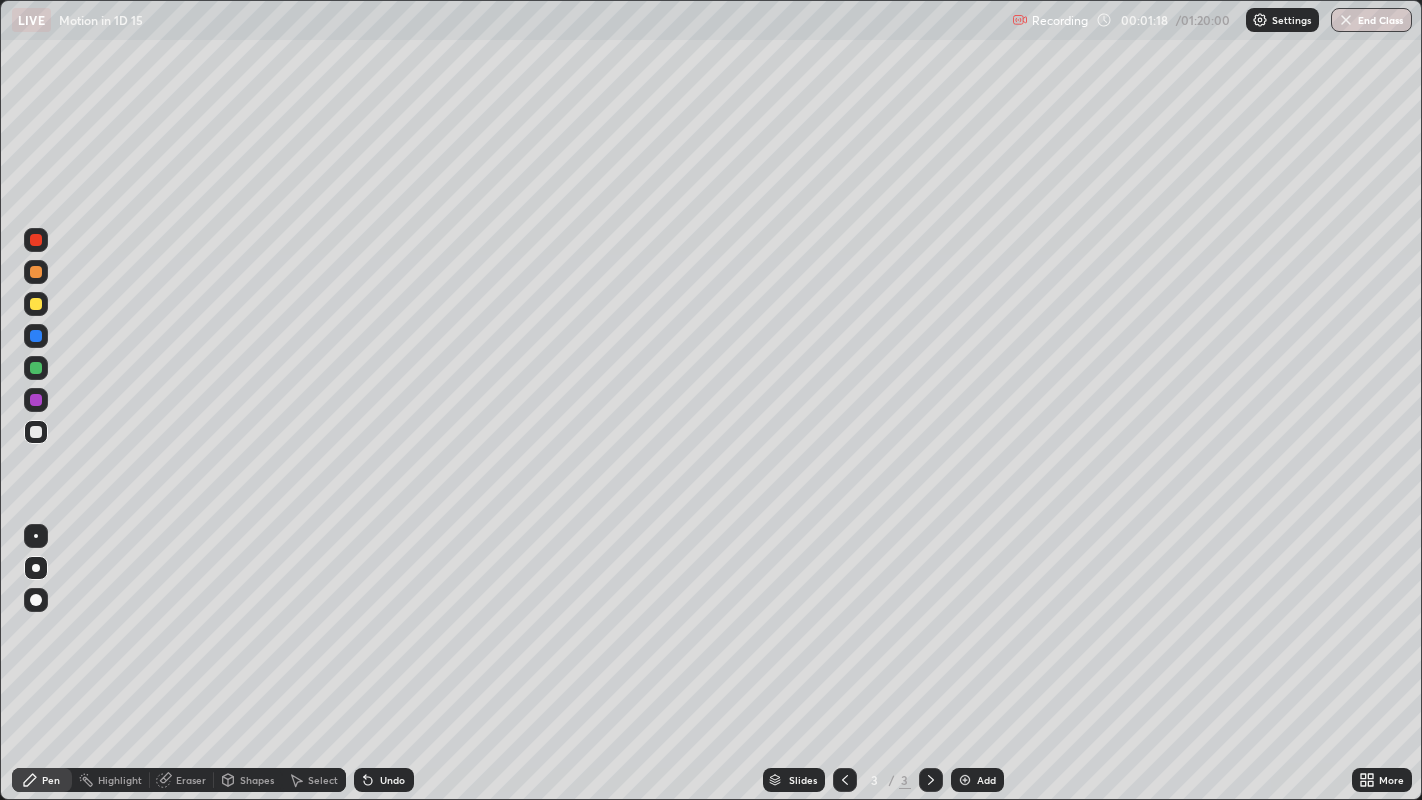 click at bounding box center [36, 272] 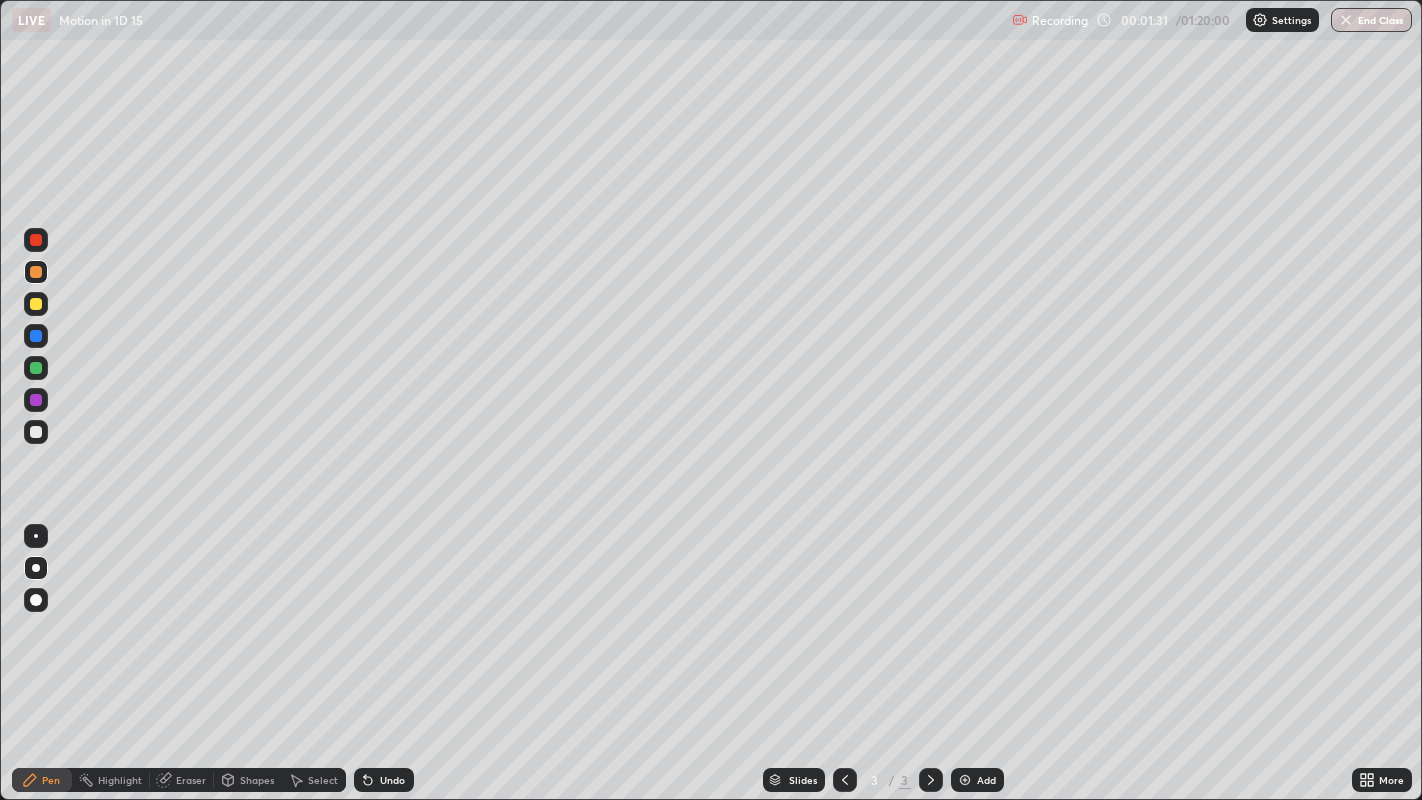 click at bounding box center (36, 336) 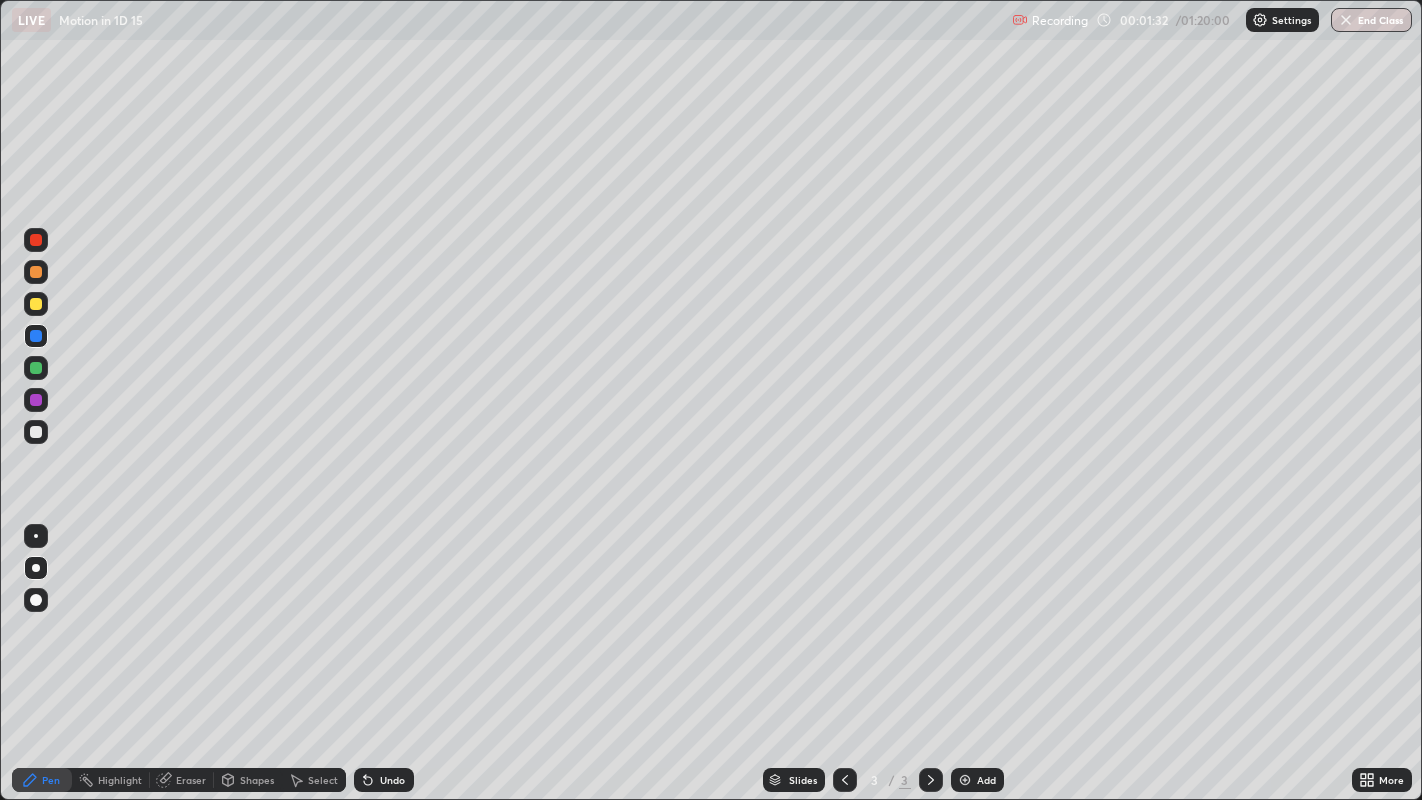 click at bounding box center (36, 368) 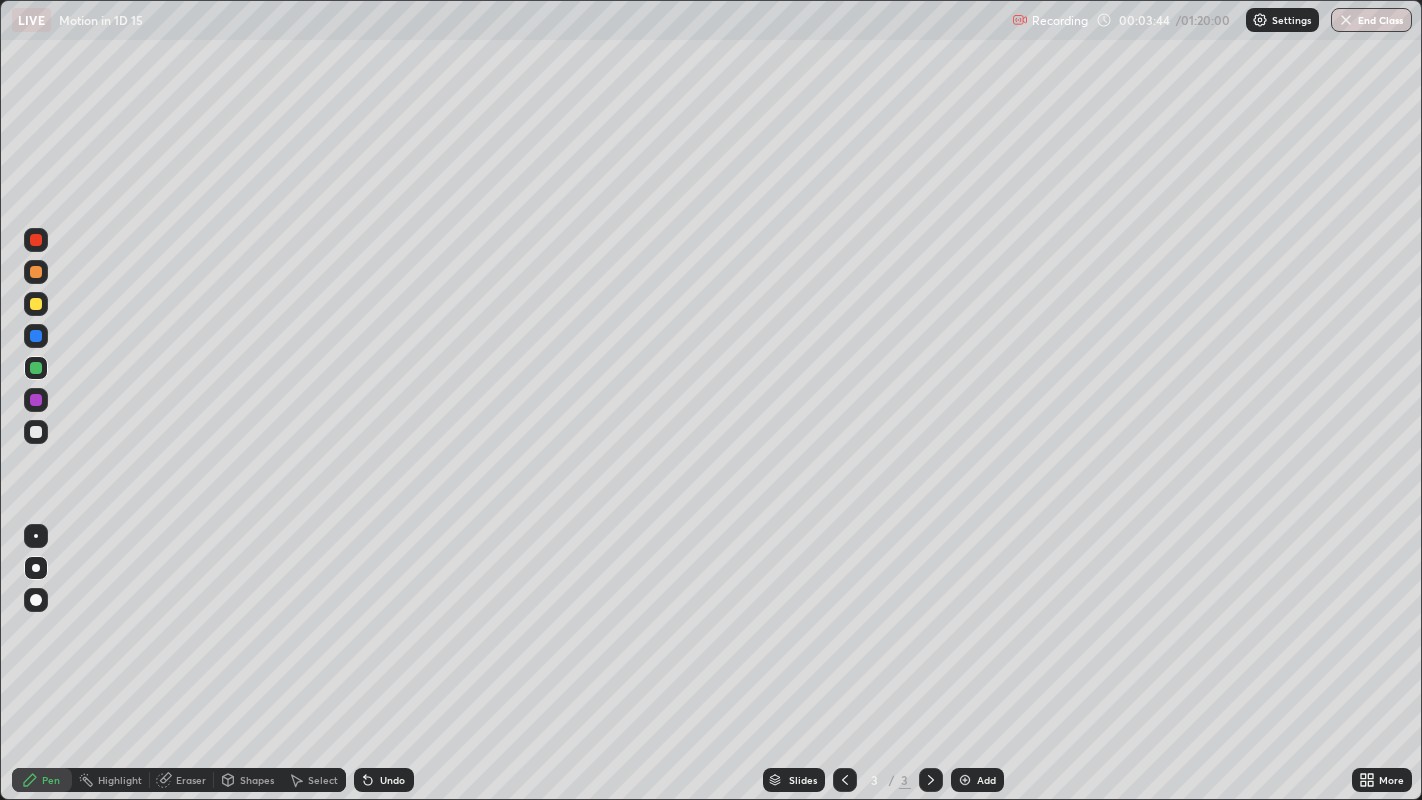 click at bounding box center [36, 432] 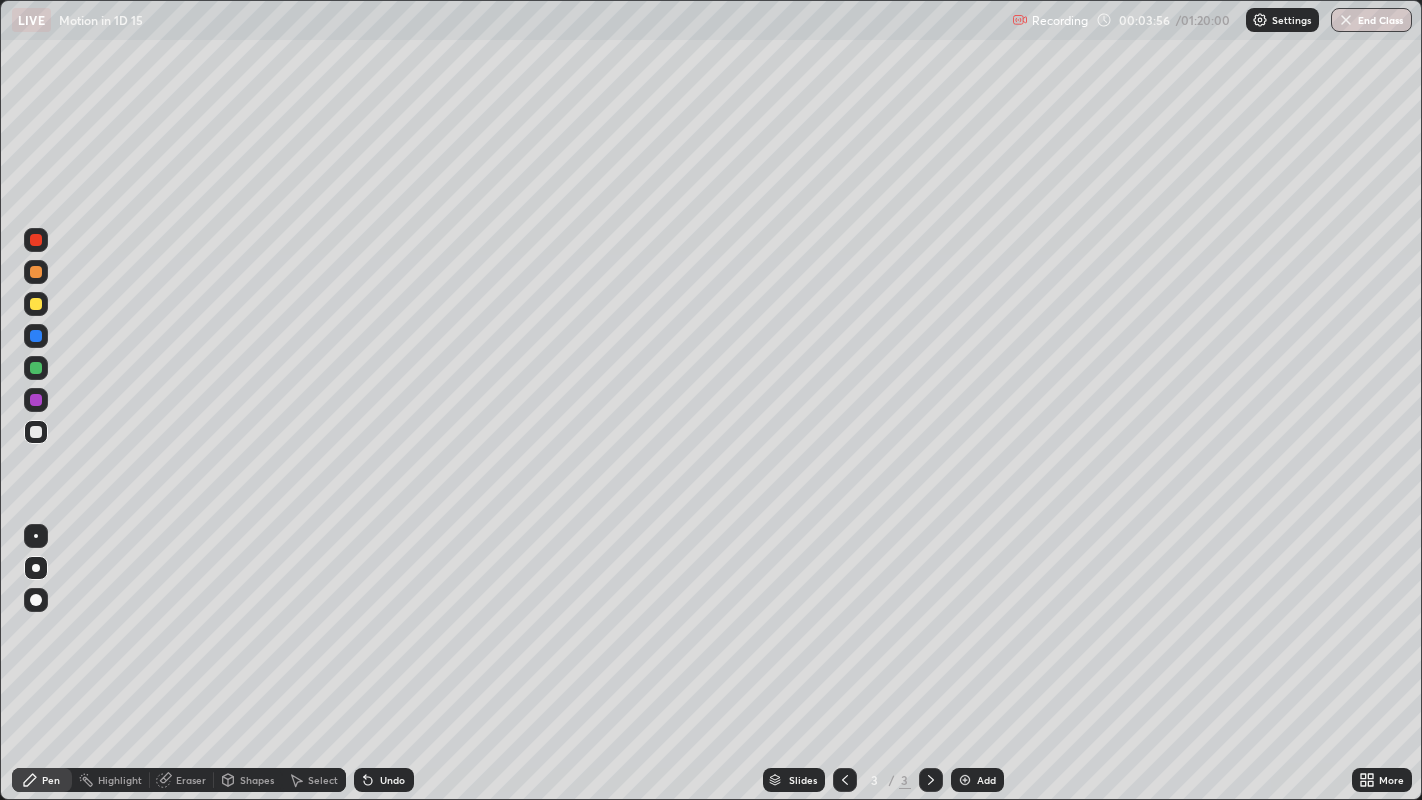 click at bounding box center [36, 432] 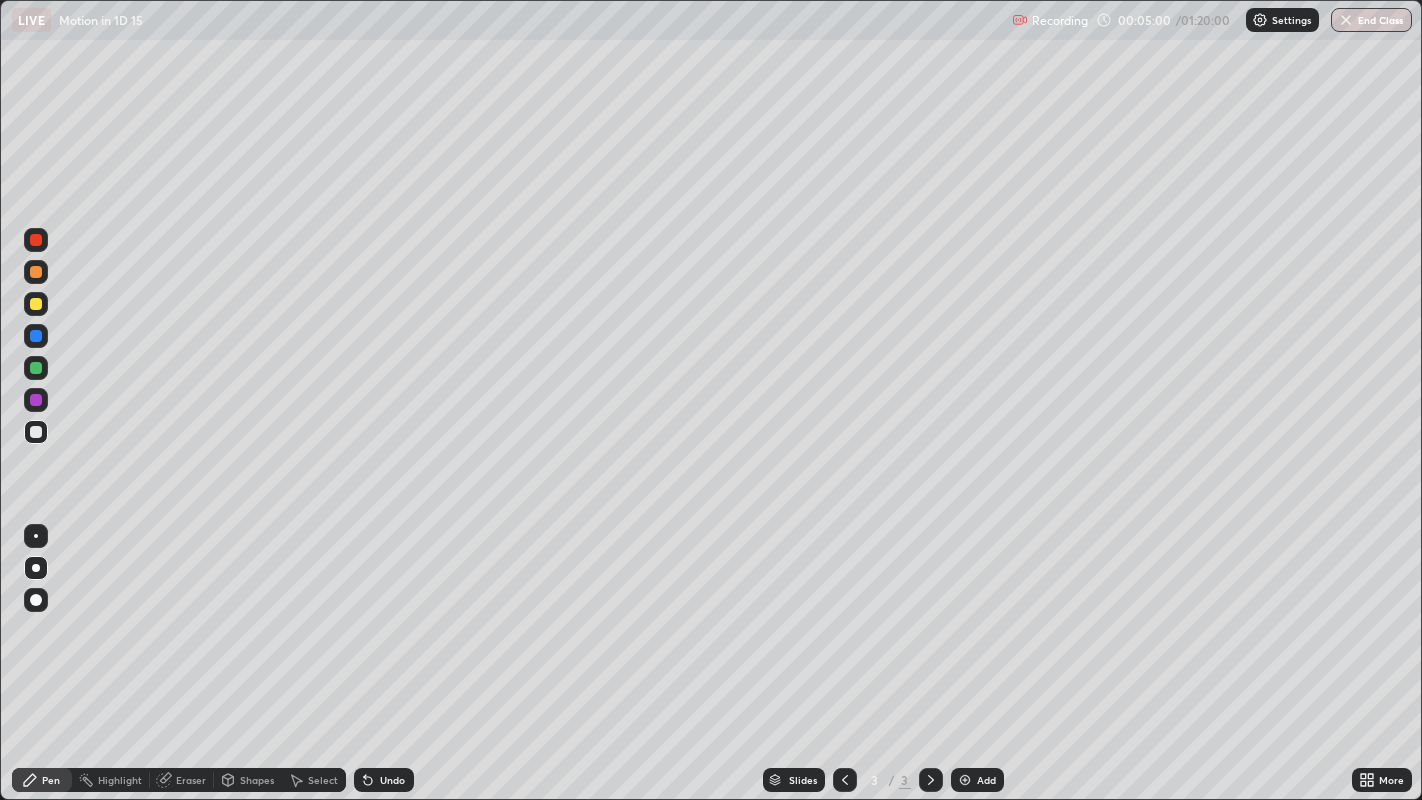 click at bounding box center [36, 336] 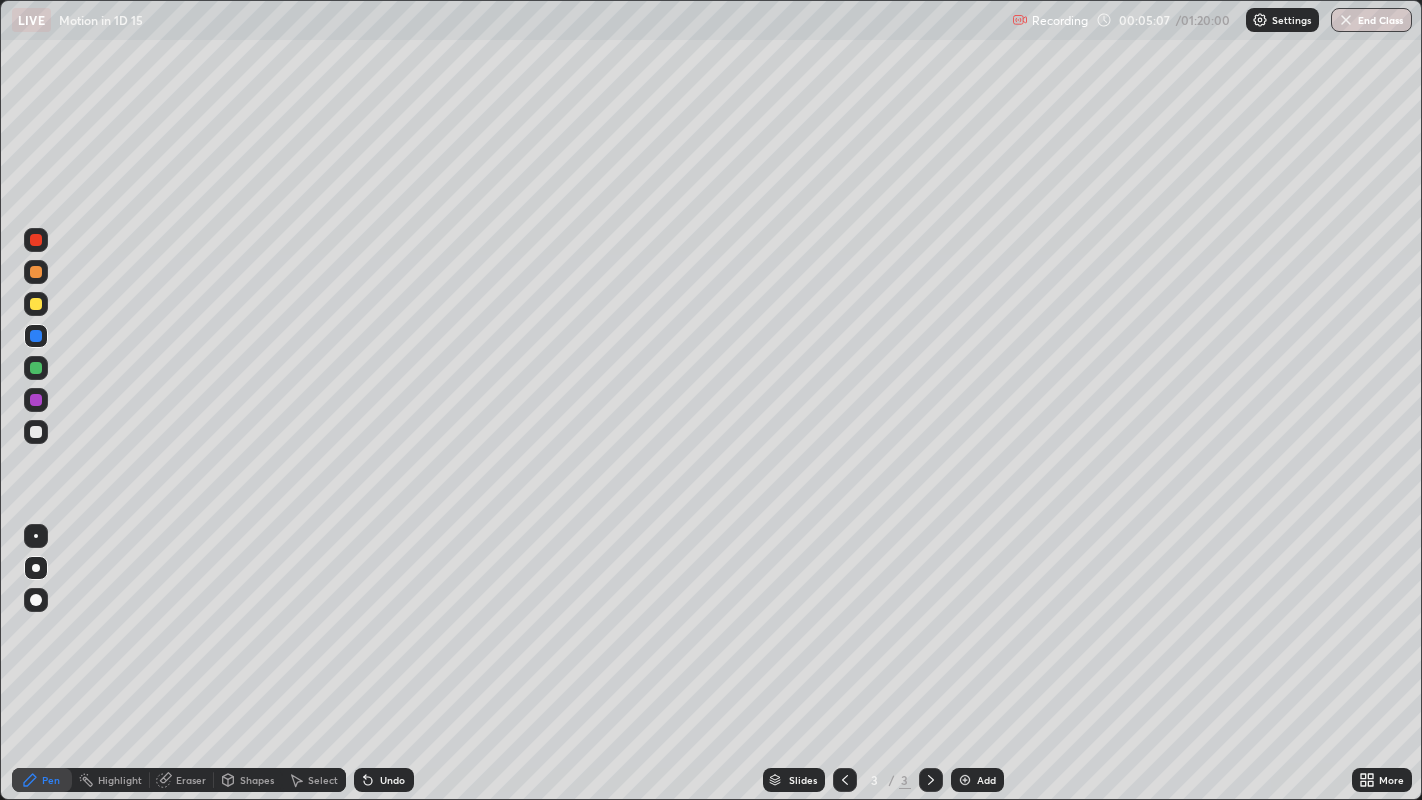 click at bounding box center [36, 432] 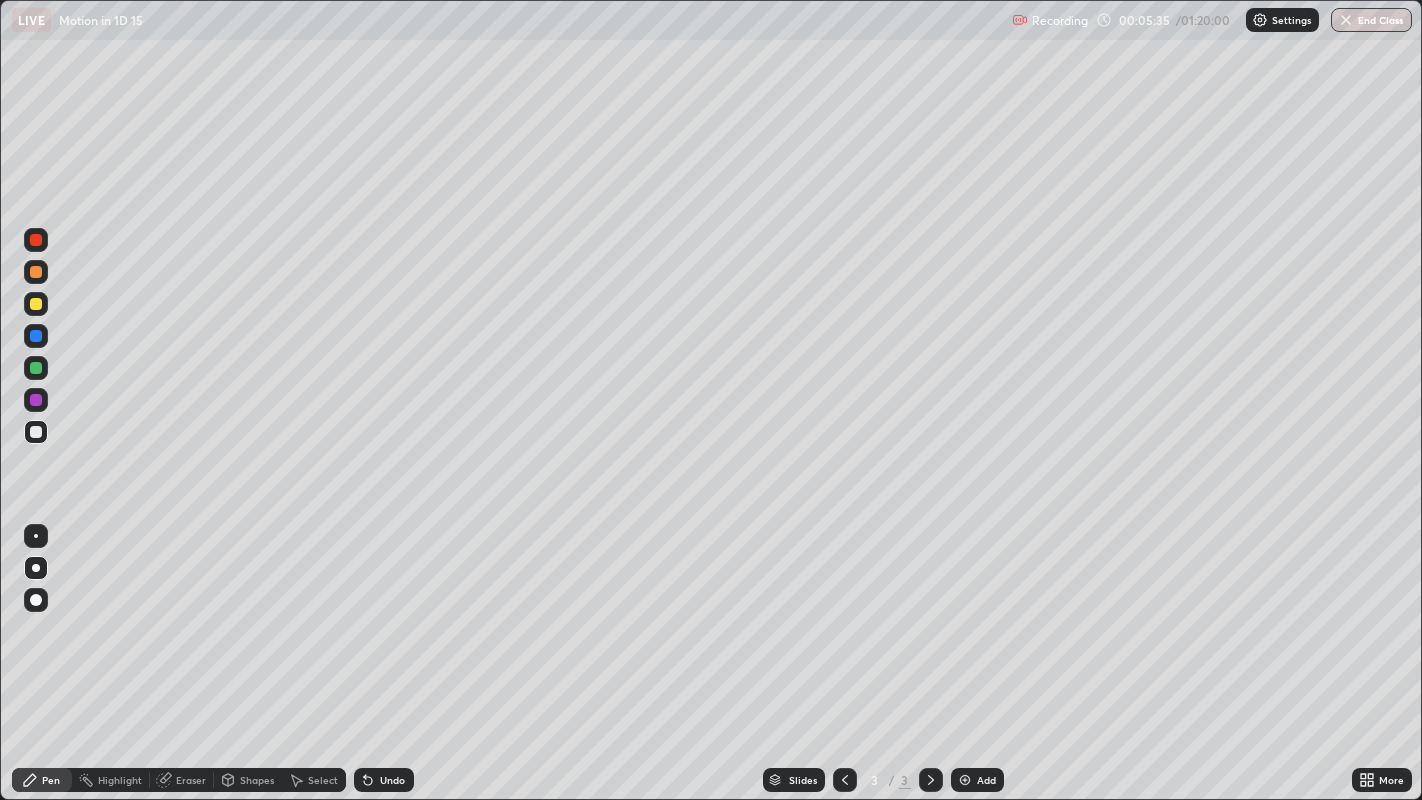 click at bounding box center (36, 304) 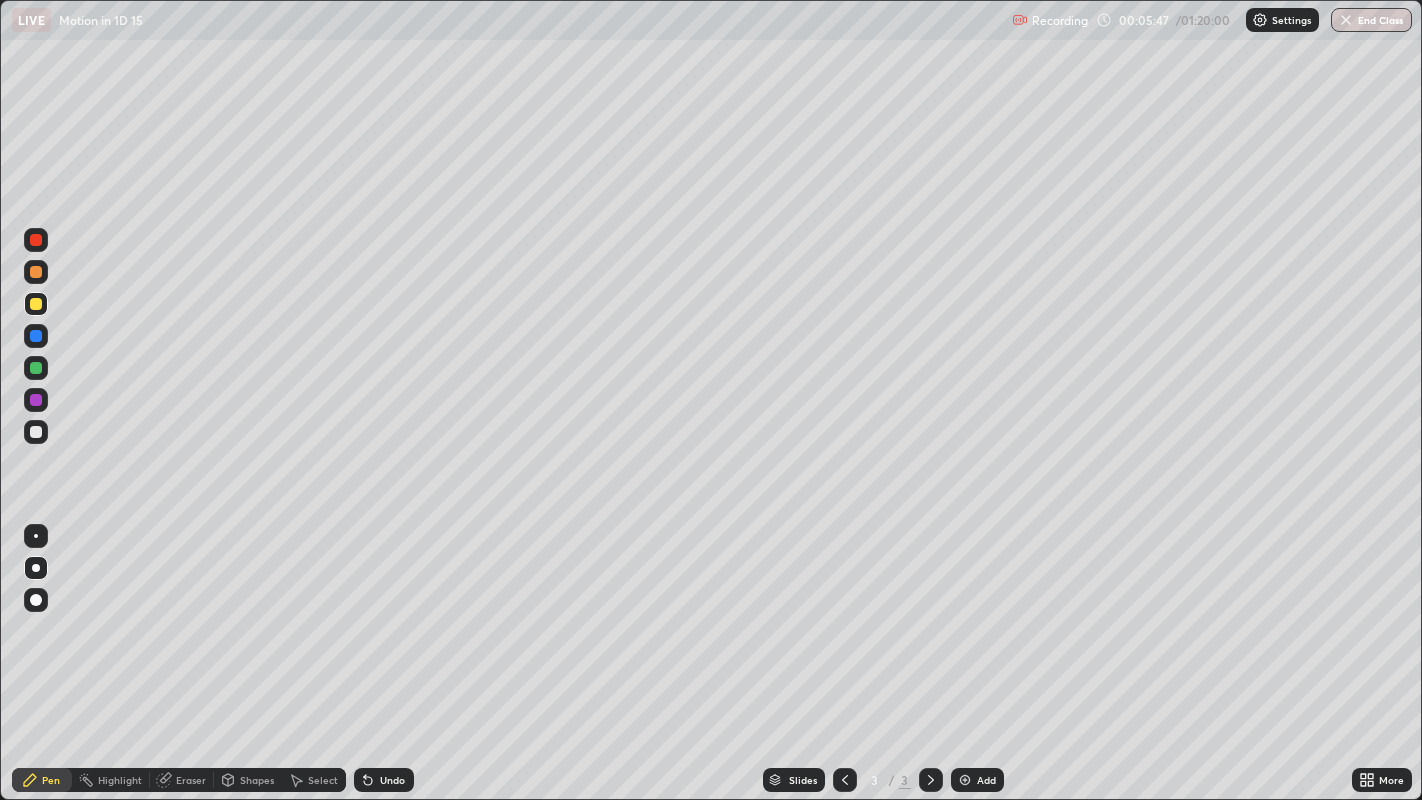 click at bounding box center [36, 432] 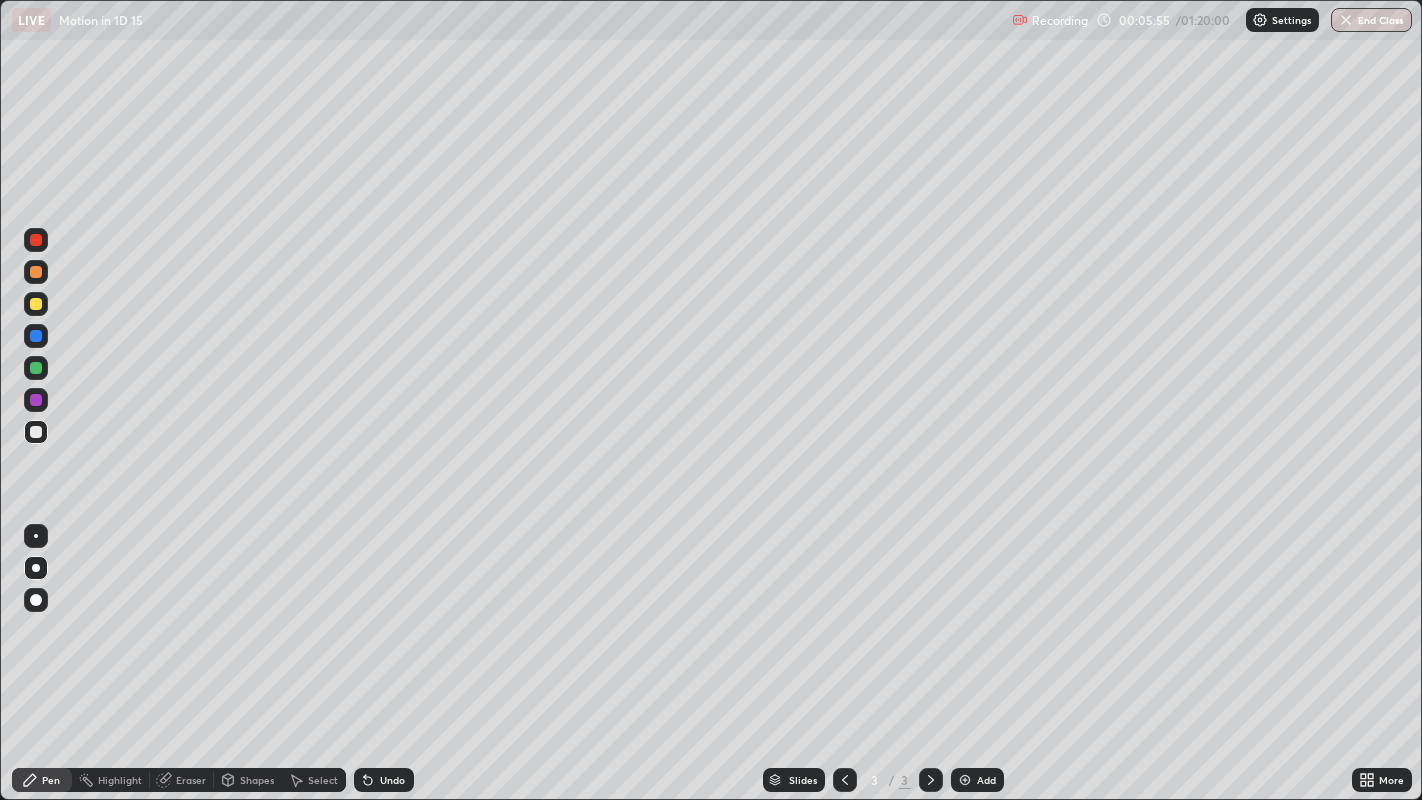 click at bounding box center [36, 432] 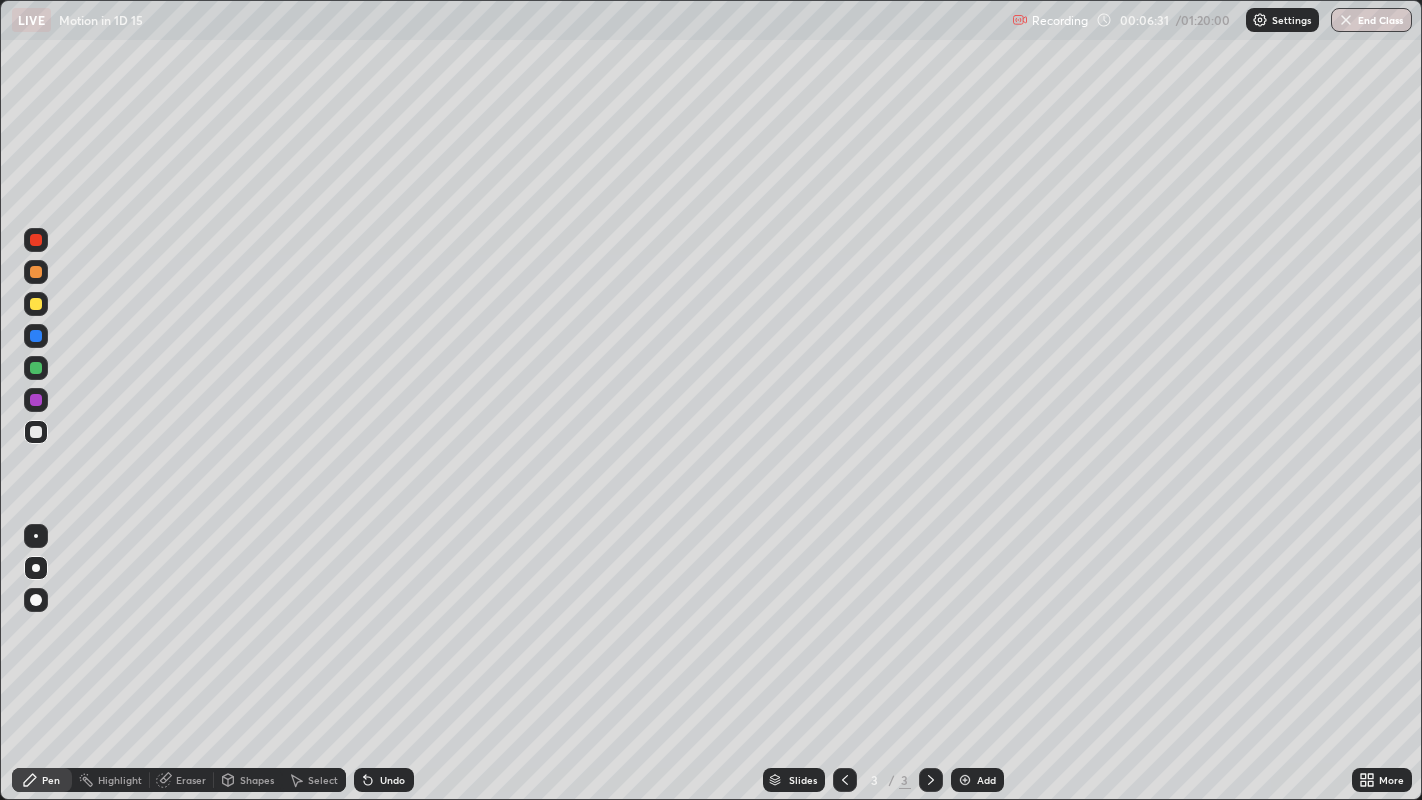 click 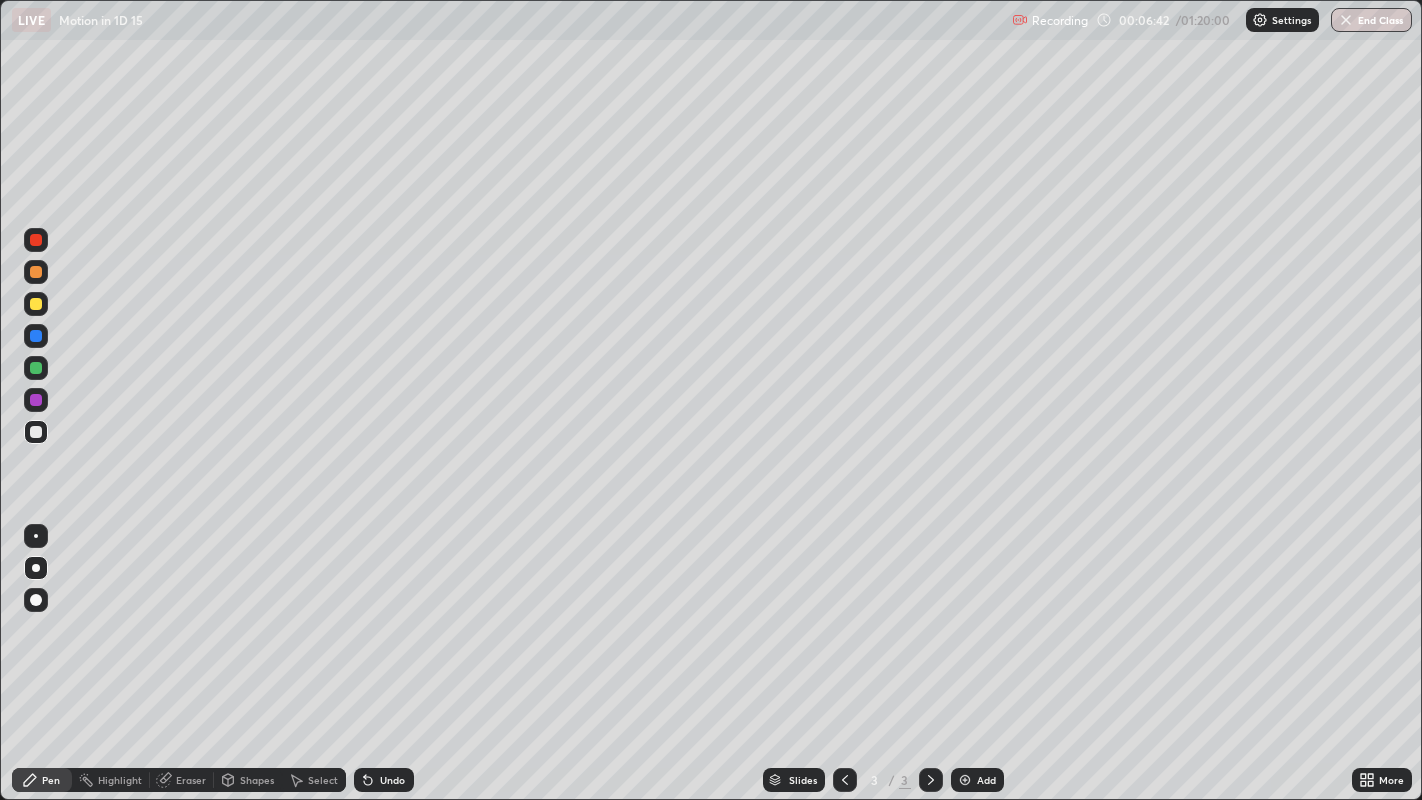 click at bounding box center (36, 304) 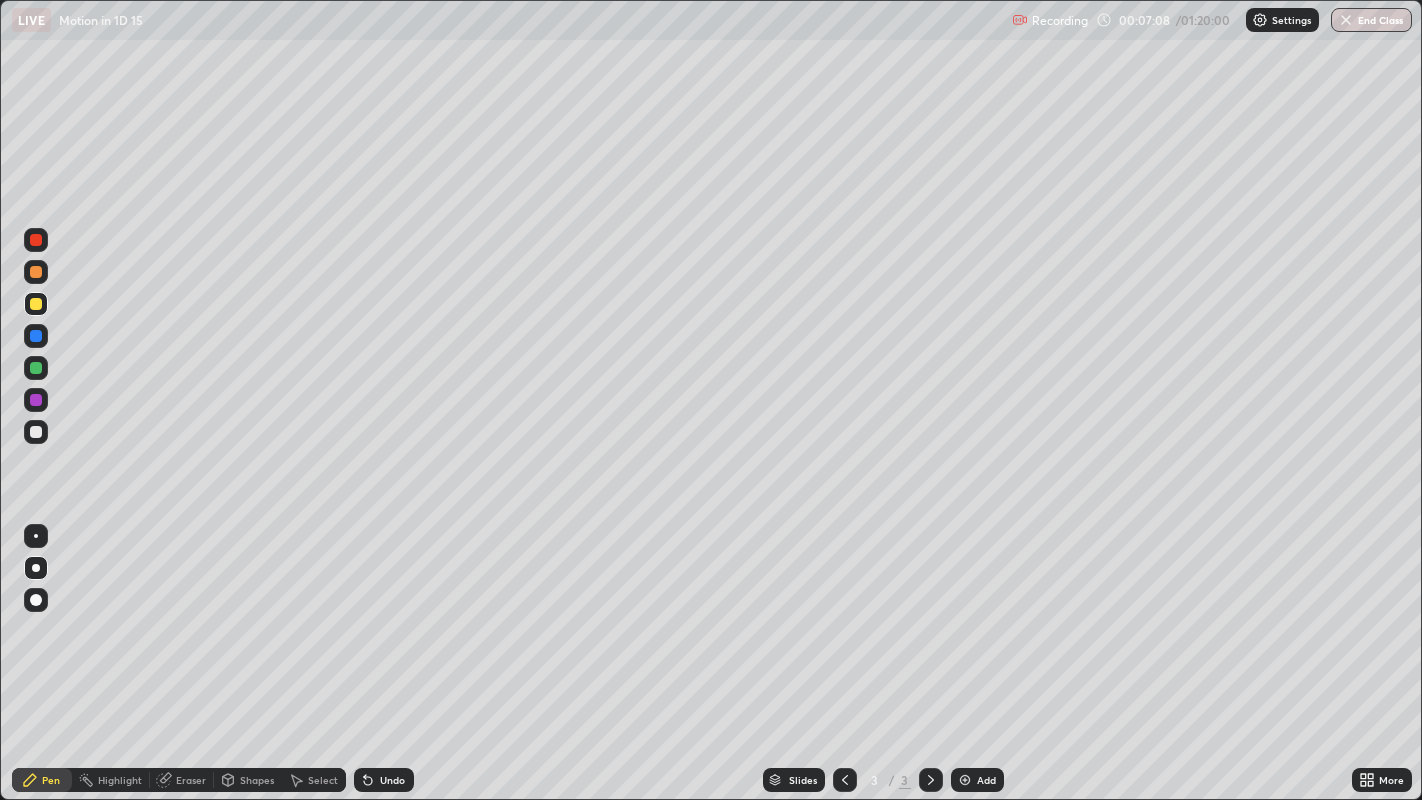 click at bounding box center (36, 432) 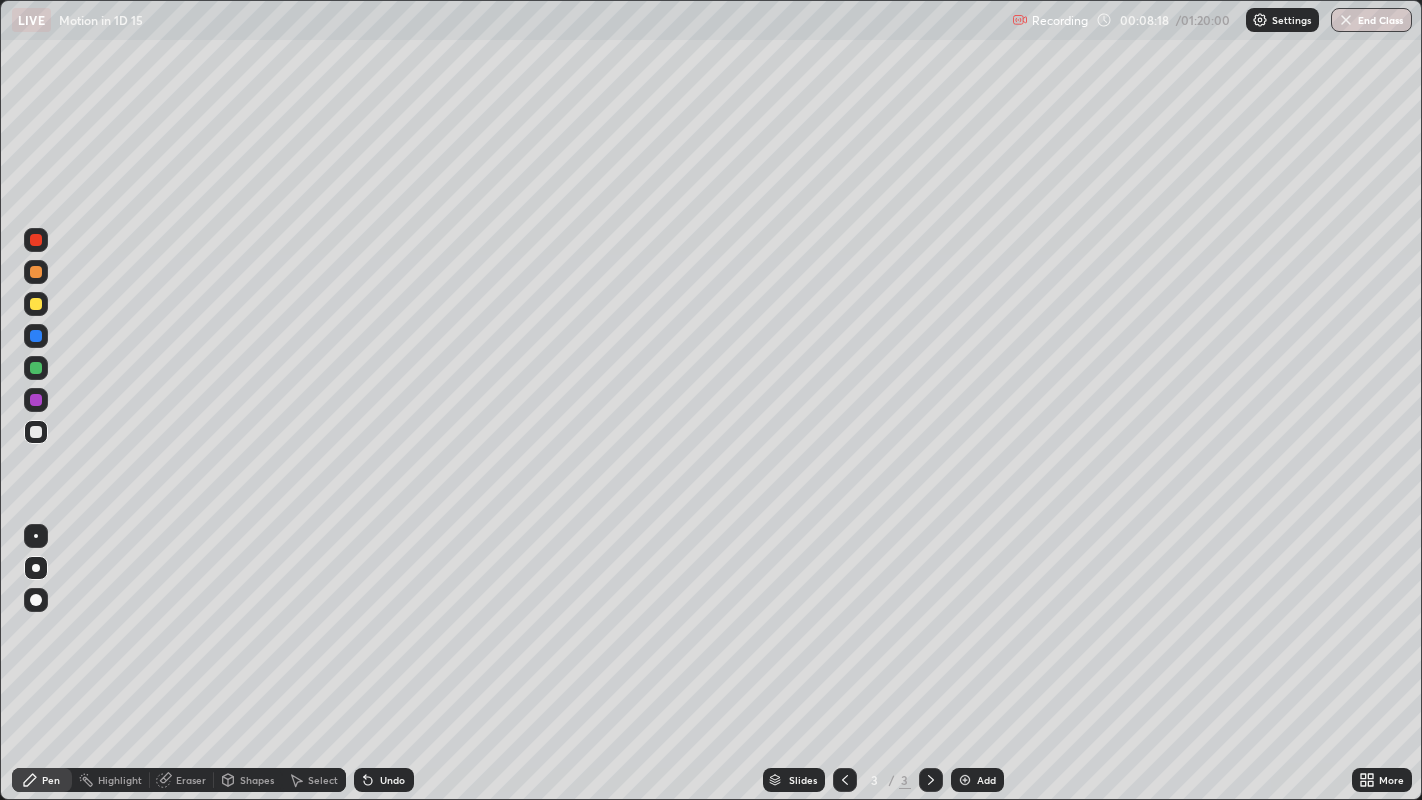 click at bounding box center (36, 304) 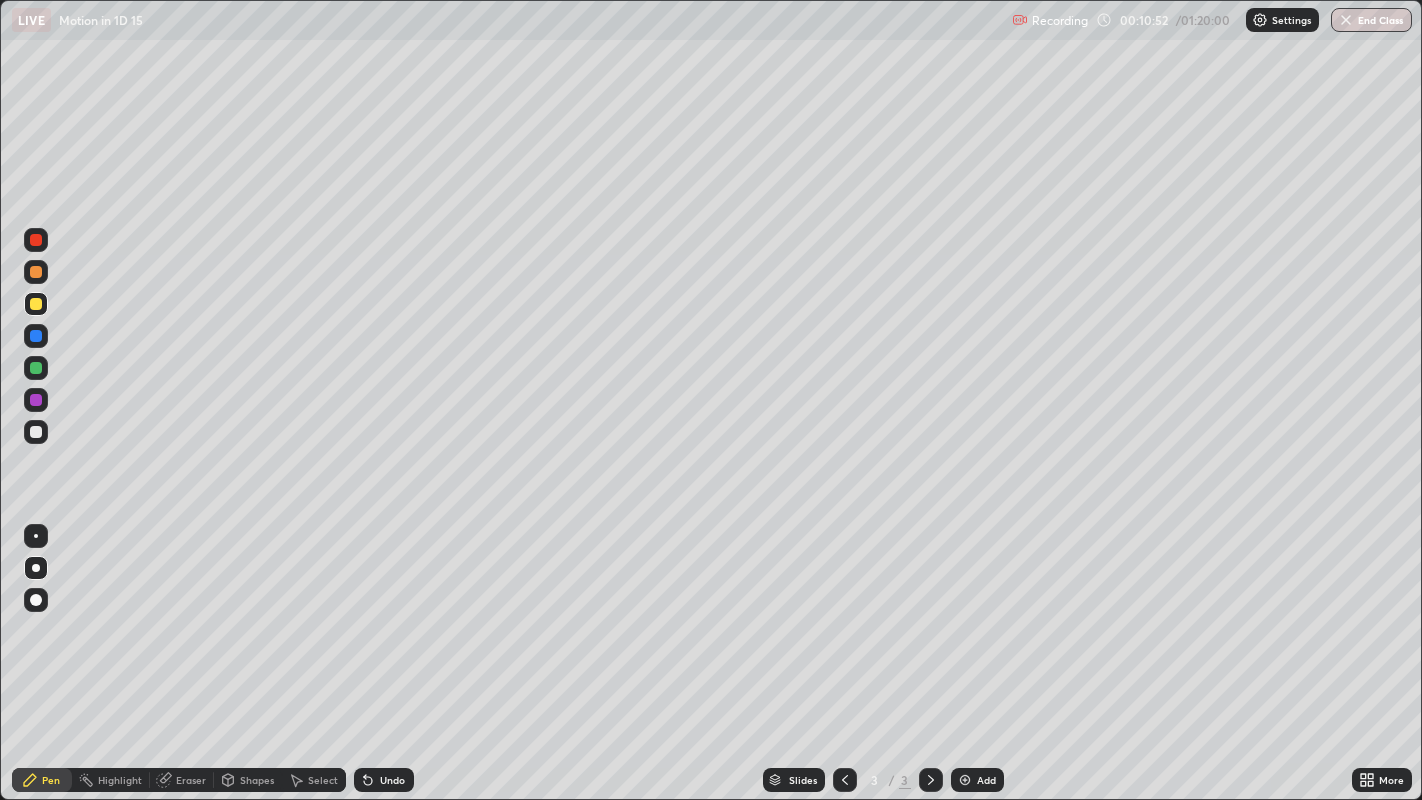 click on "Add" at bounding box center (977, 780) 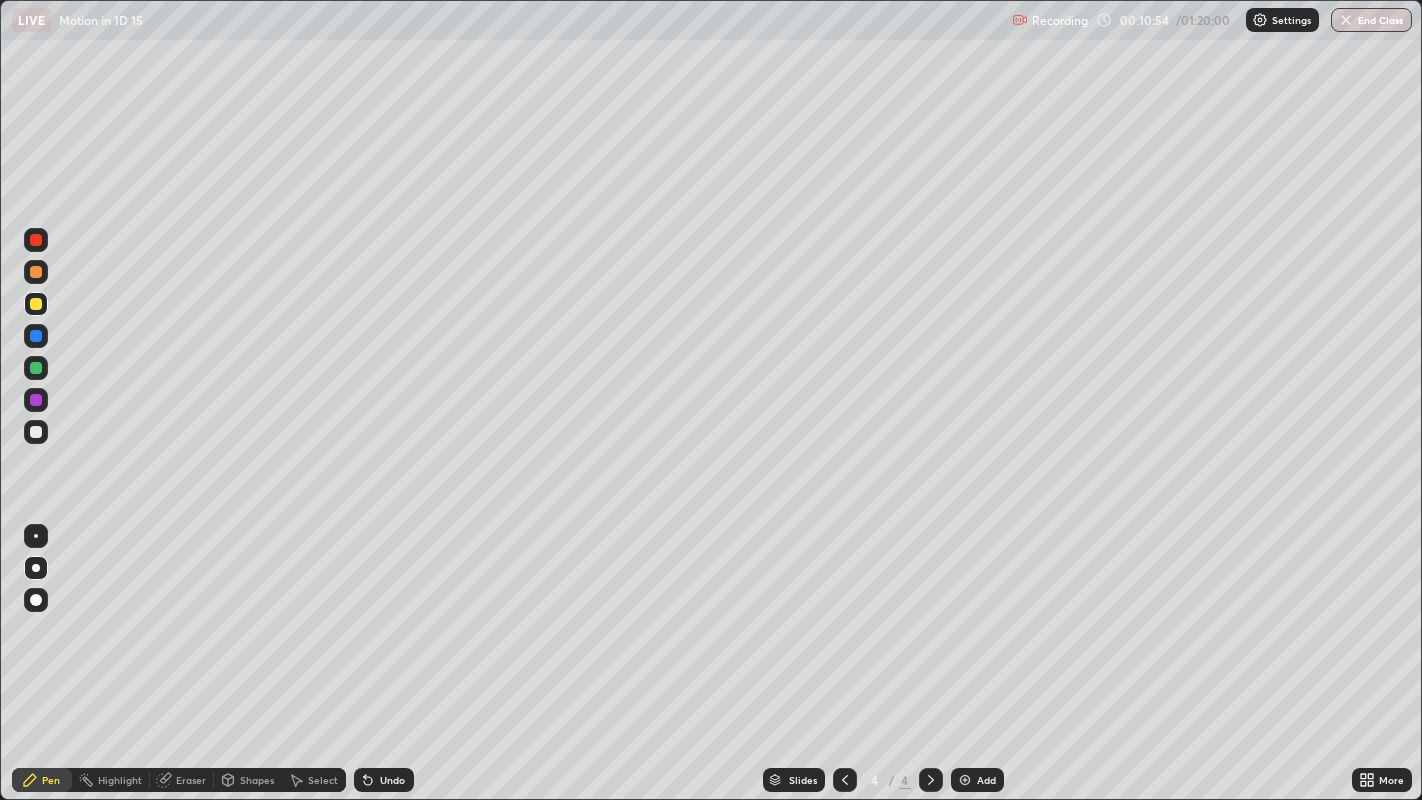 click at bounding box center (36, 432) 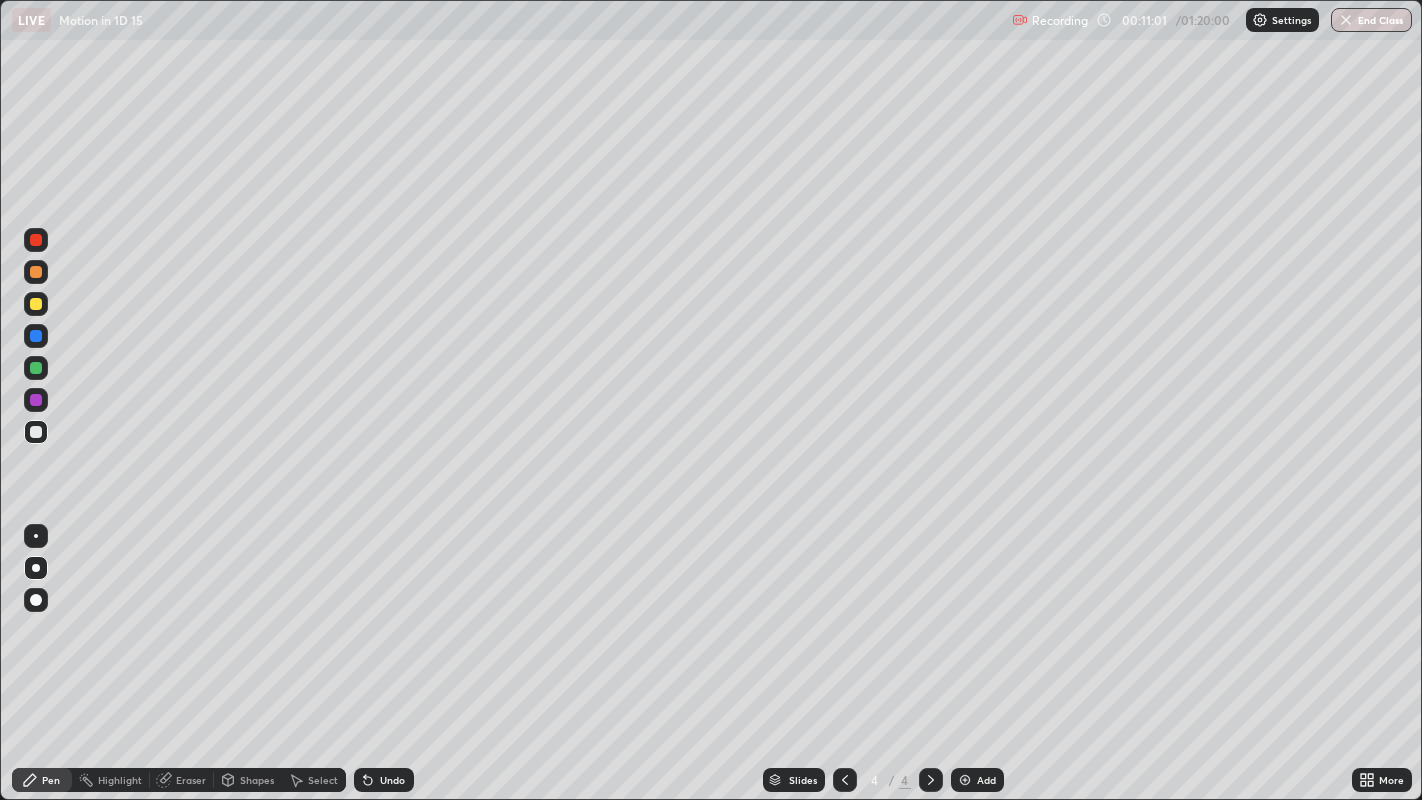 click on "Undo" at bounding box center (392, 780) 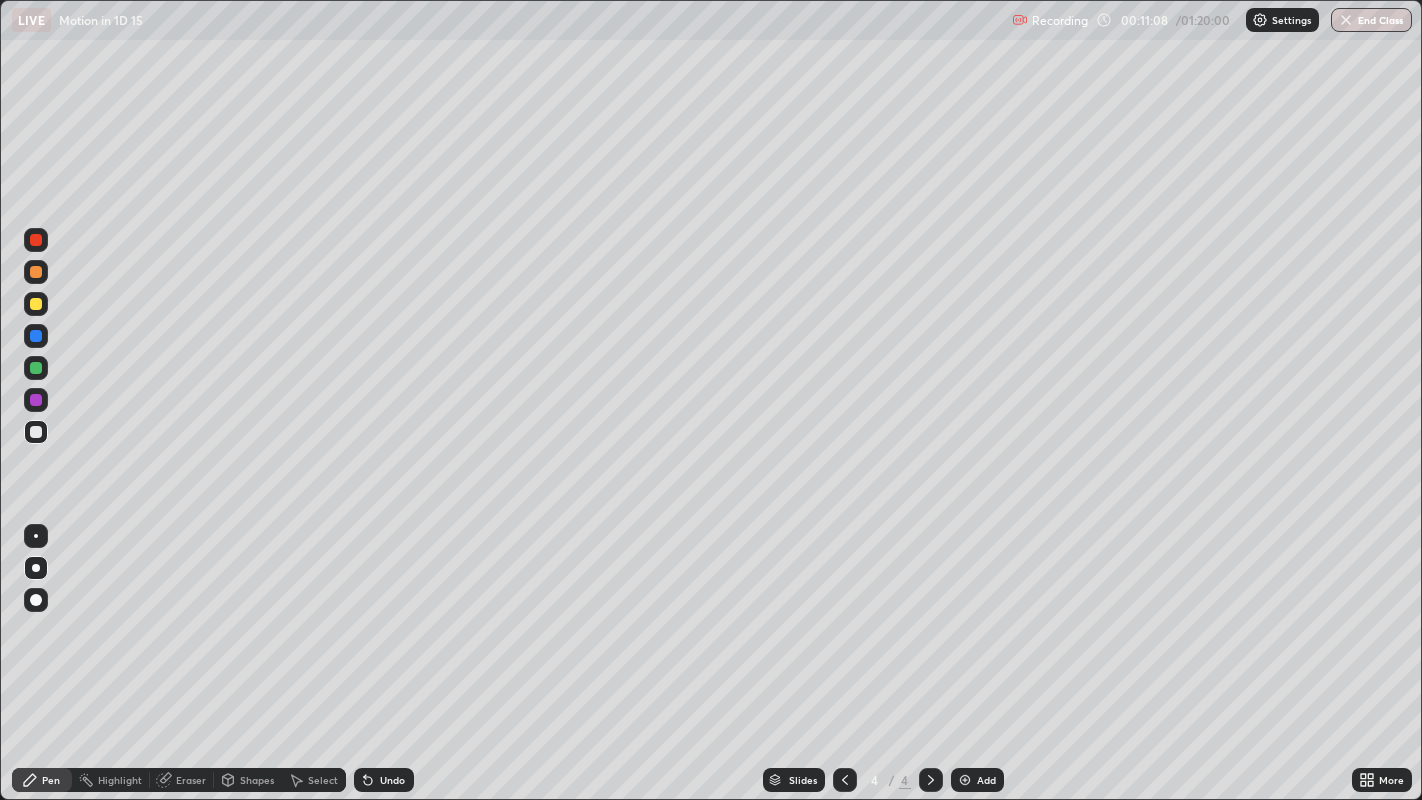 click at bounding box center (36, 304) 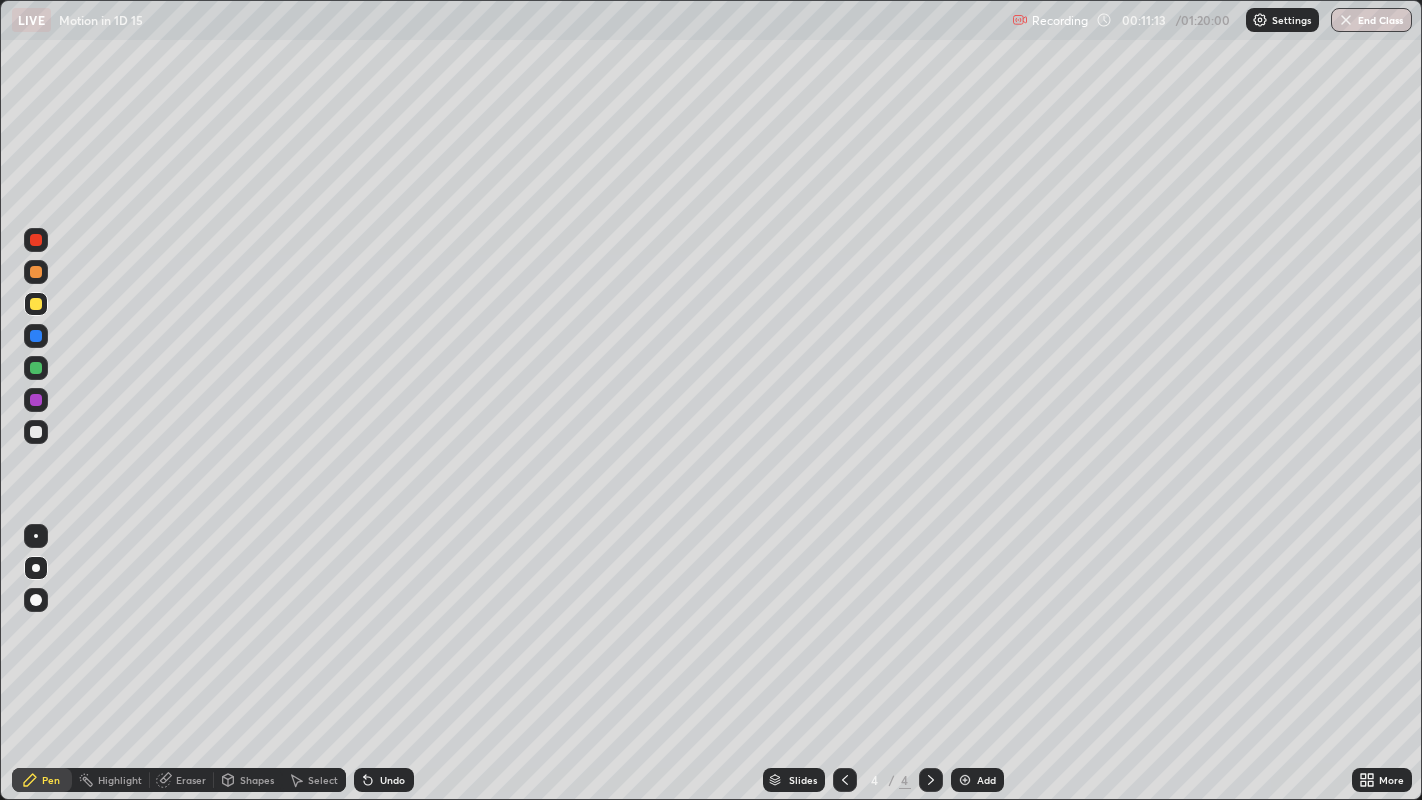 click at bounding box center [36, 432] 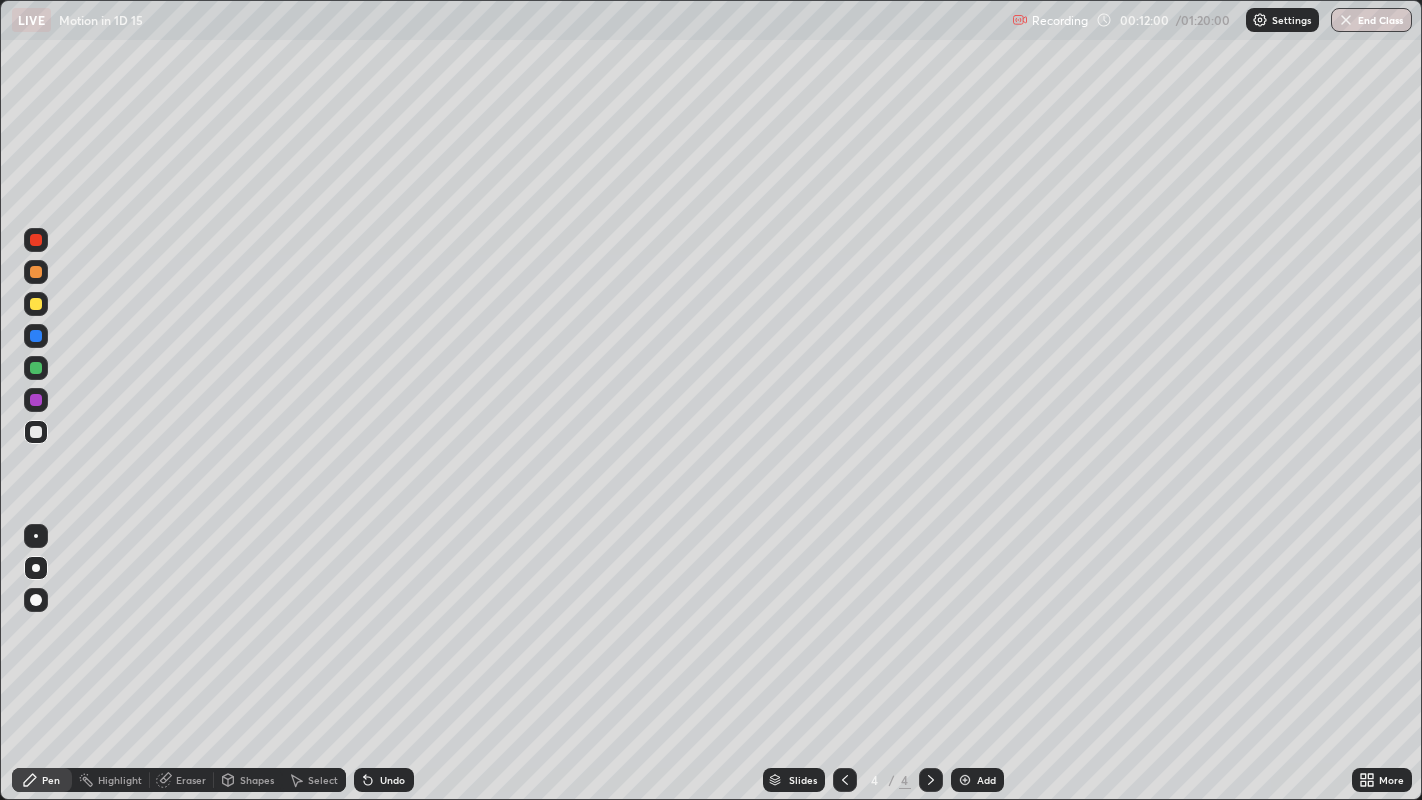 click on "Undo" at bounding box center (392, 780) 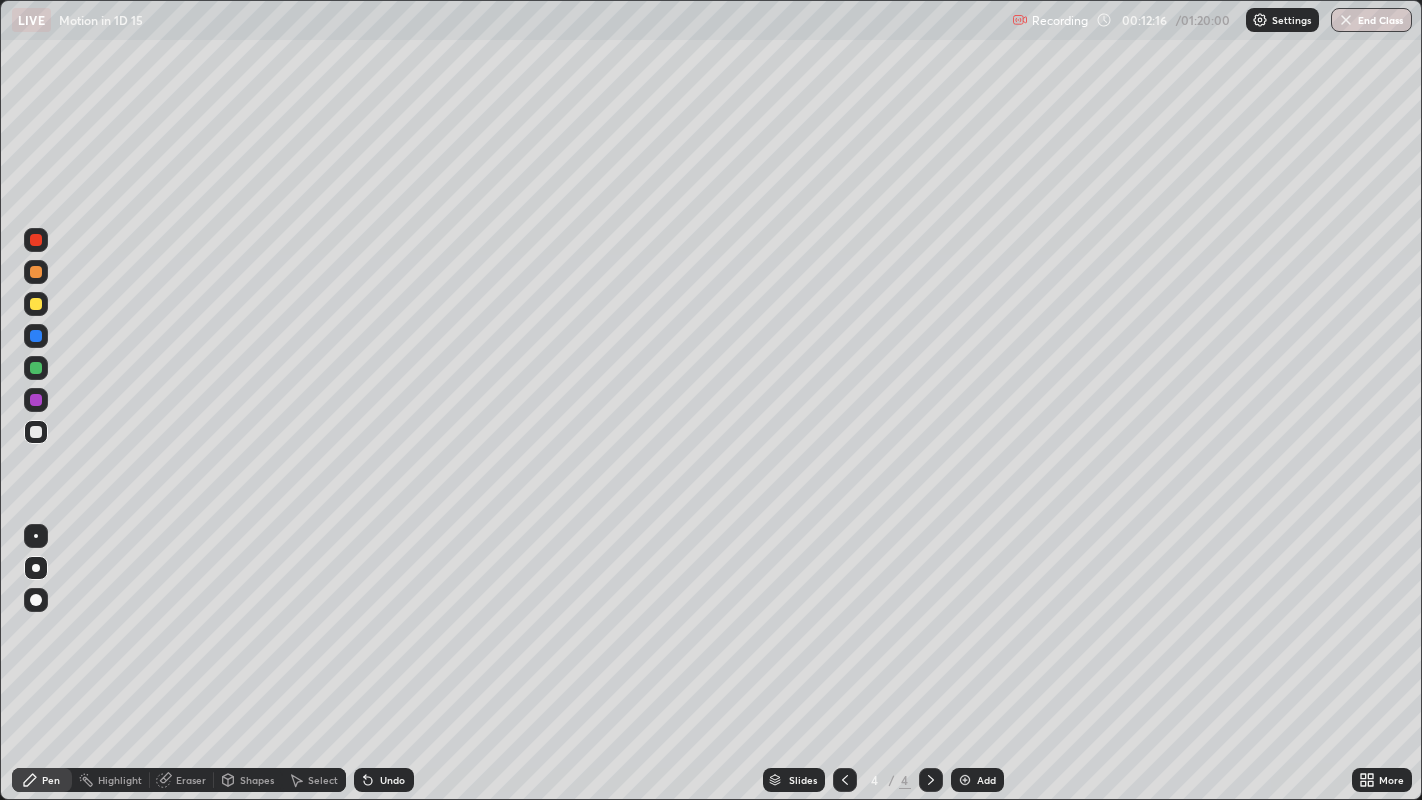 click 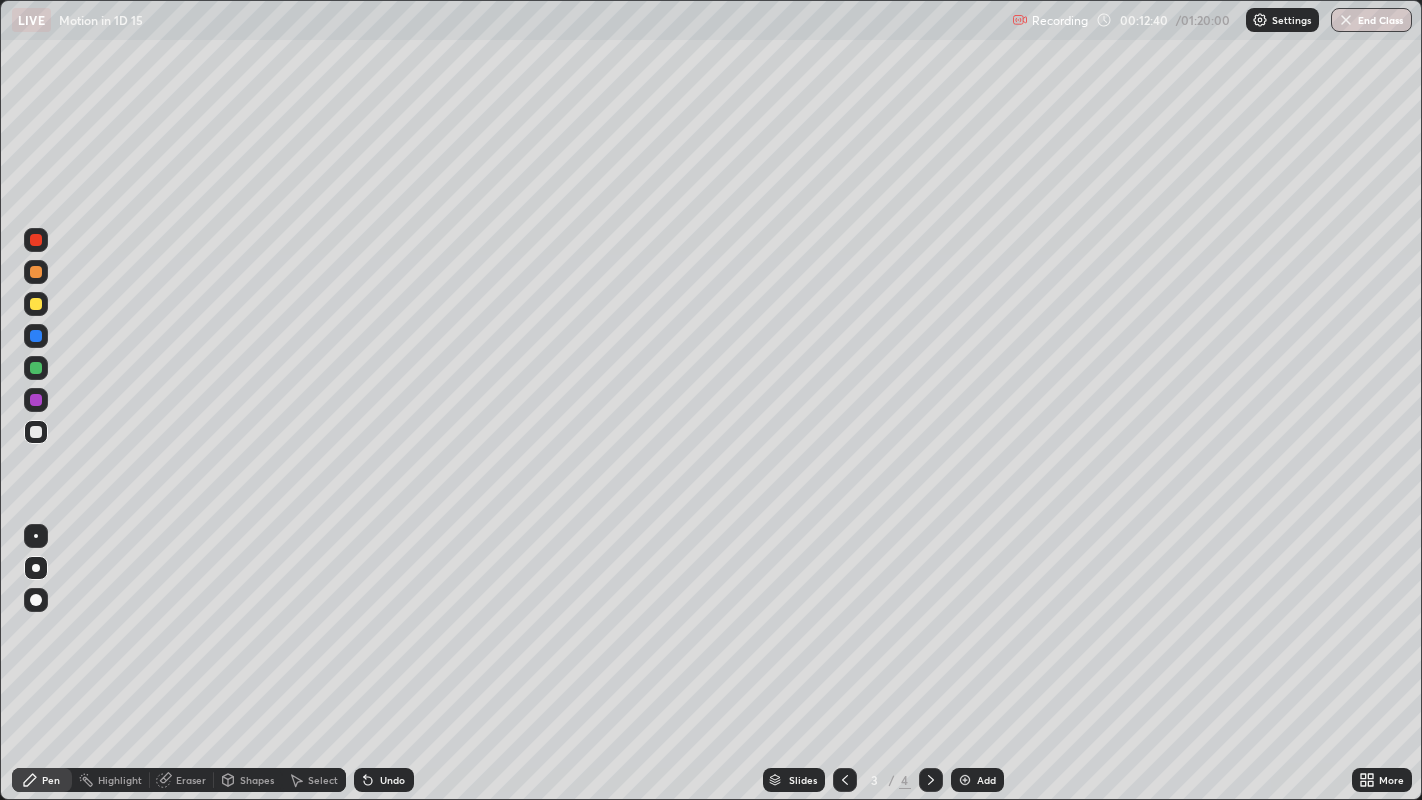 click at bounding box center (931, 780) 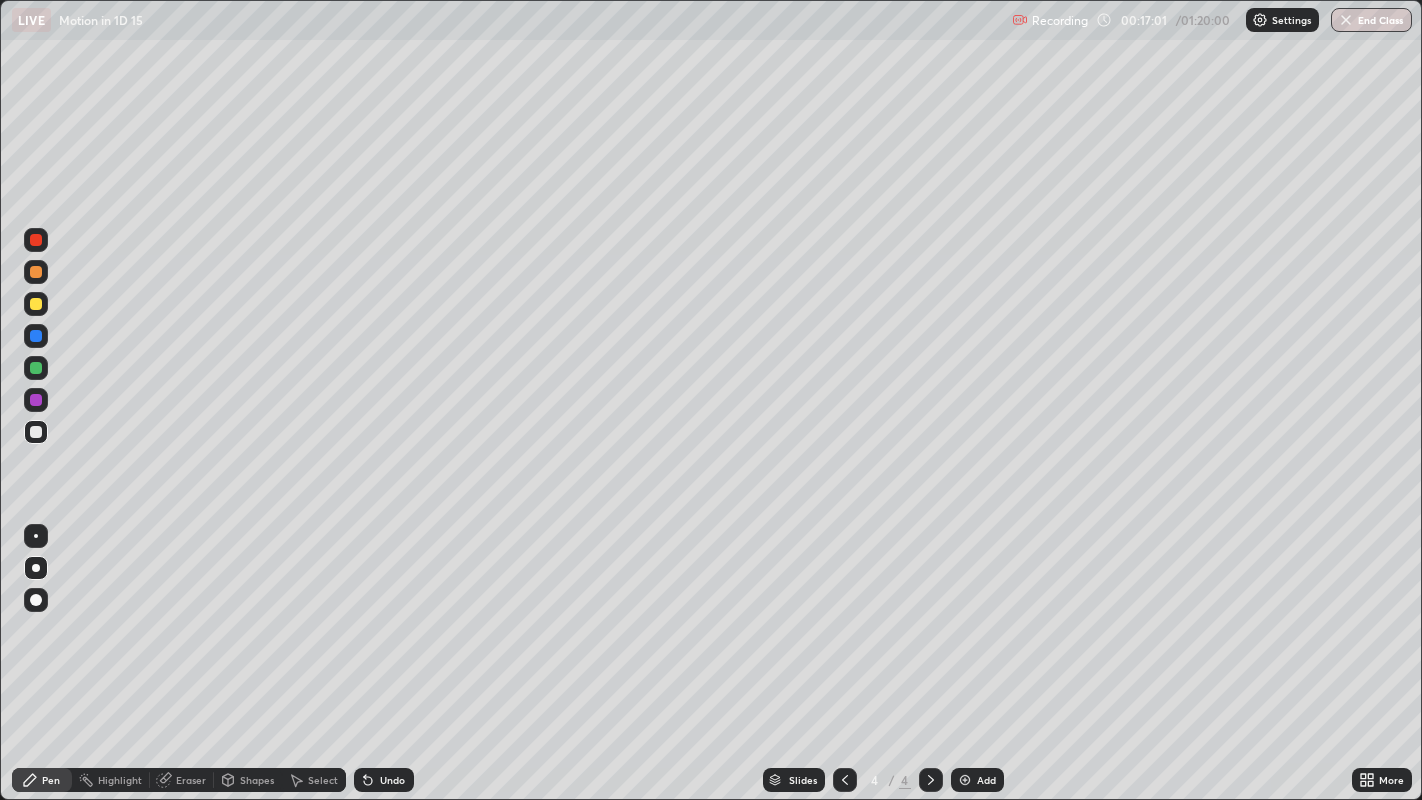 click at bounding box center [36, 304] 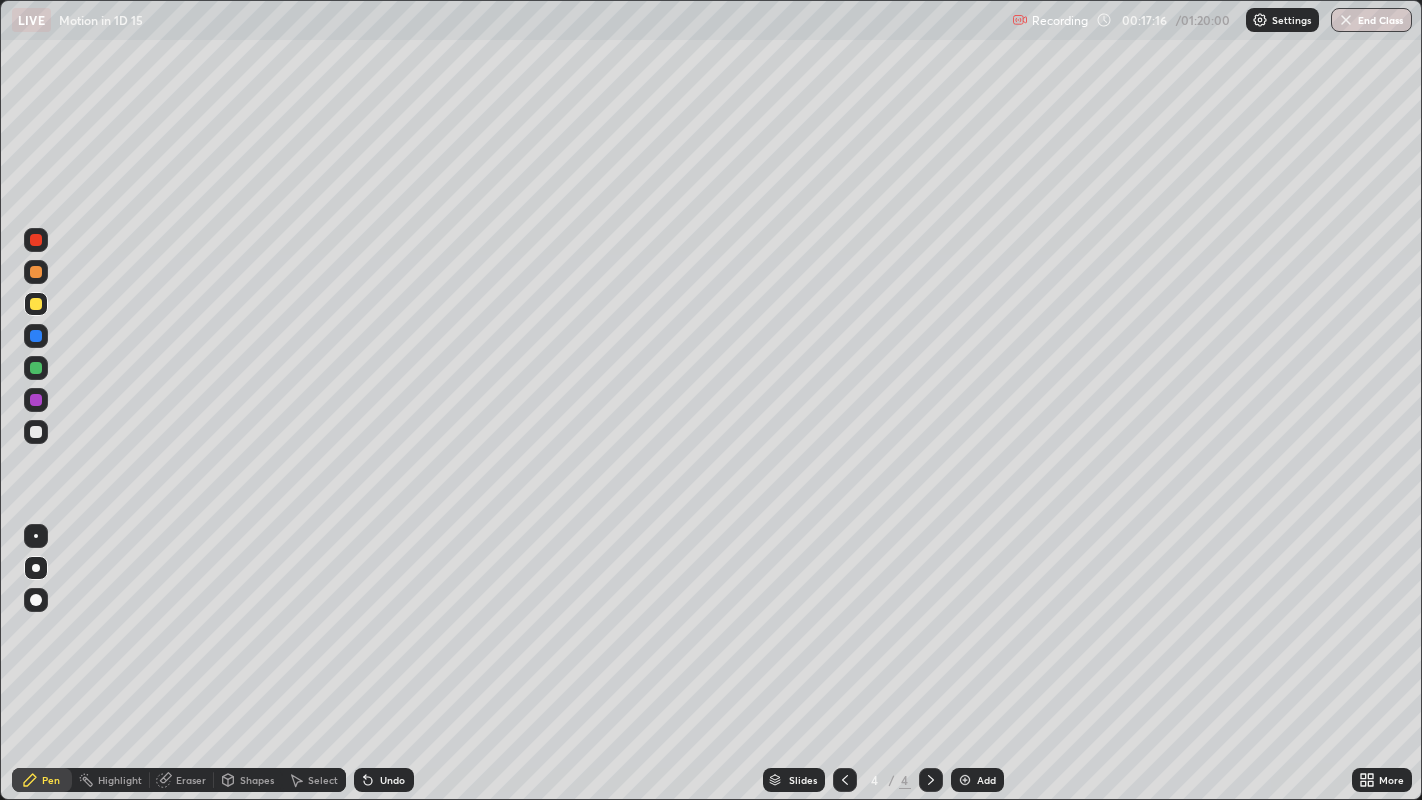 click on "Undo" at bounding box center [384, 780] 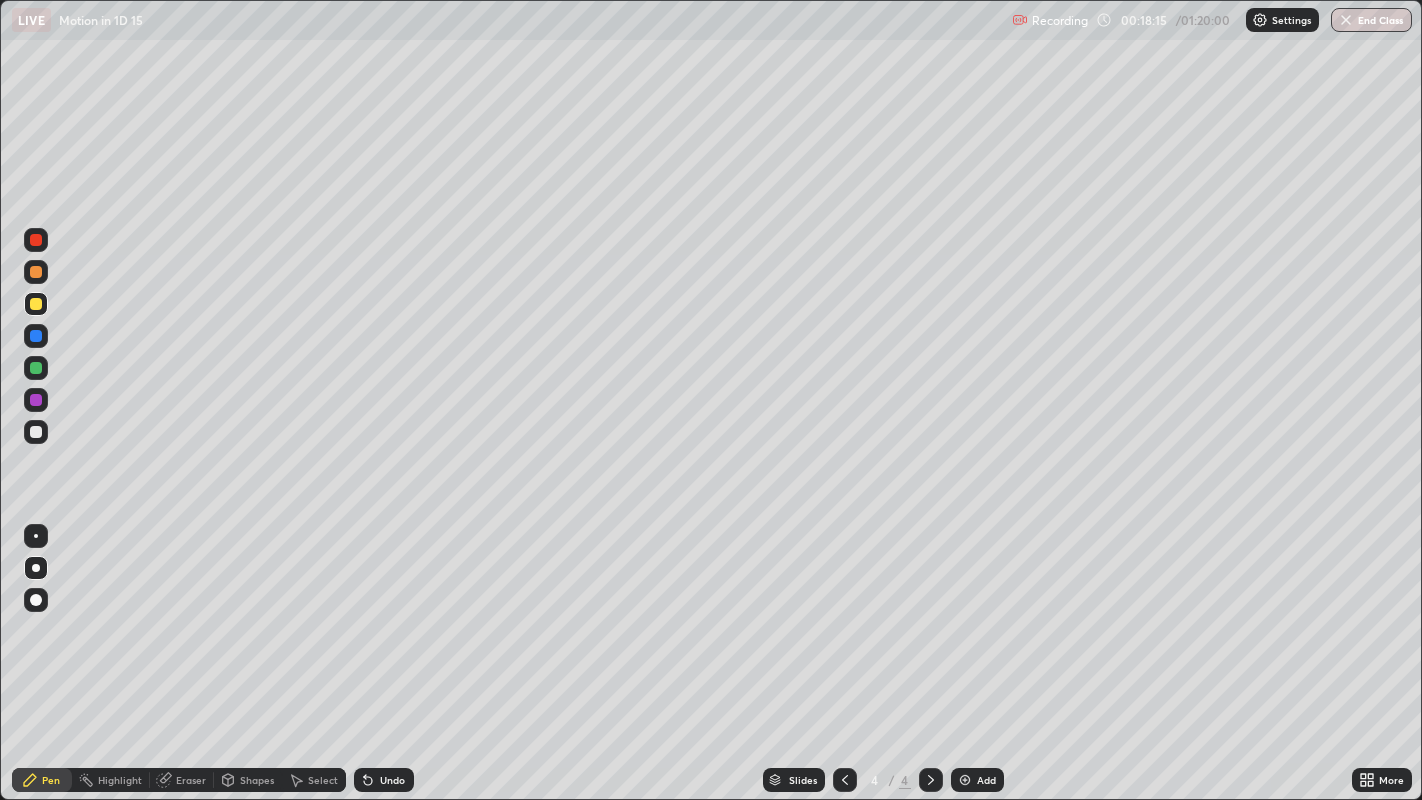 click at bounding box center [36, 368] 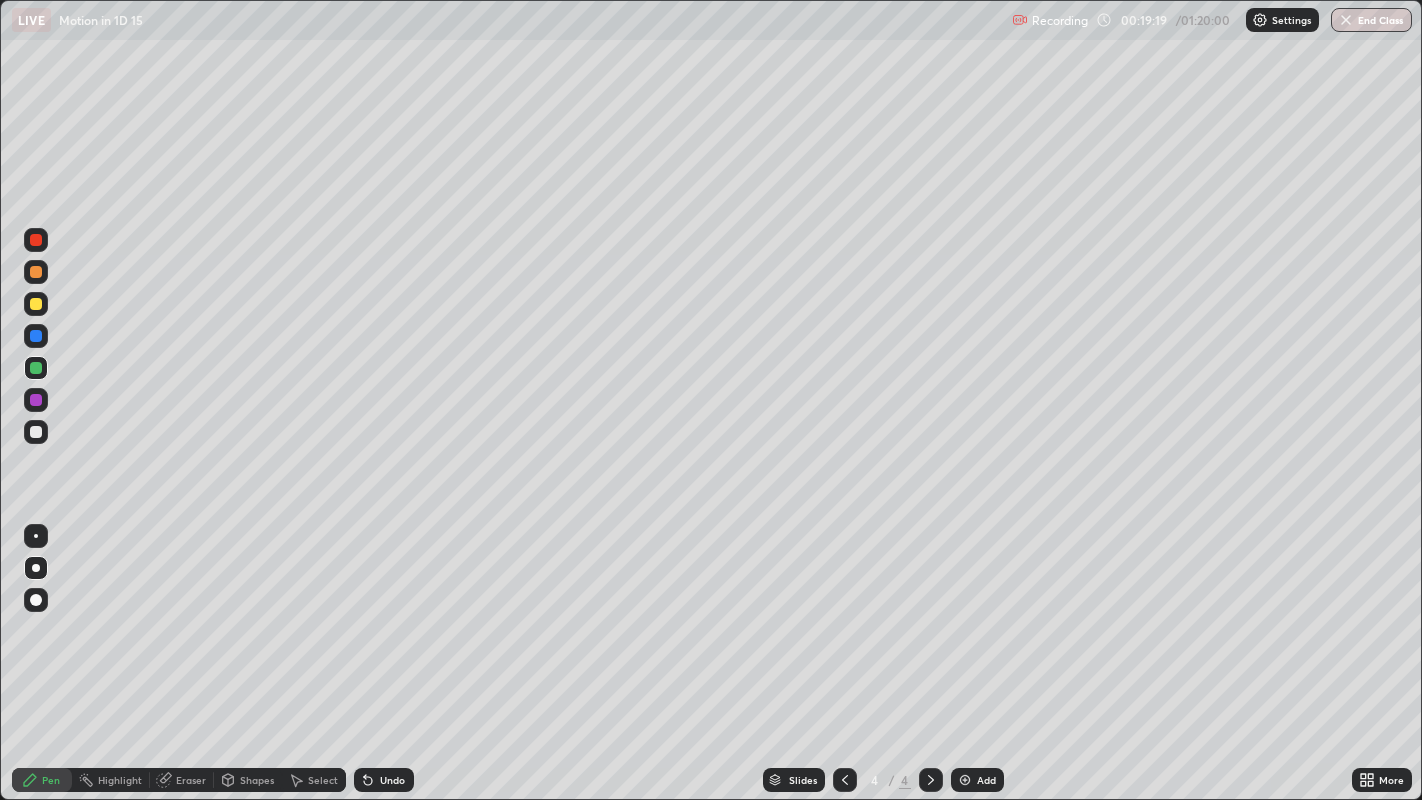 click on "Select" at bounding box center (323, 780) 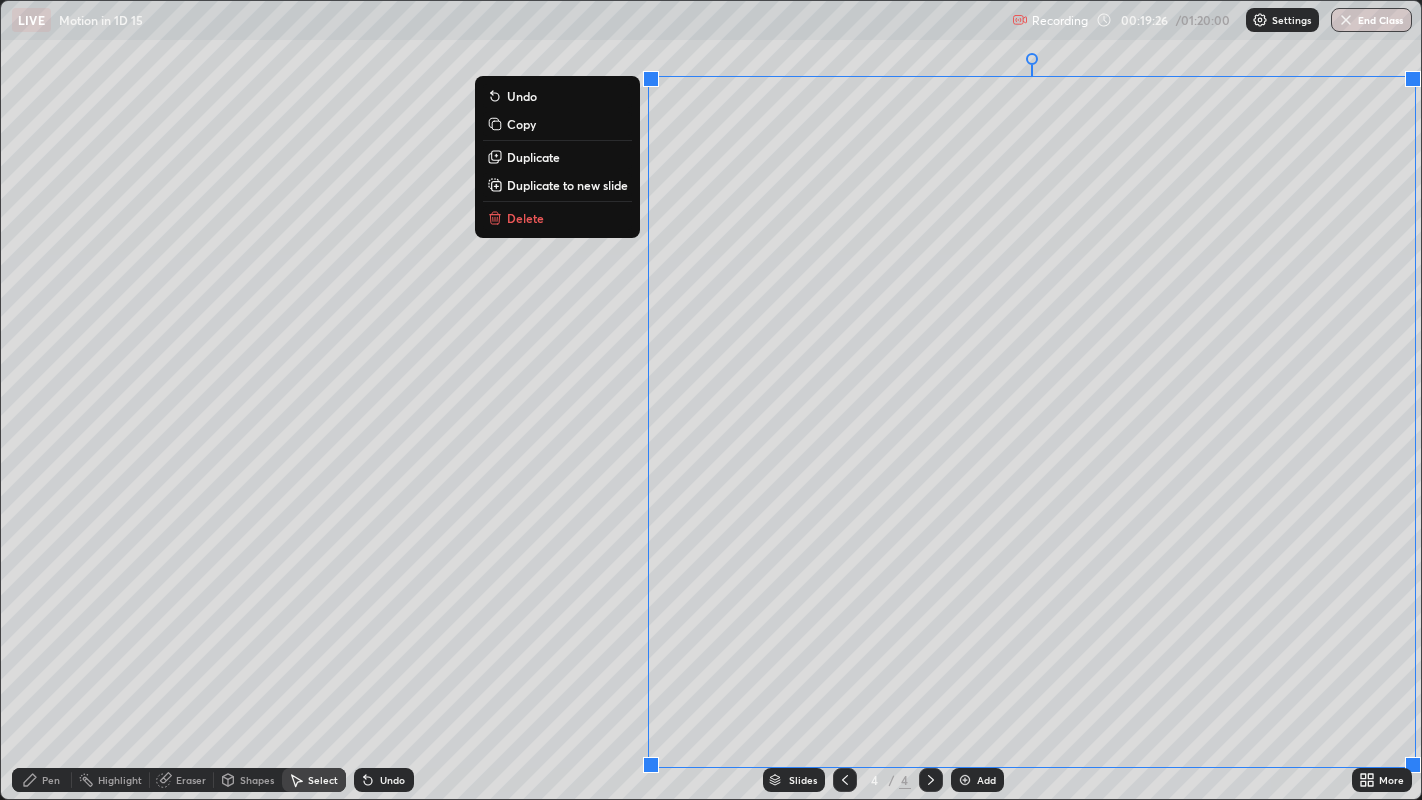 click on "Duplicate to new slide" at bounding box center (567, 185) 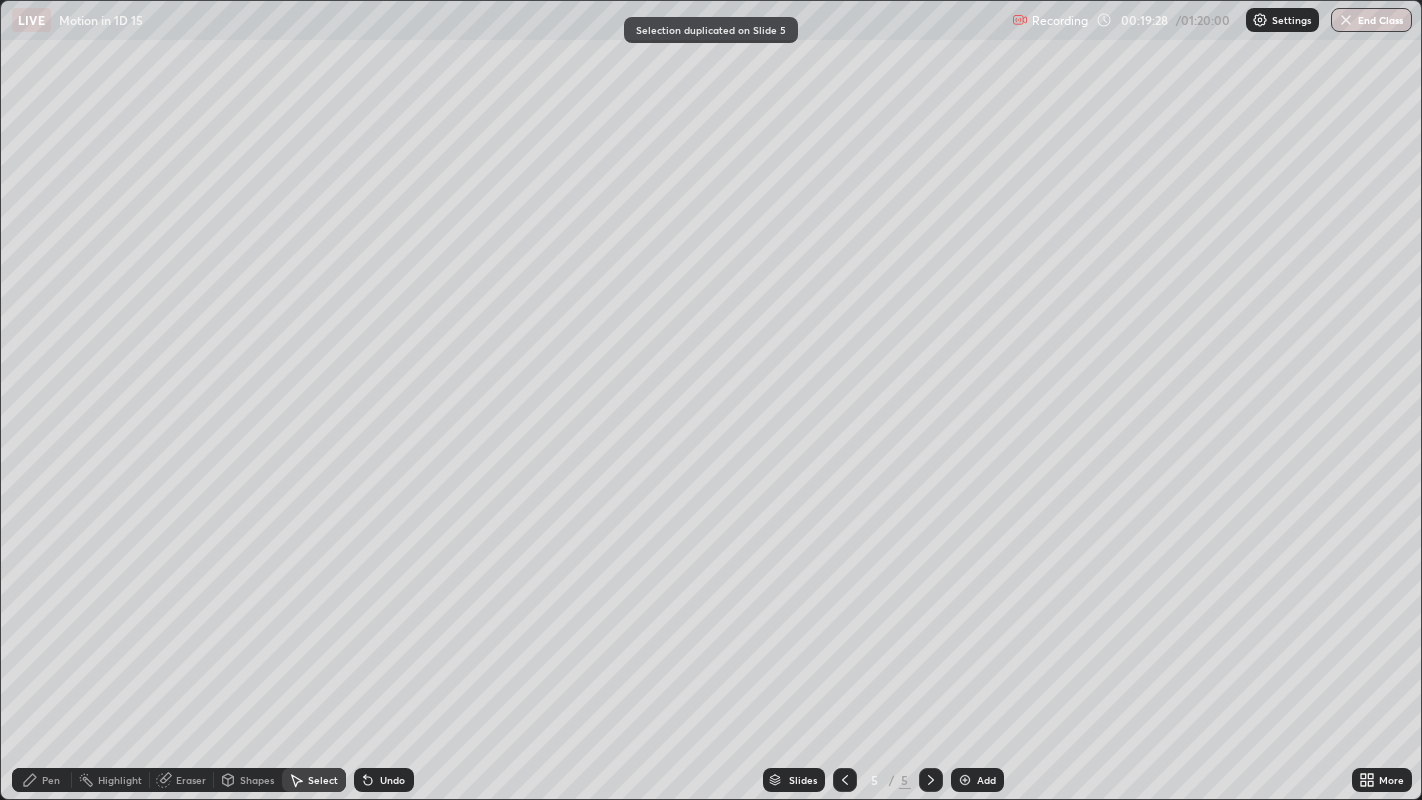 click 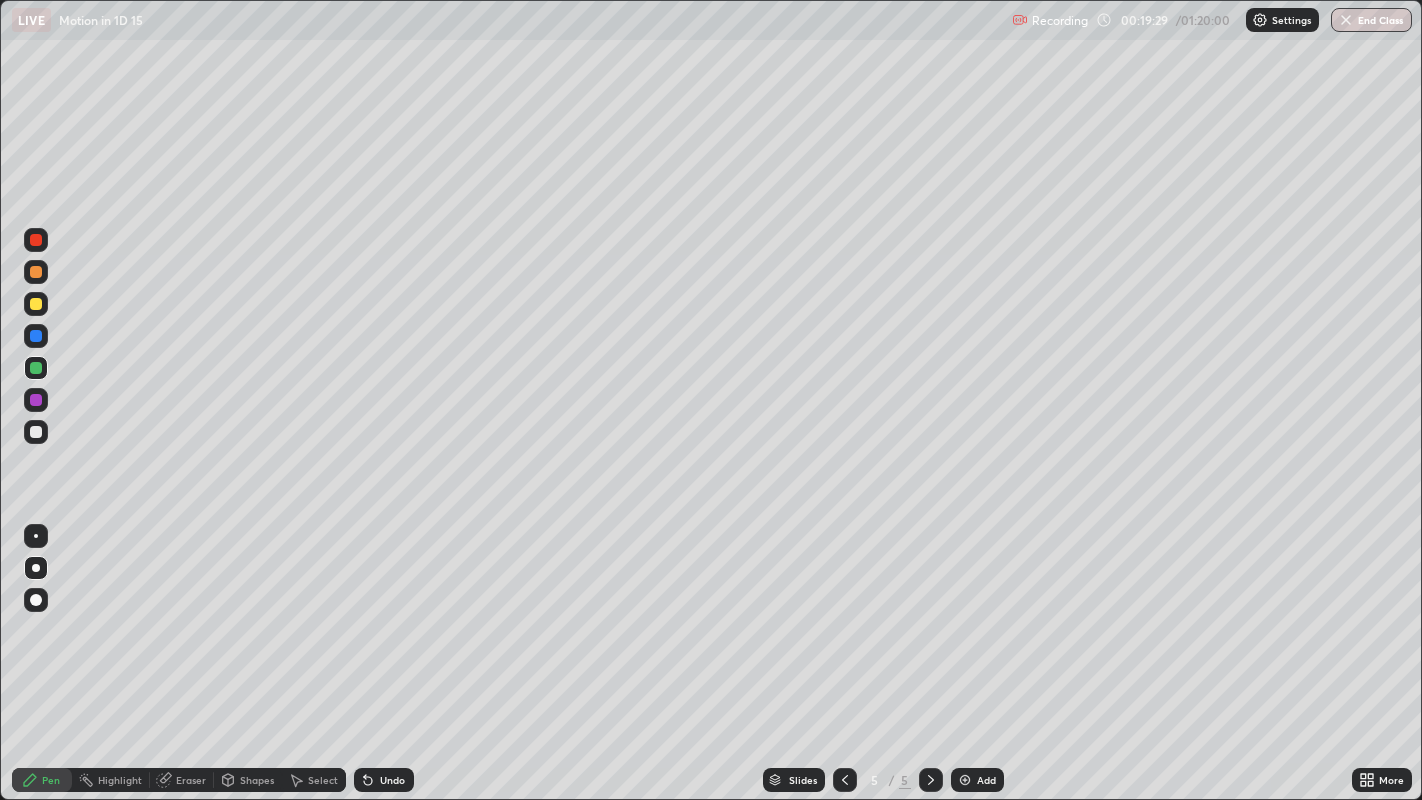 click at bounding box center (36, 432) 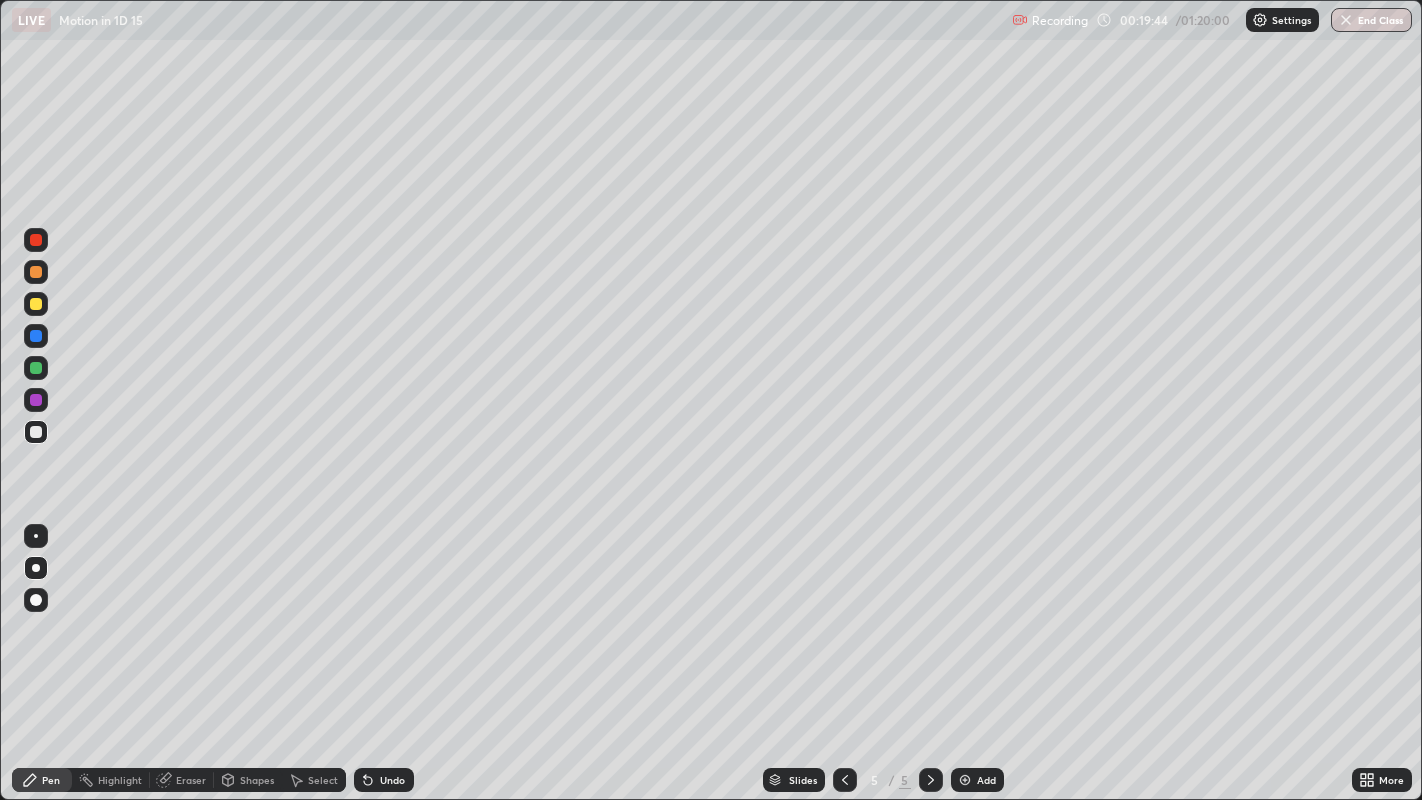 click at bounding box center [36, 304] 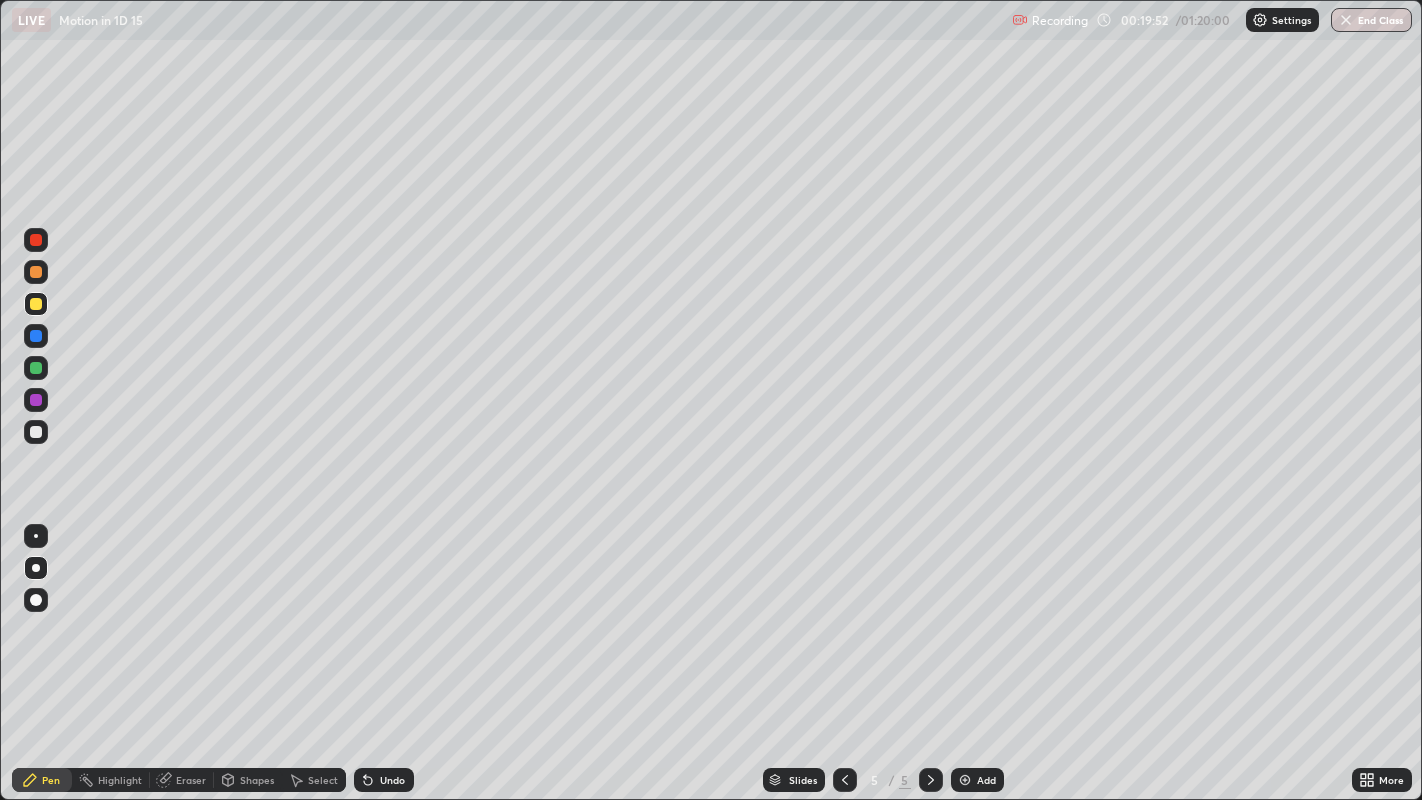 click at bounding box center (36, 432) 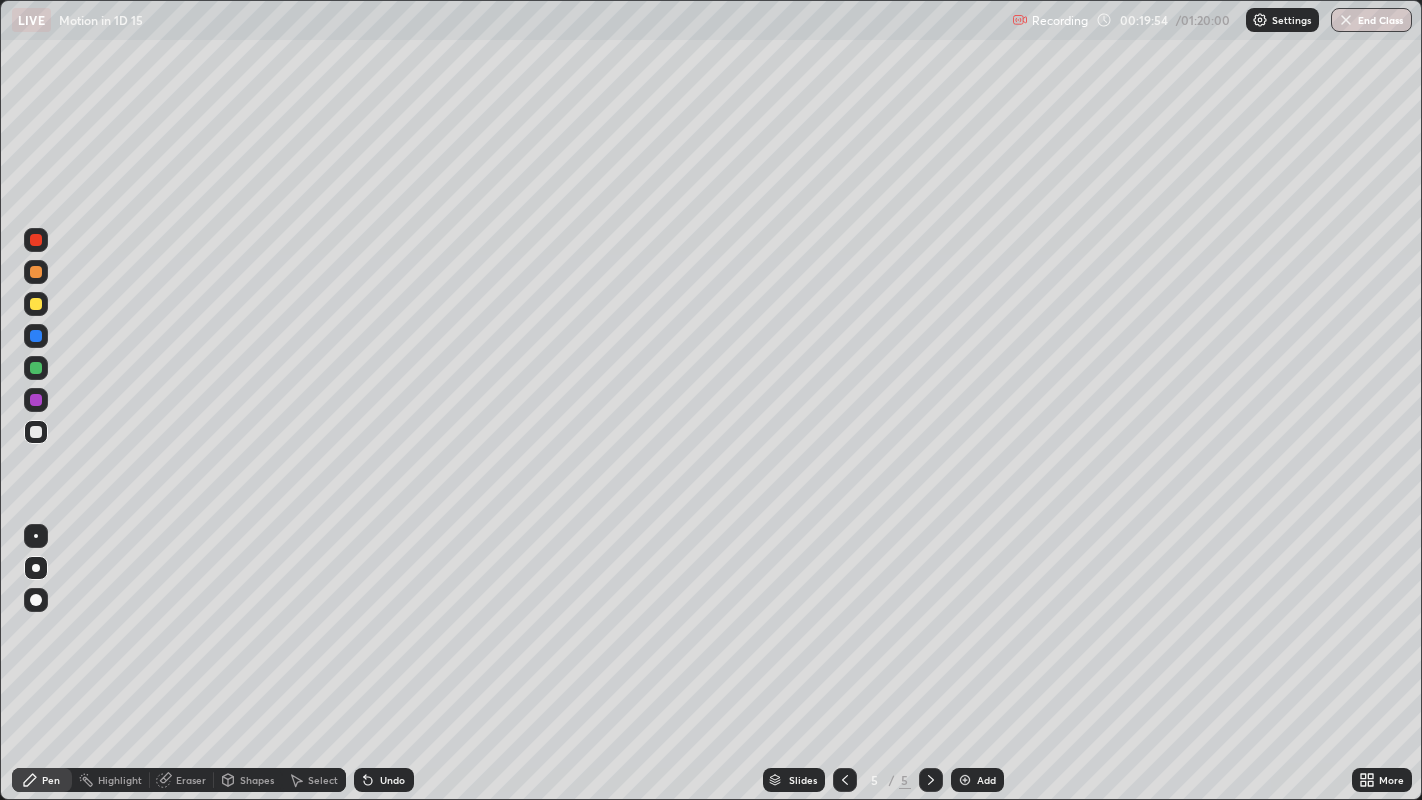 click on "Select" at bounding box center [323, 780] 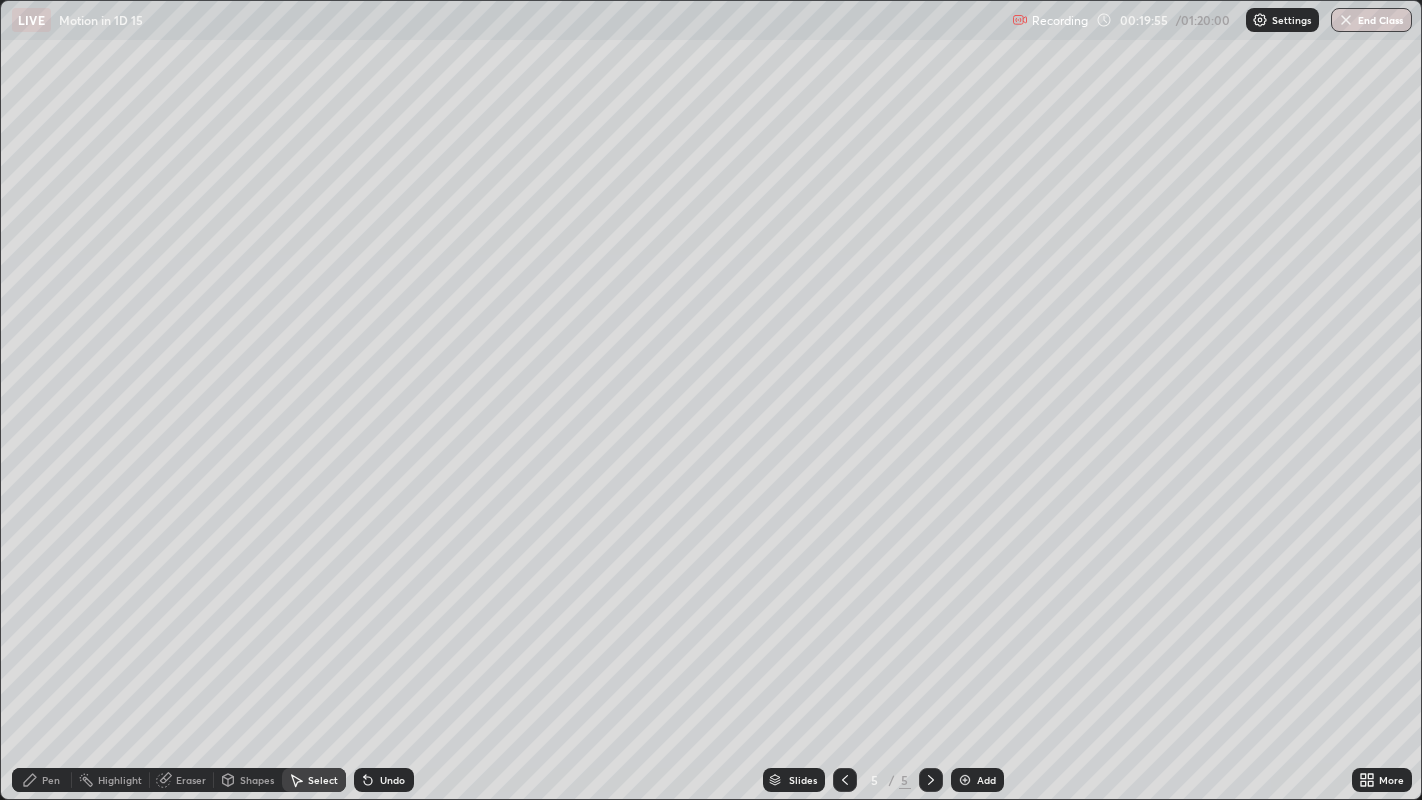 click on "Select" at bounding box center (323, 780) 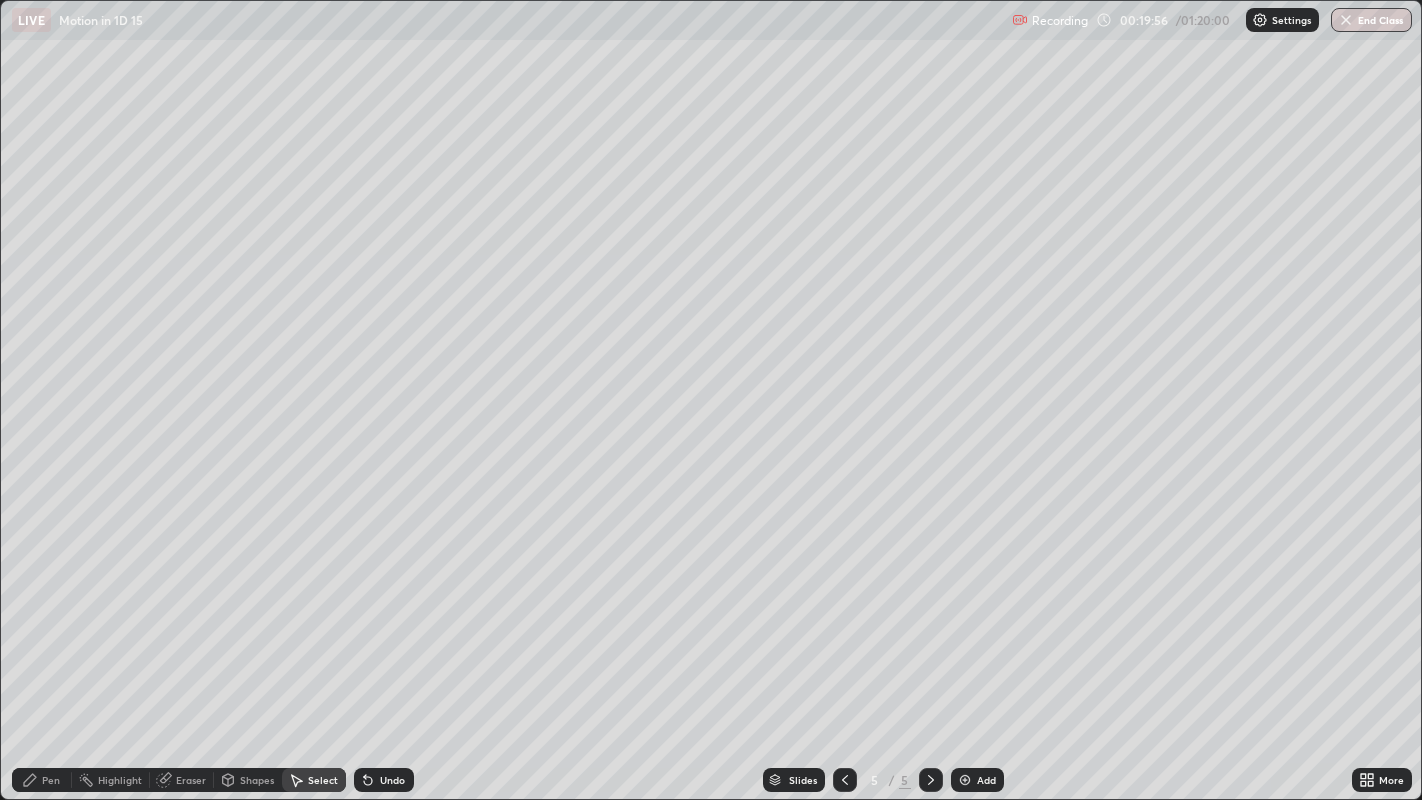 click on "Shapes" at bounding box center [257, 780] 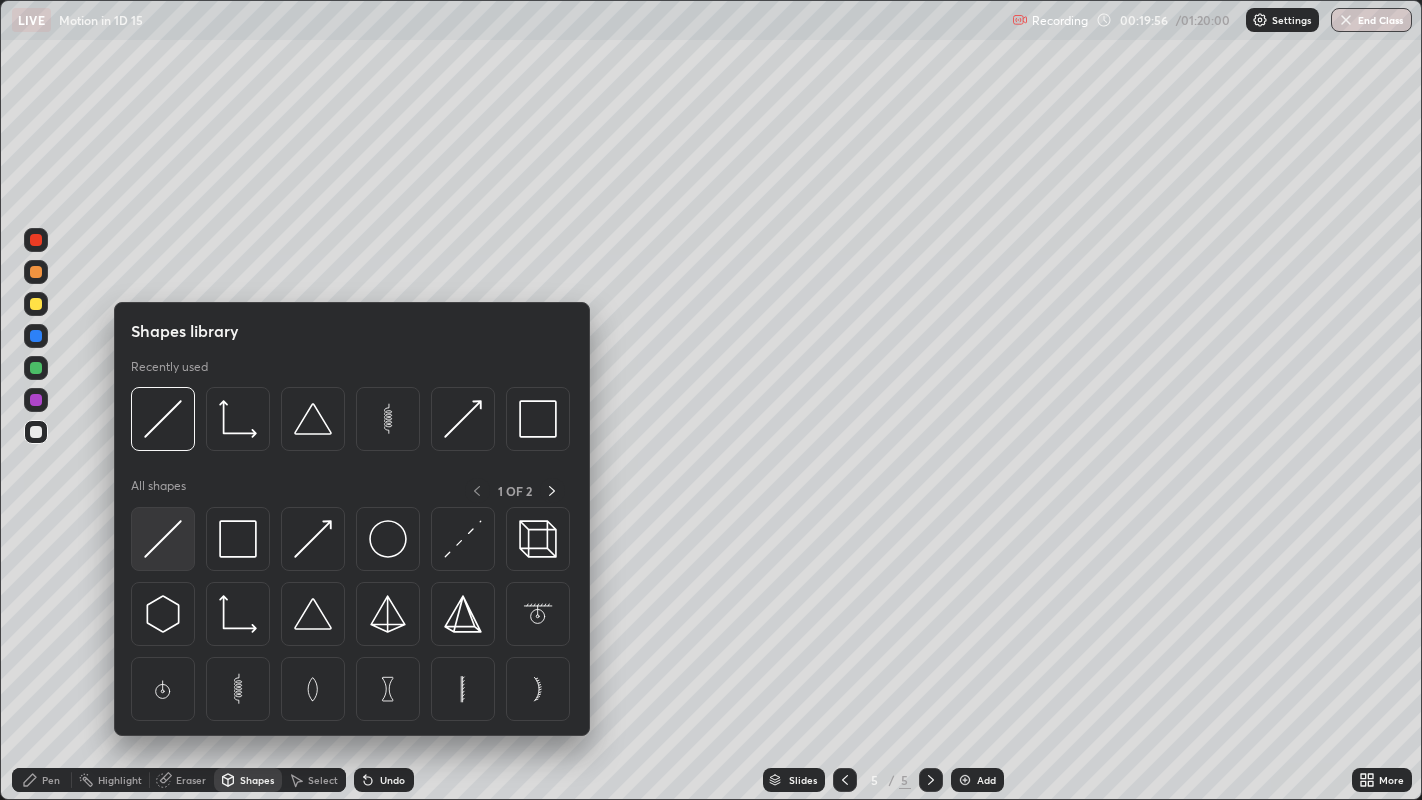 click at bounding box center [163, 539] 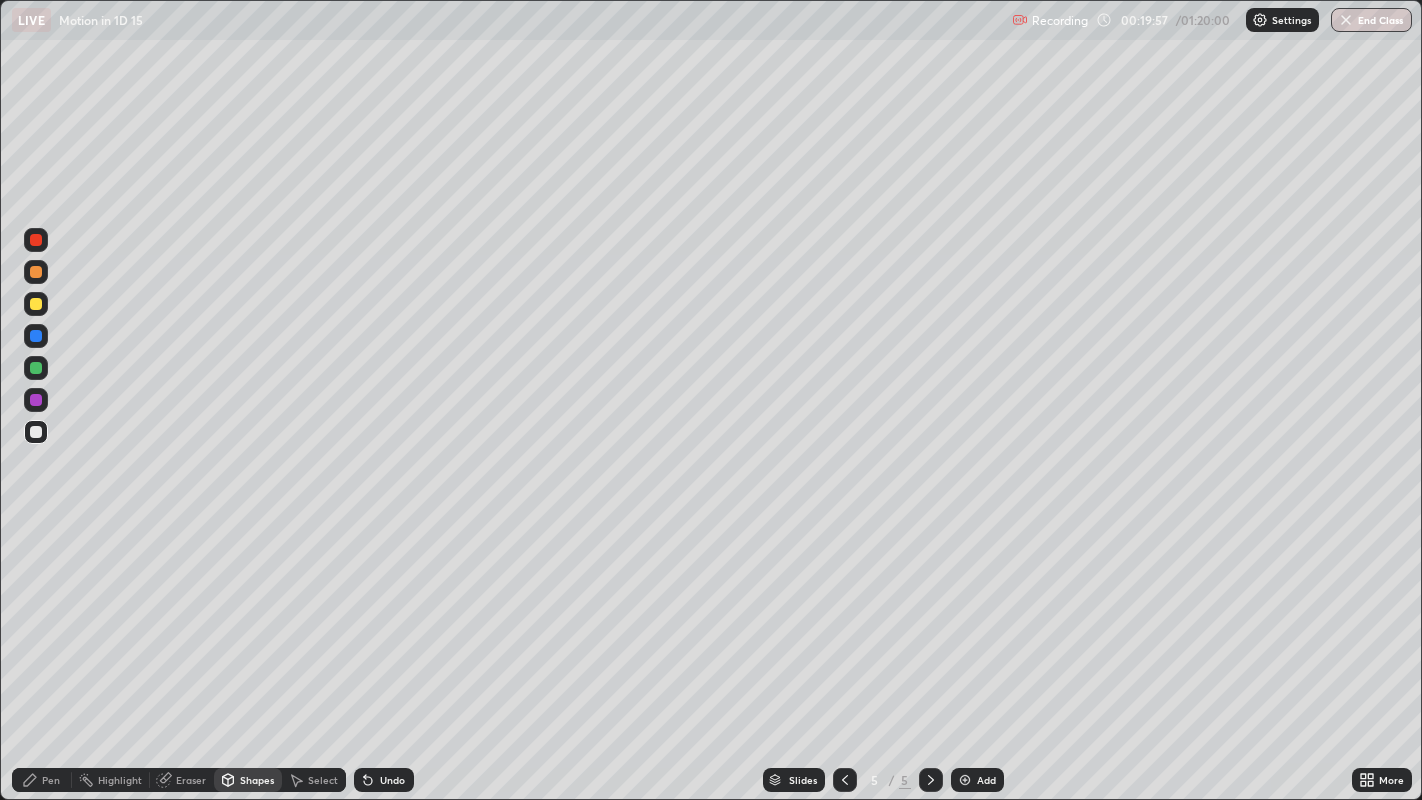 click at bounding box center [36, 304] 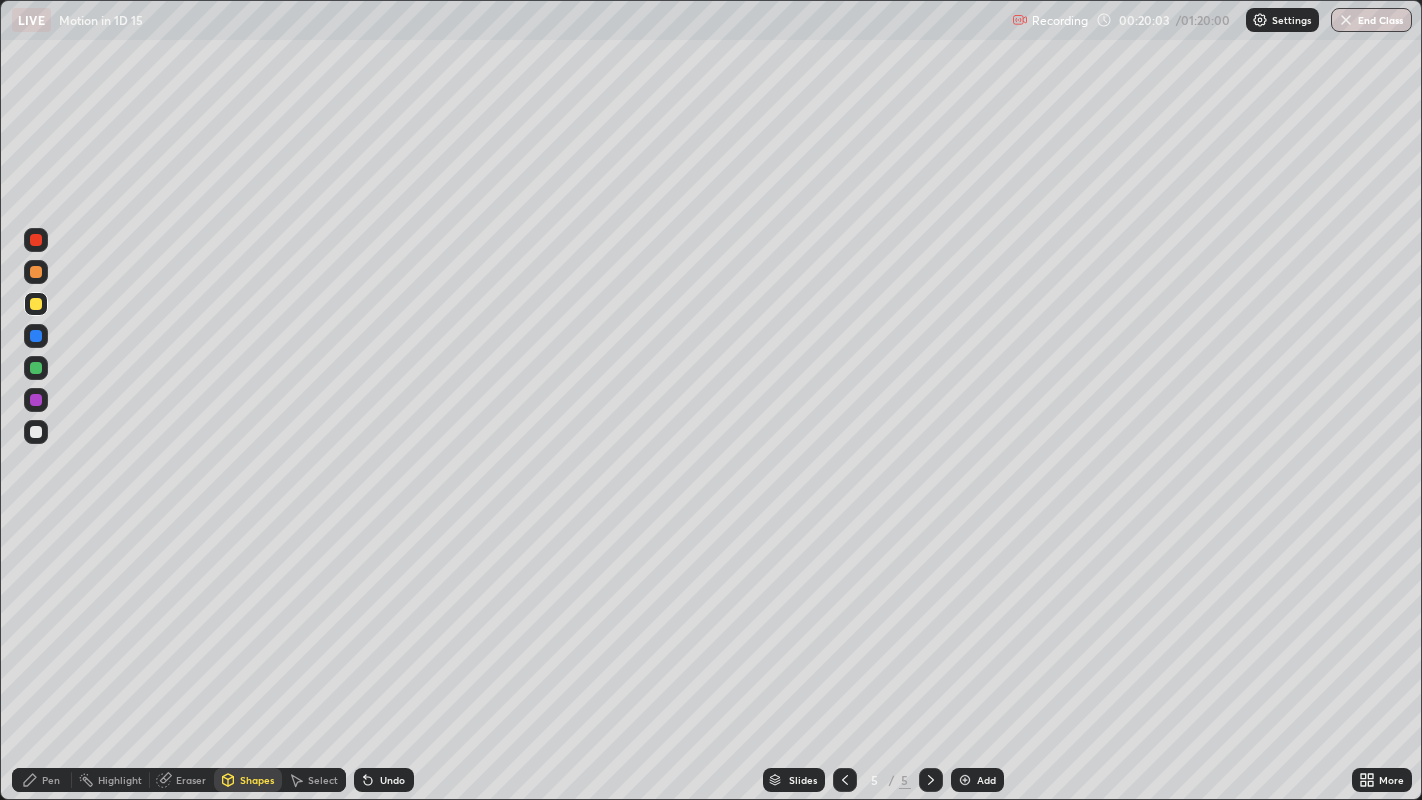 click at bounding box center [36, 336] 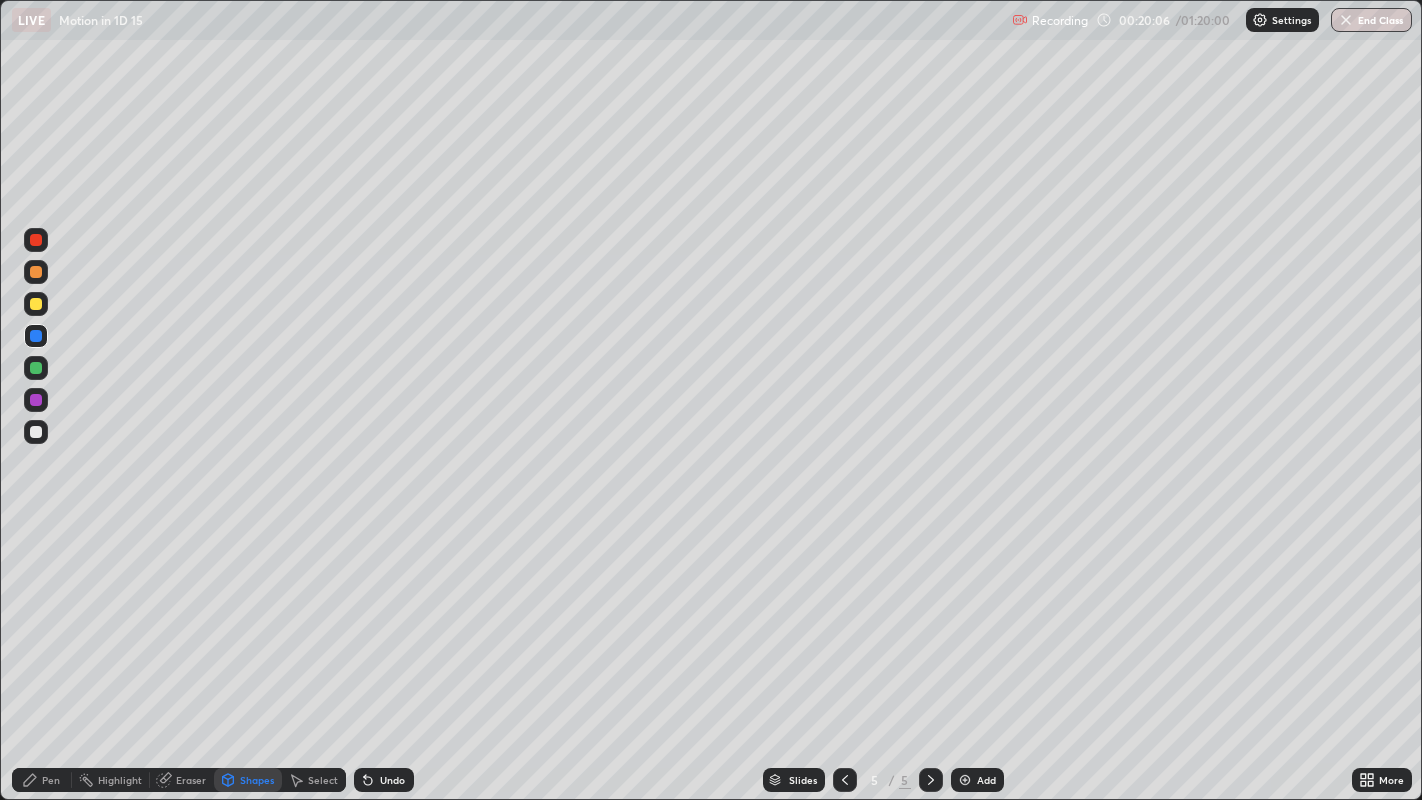 click on "Pen" at bounding box center (42, 780) 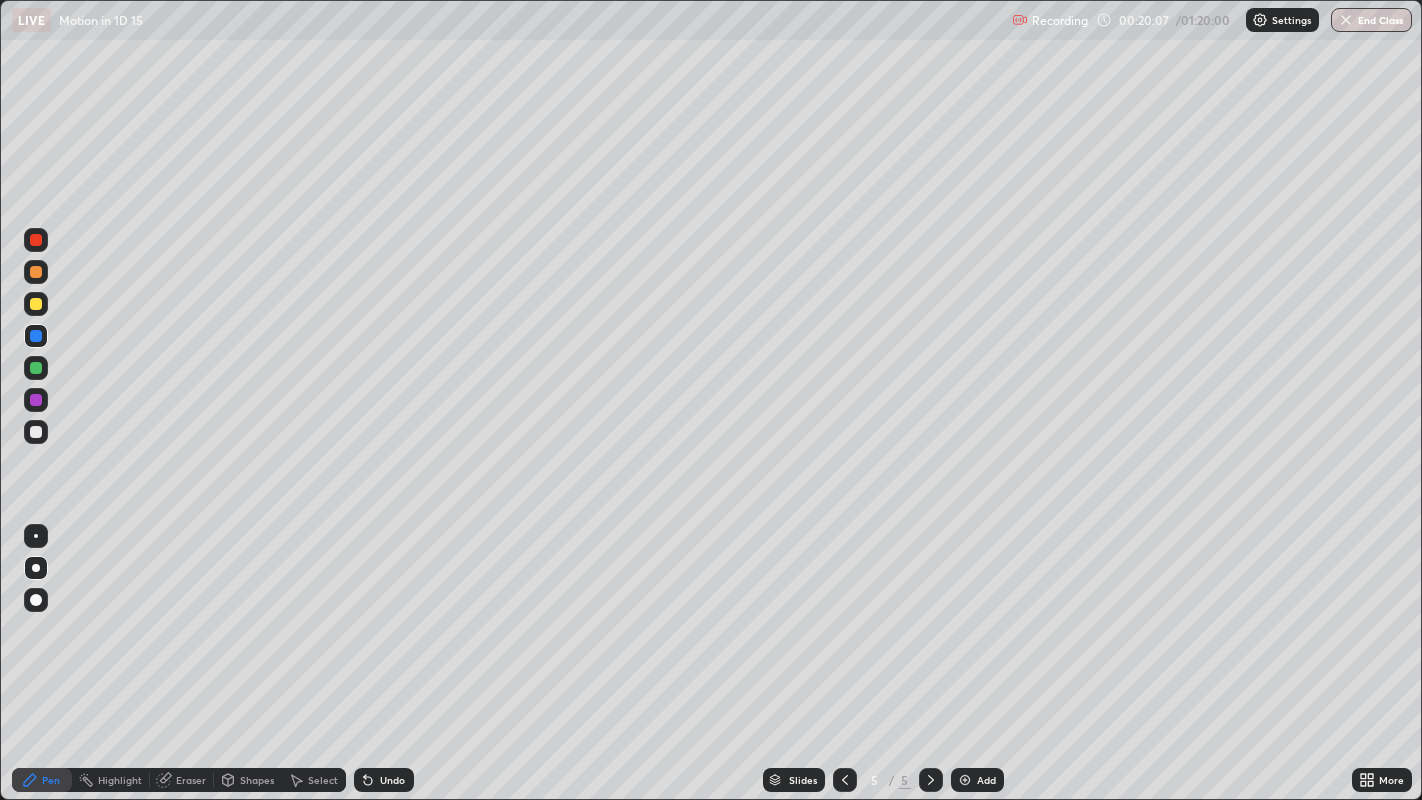 click at bounding box center (36, 432) 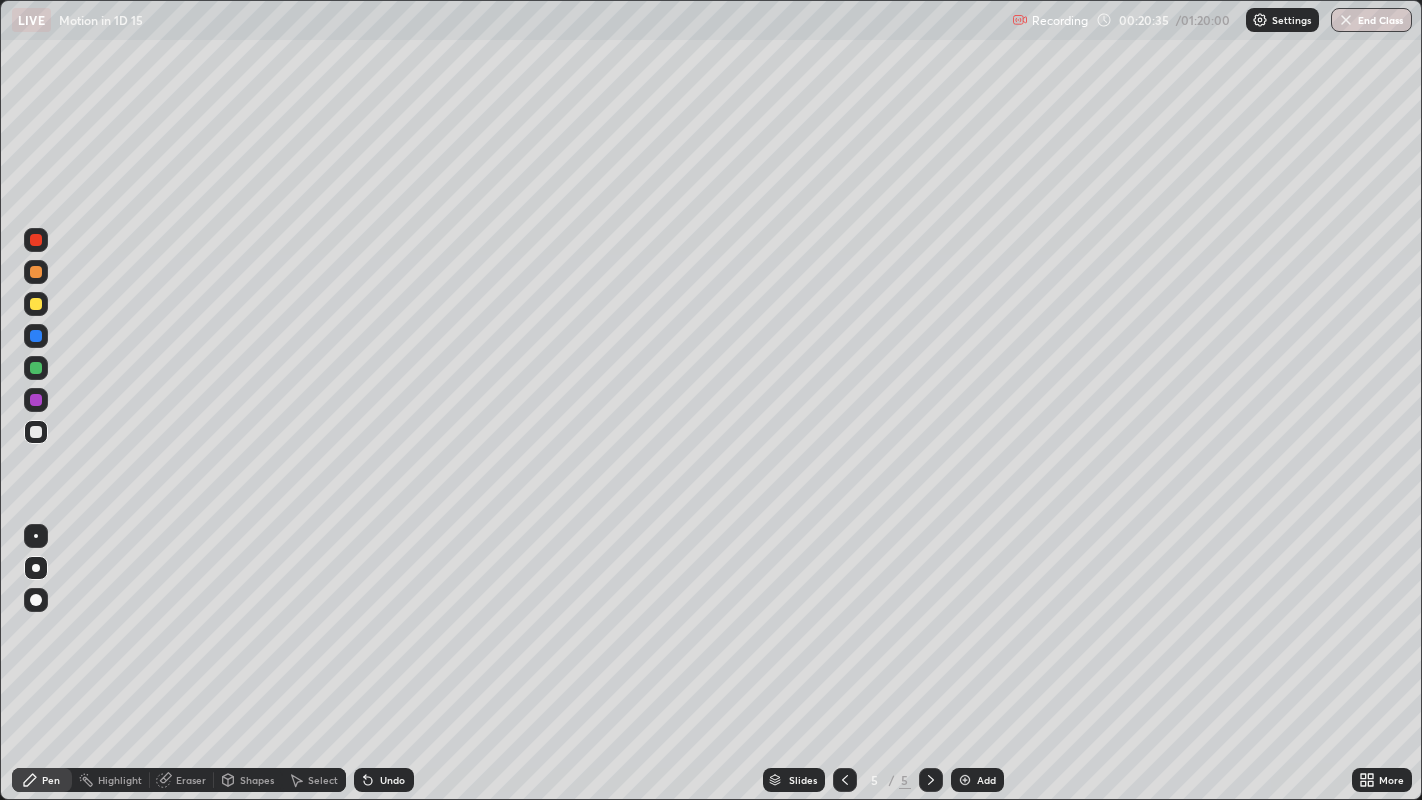 click at bounding box center [36, 368] 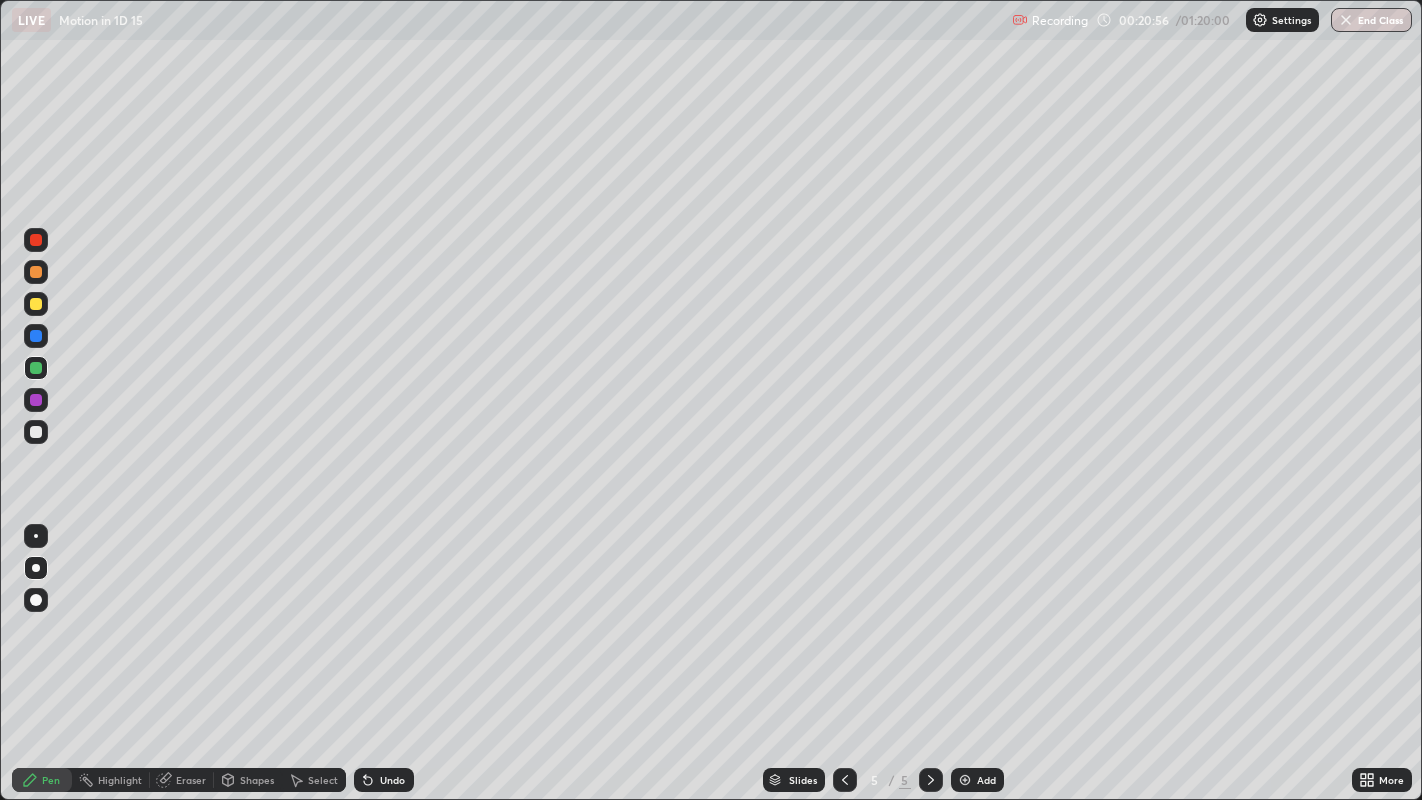 click at bounding box center (36, 432) 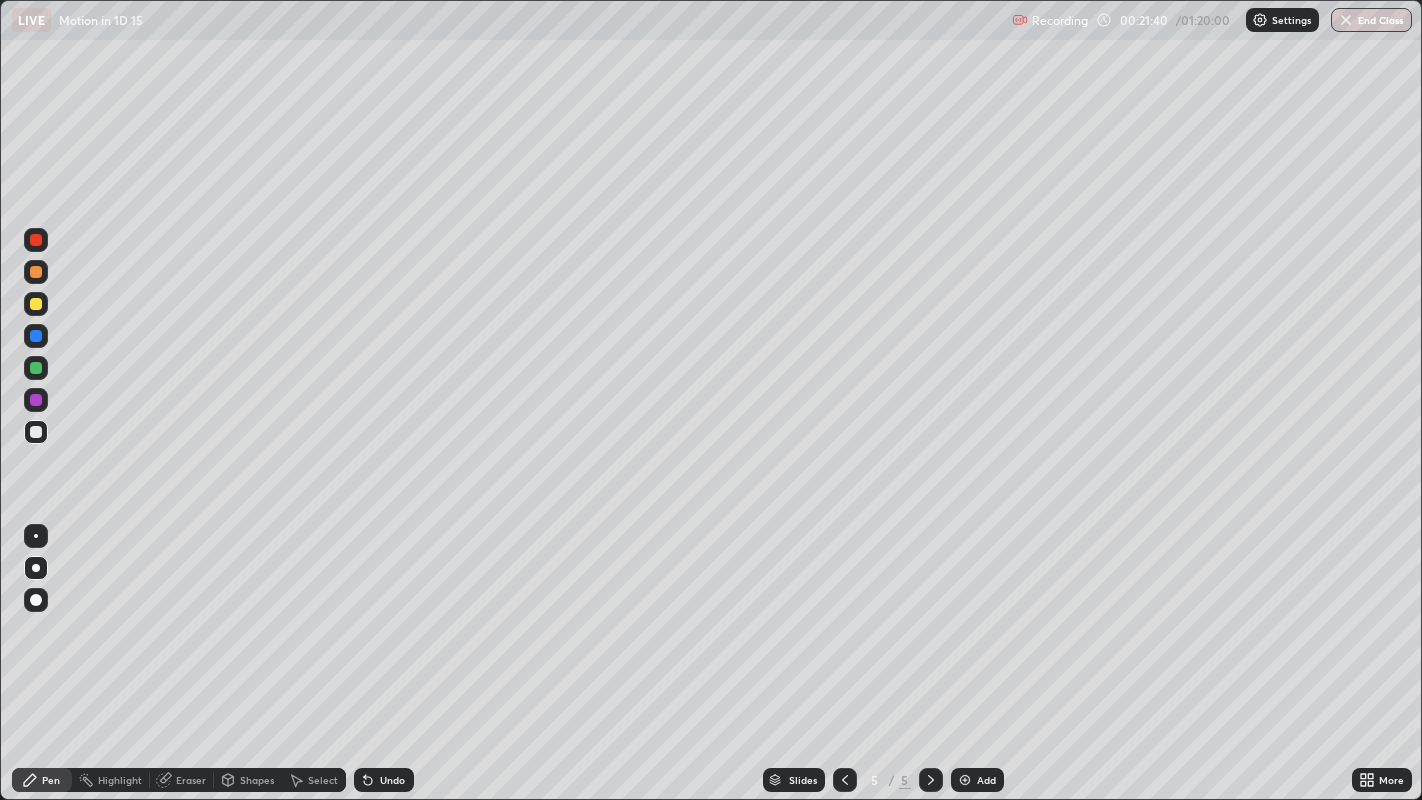 click at bounding box center (36, 368) 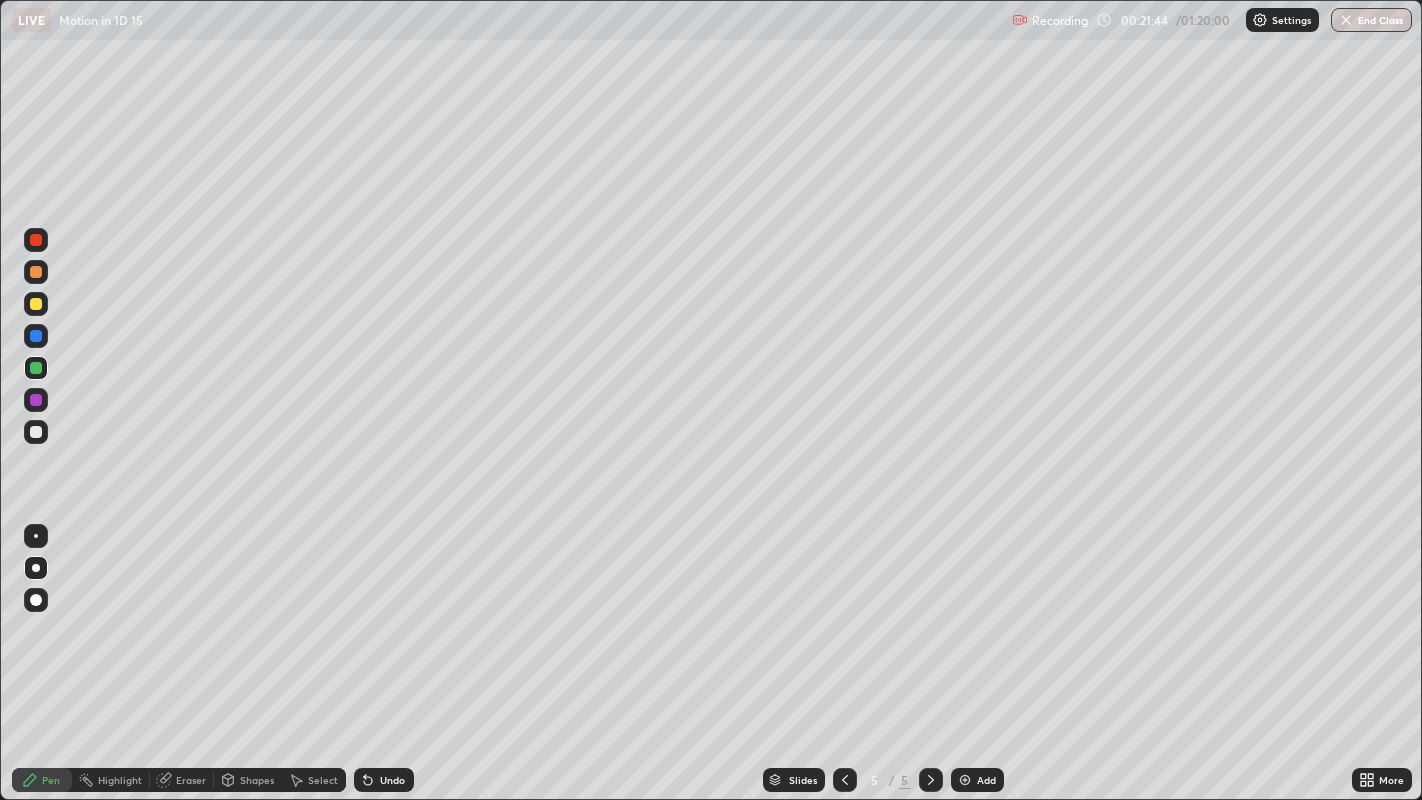 click on "Eraser" at bounding box center (182, 780) 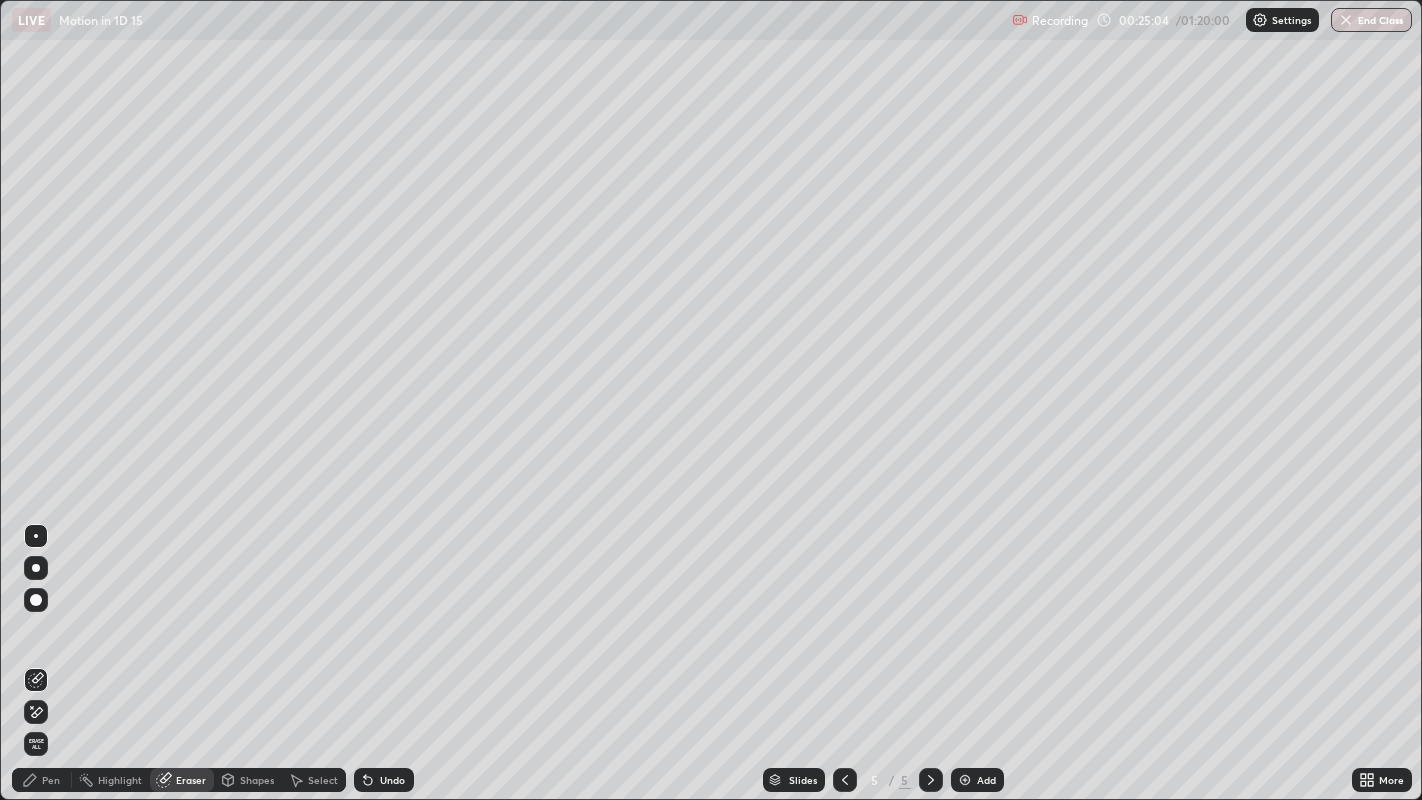 click on "Pen" at bounding box center [42, 780] 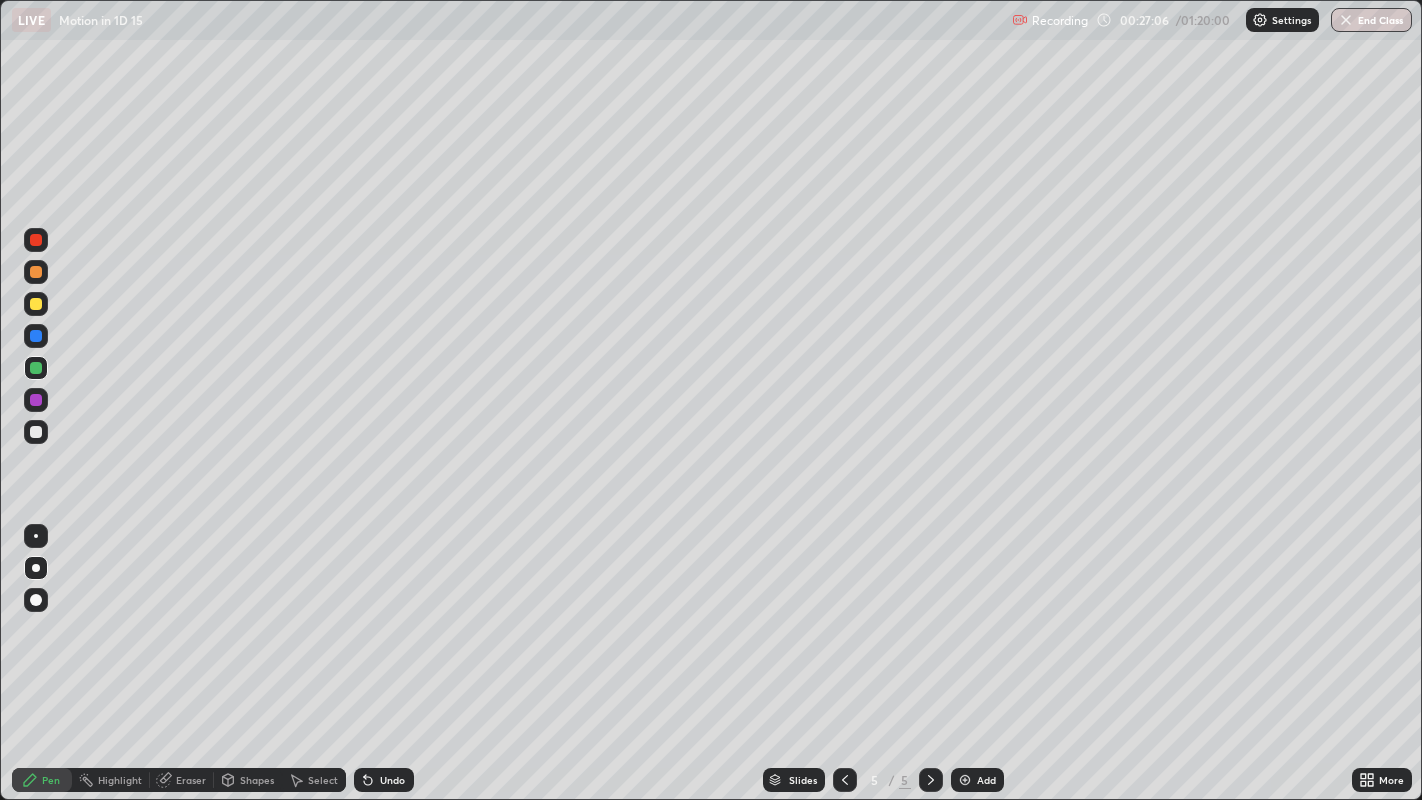 click on "Add" at bounding box center [977, 780] 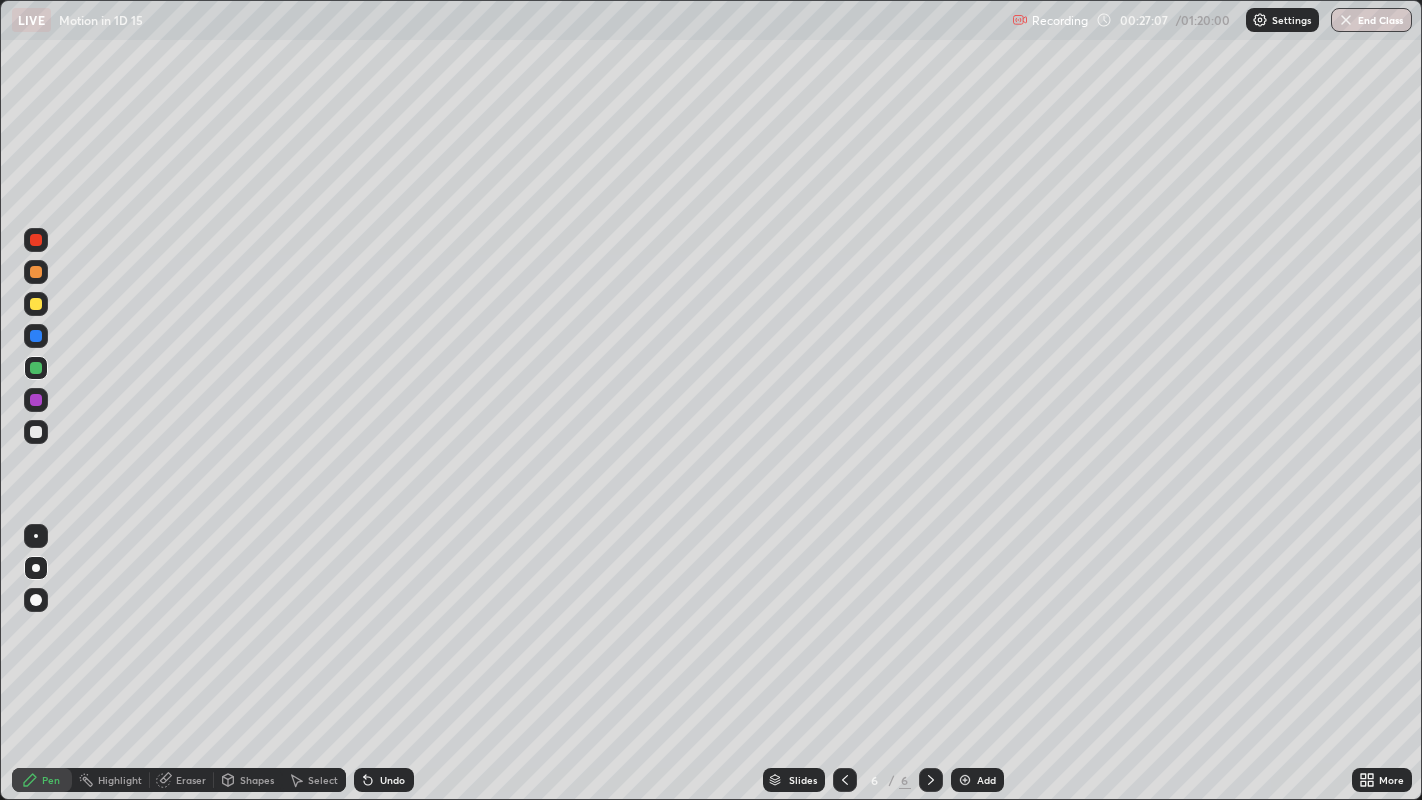 click at bounding box center [36, 432] 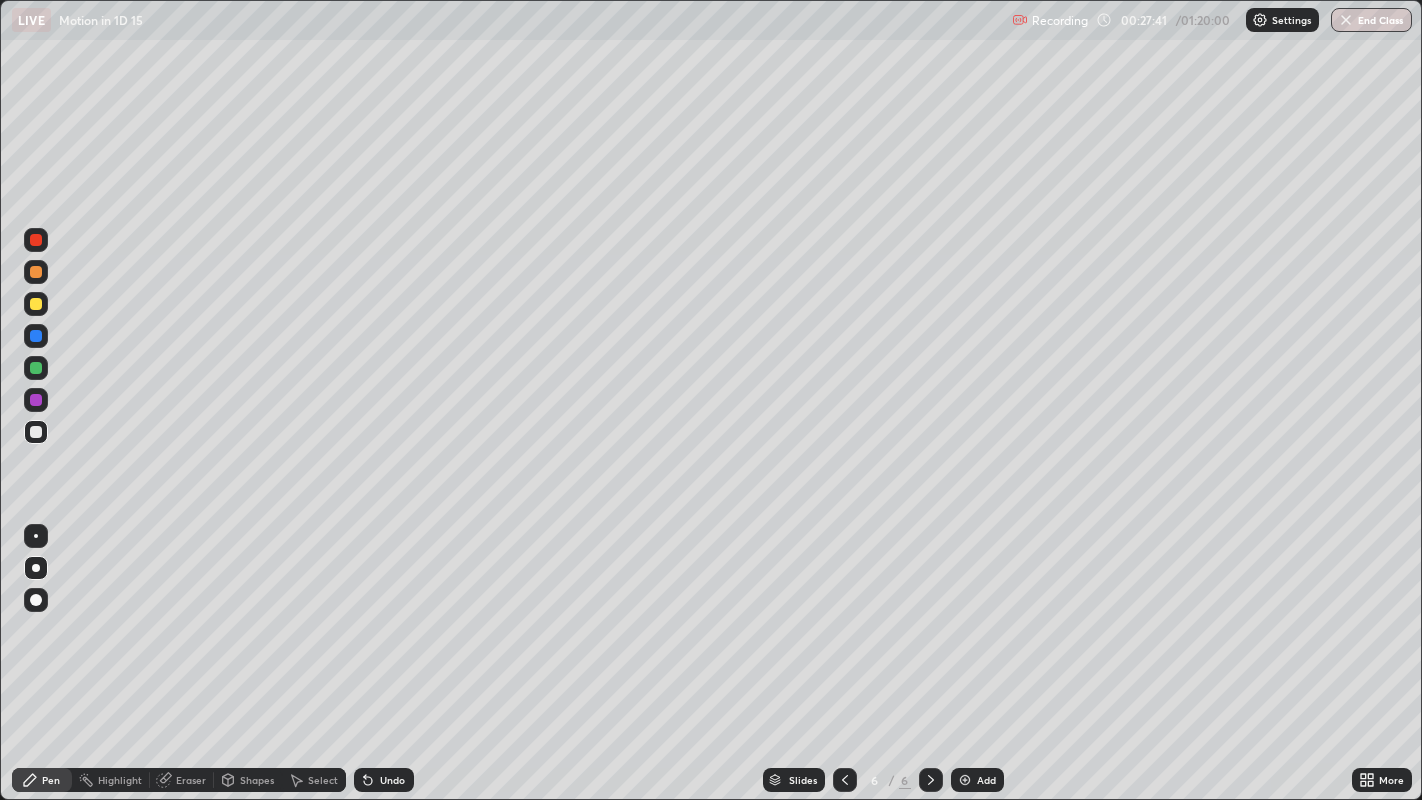 click at bounding box center (36, 304) 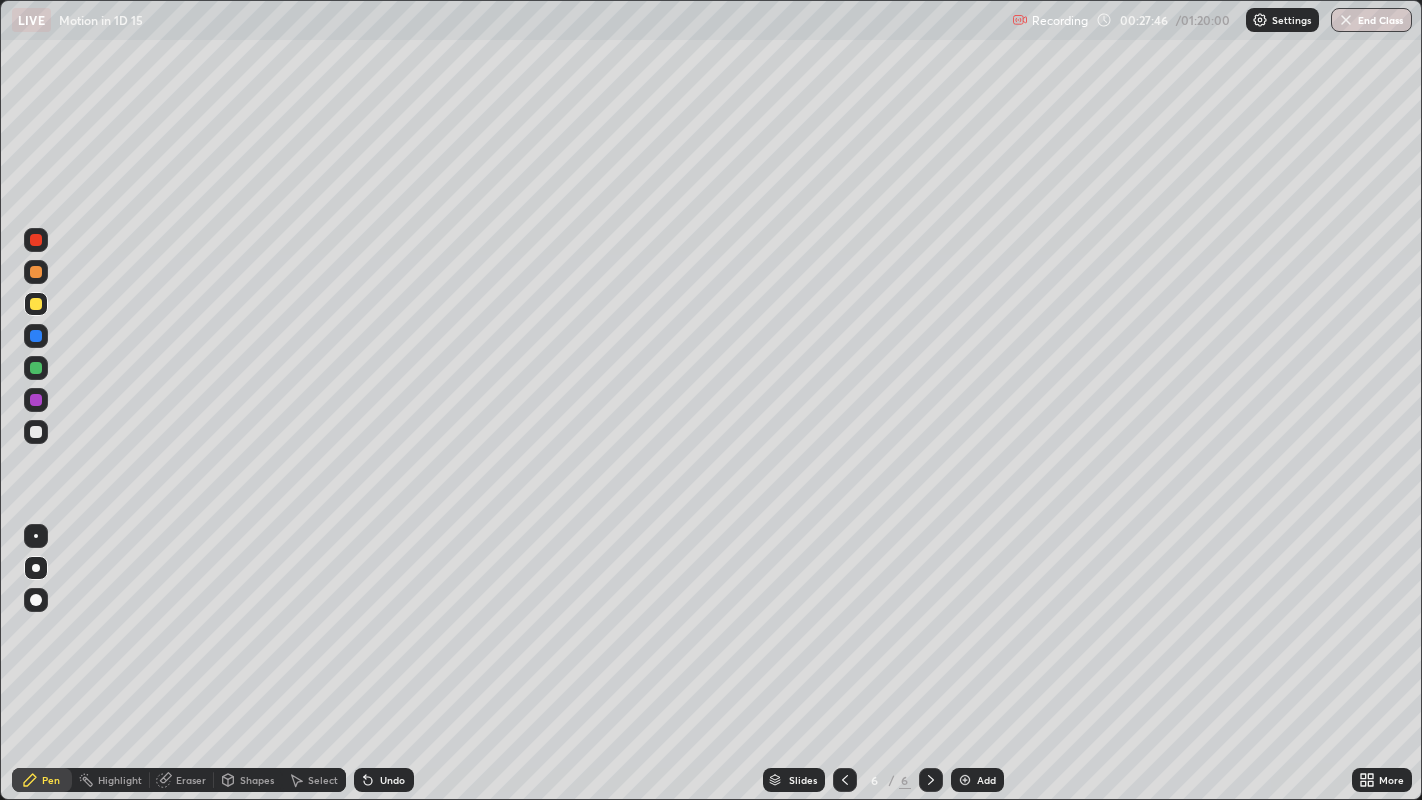 click at bounding box center [36, 304] 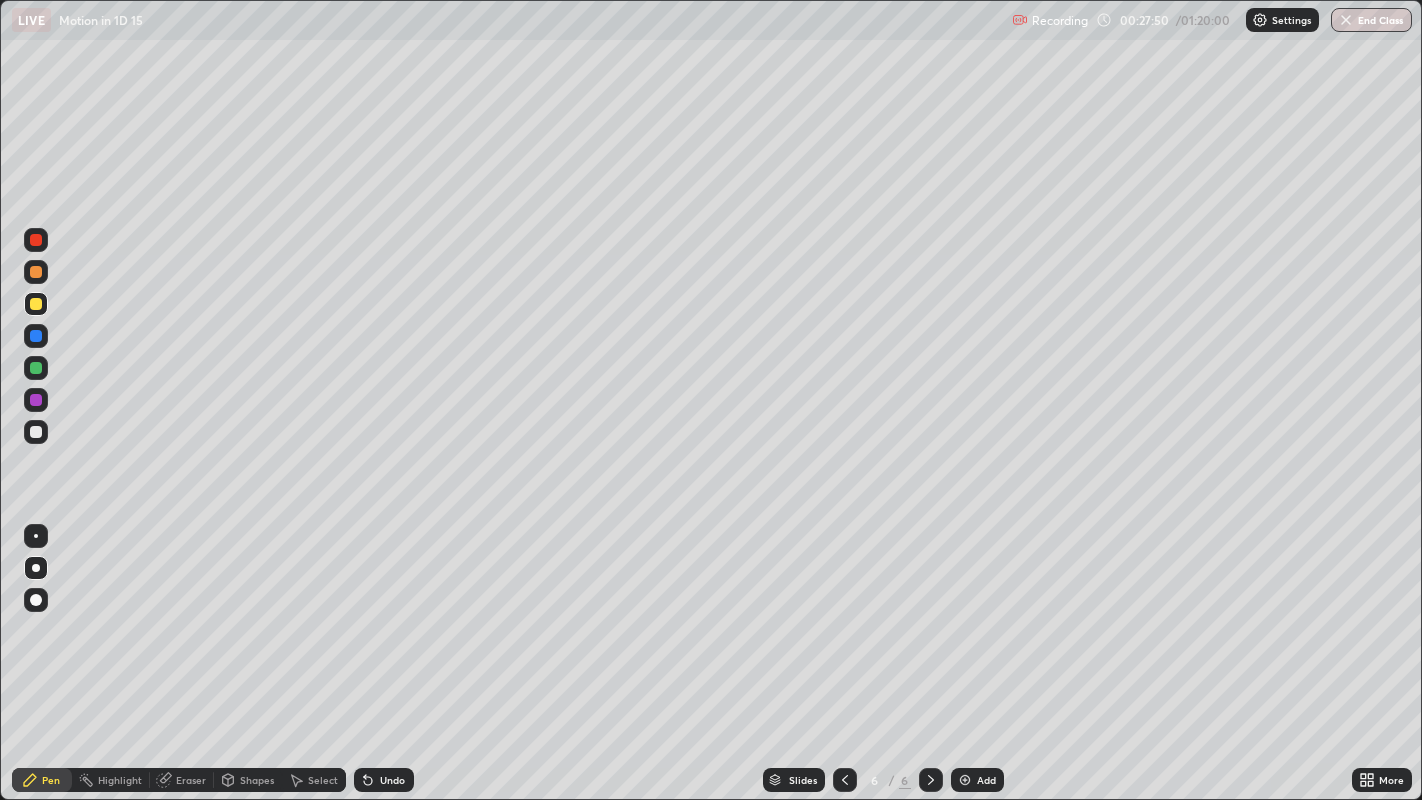 click at bounding box center (36, 432) 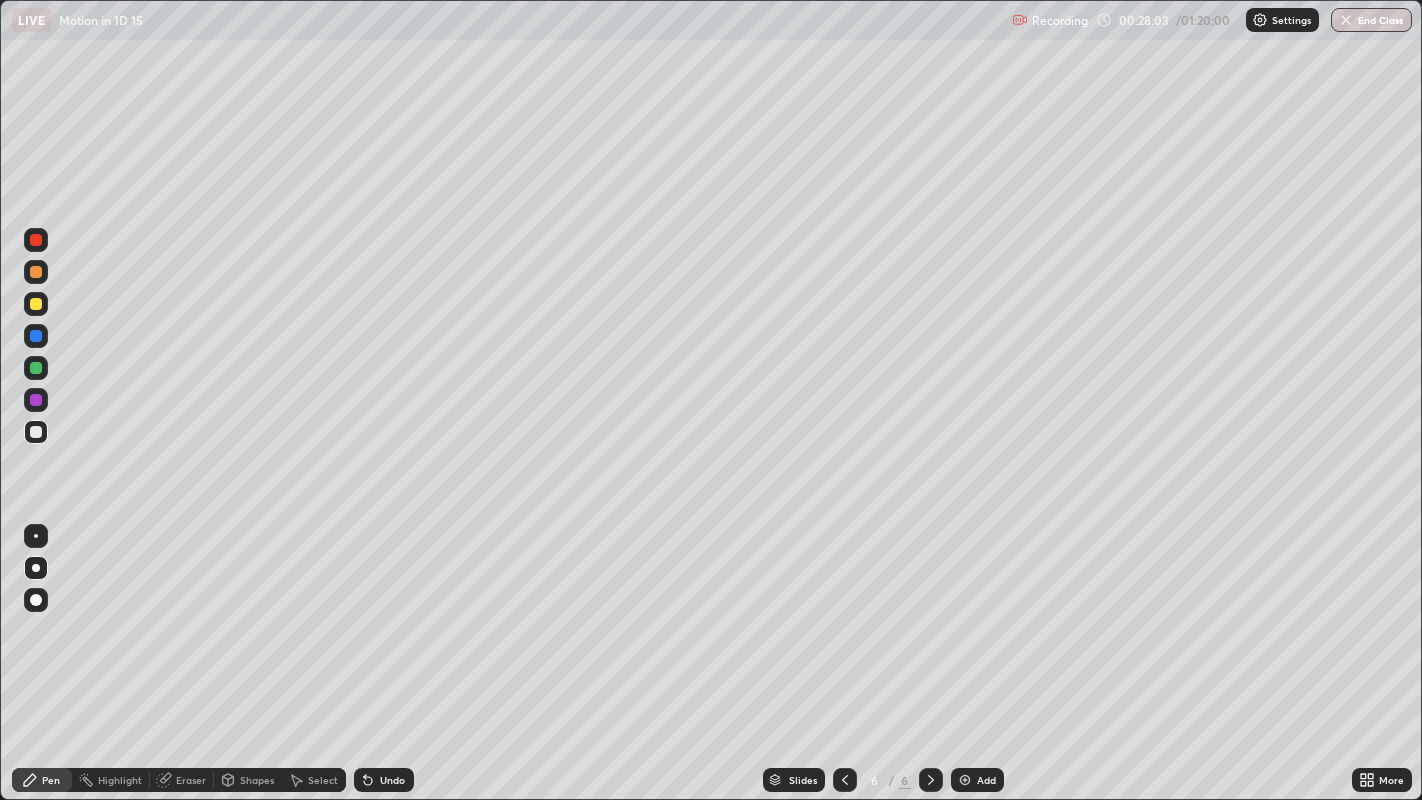 click at bounding box center [36, 368] 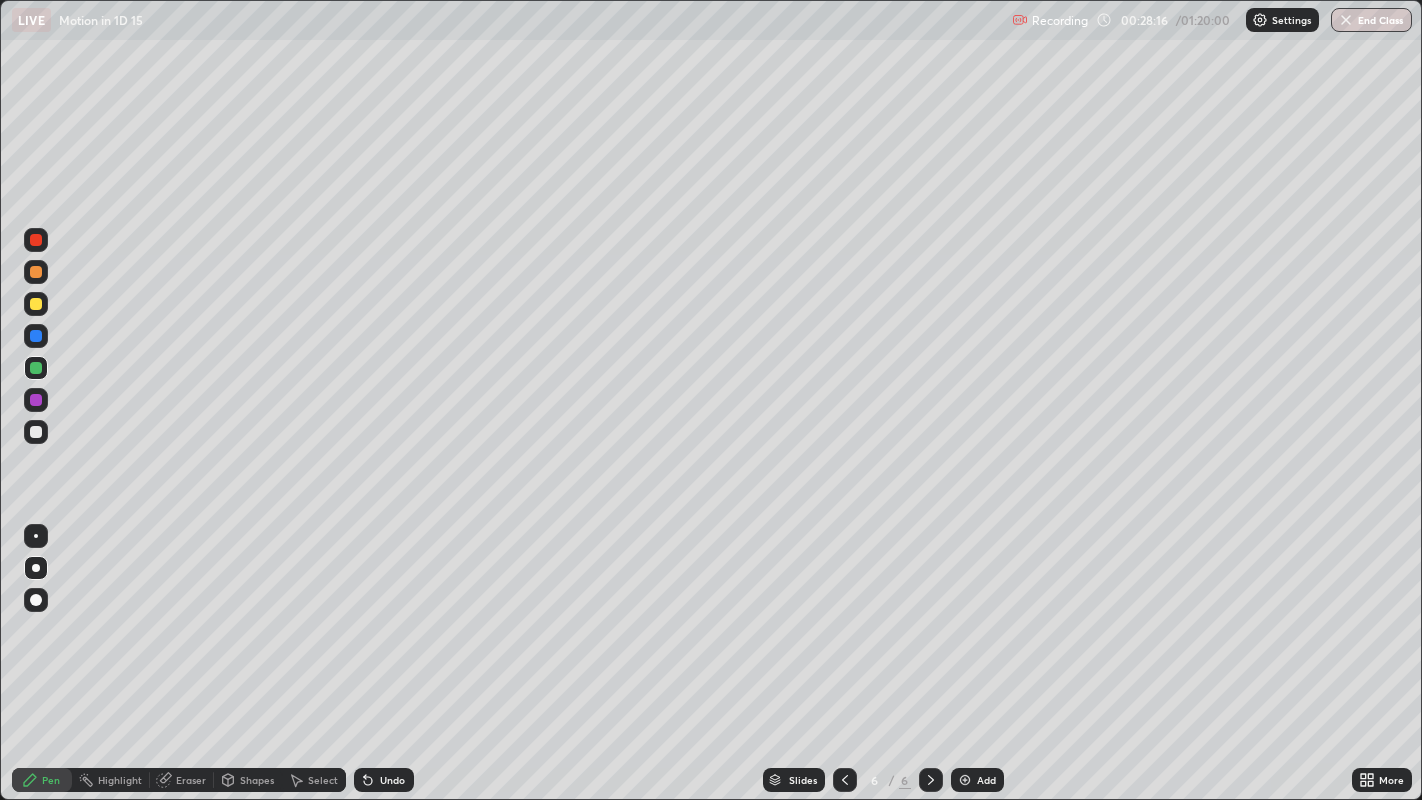 click on "Eraser" at bounding box center (191, 780) 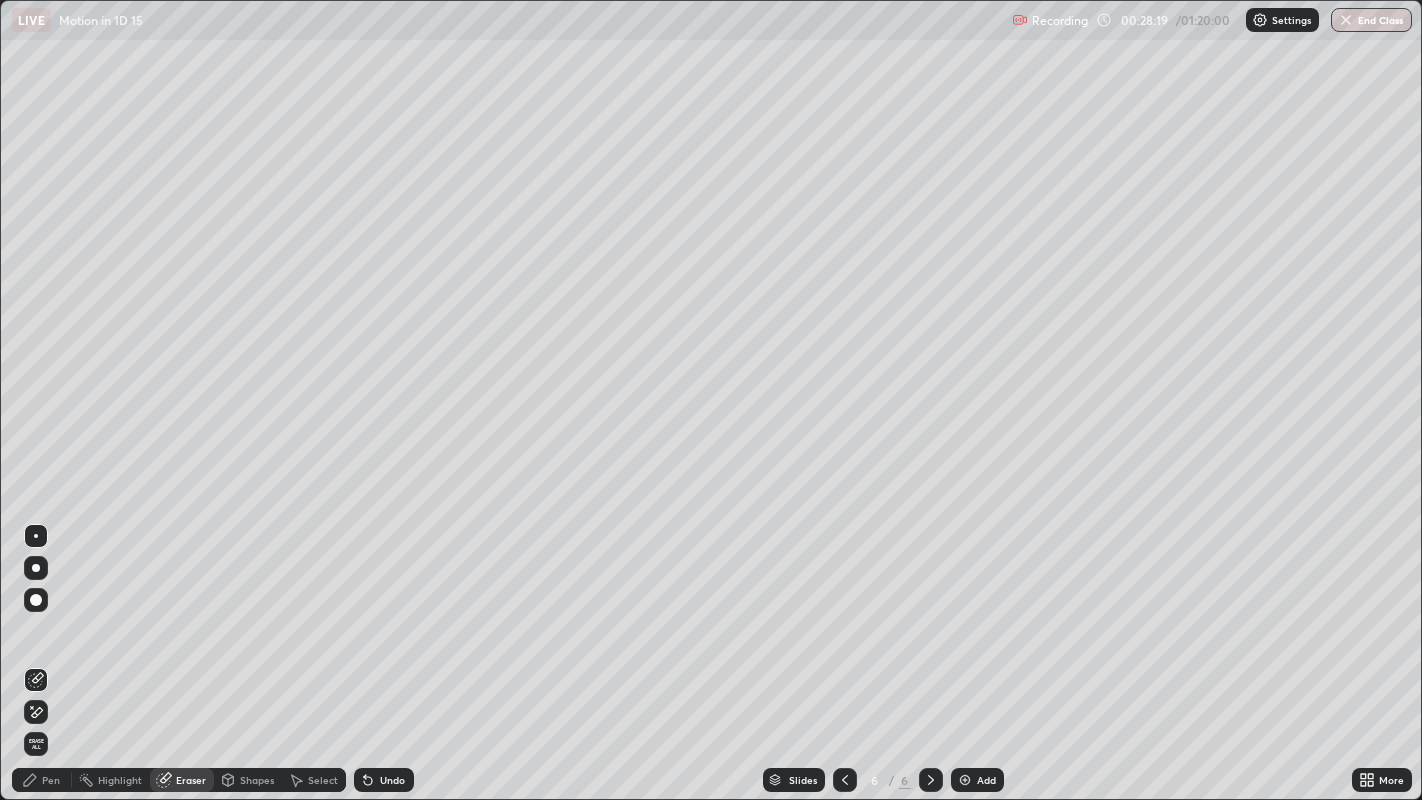 click on "Pen" at bounding box center [51, 780] 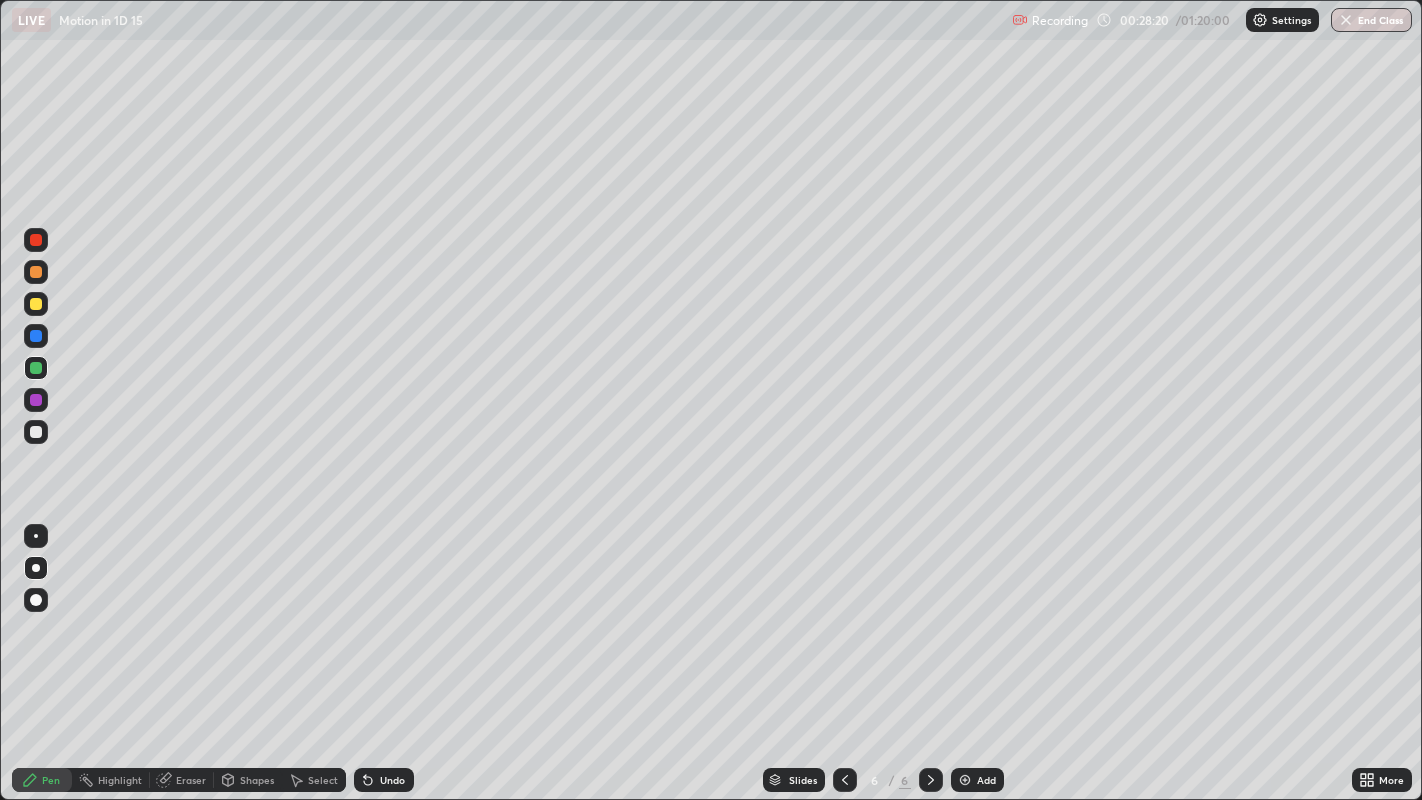 click at bounding box center (36, 368) 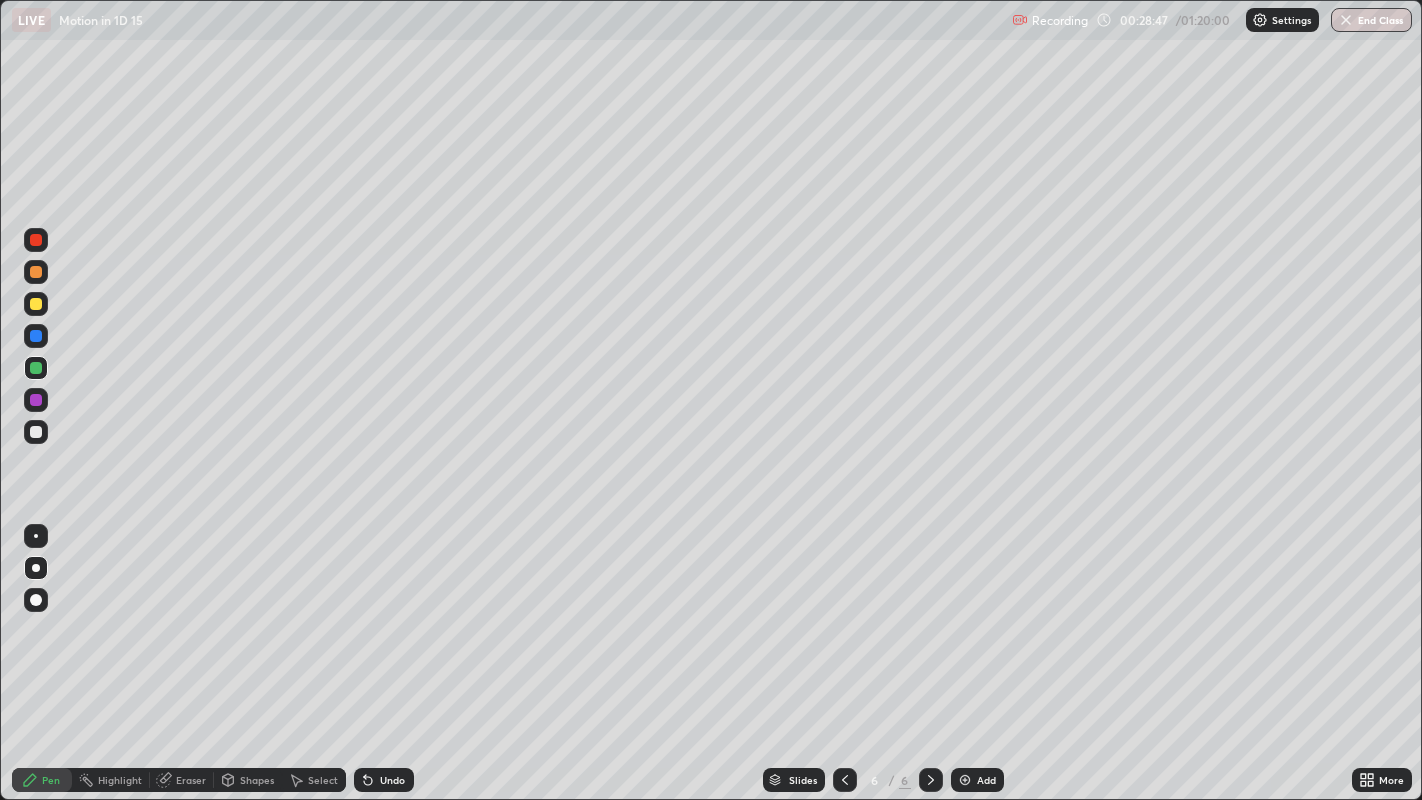 click at bounding box center (36, 432) 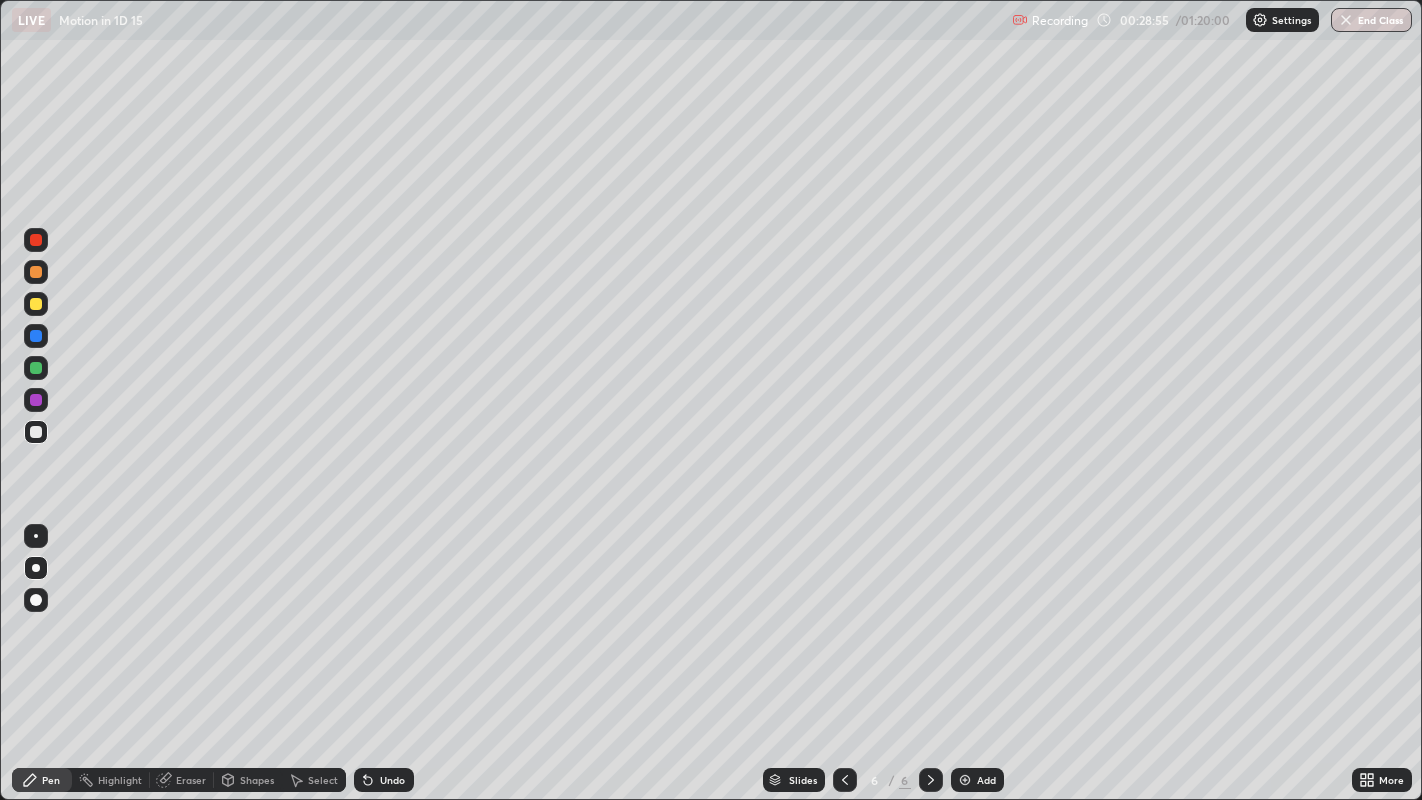 click at bounding box center (36, 368) 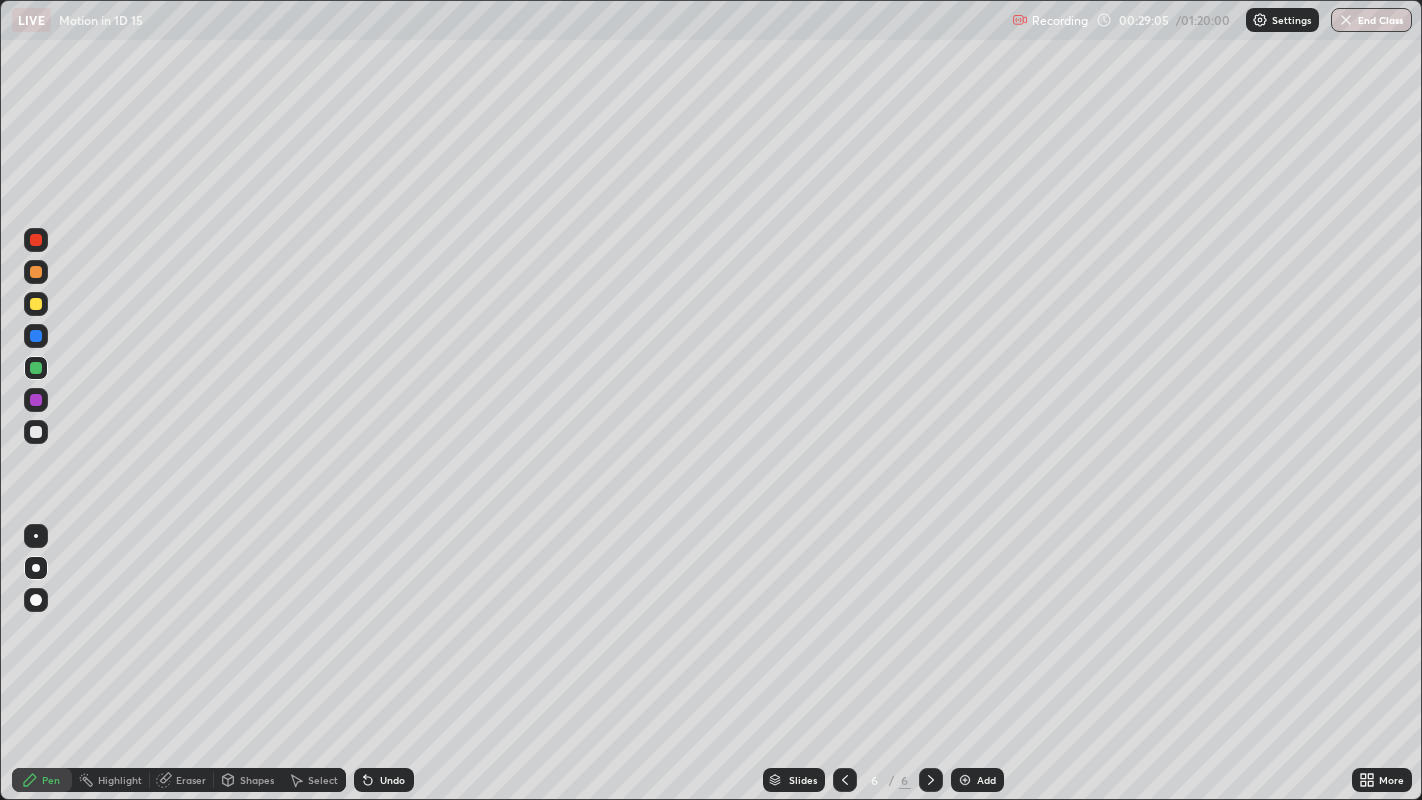 click at bounding box center [36, 432] 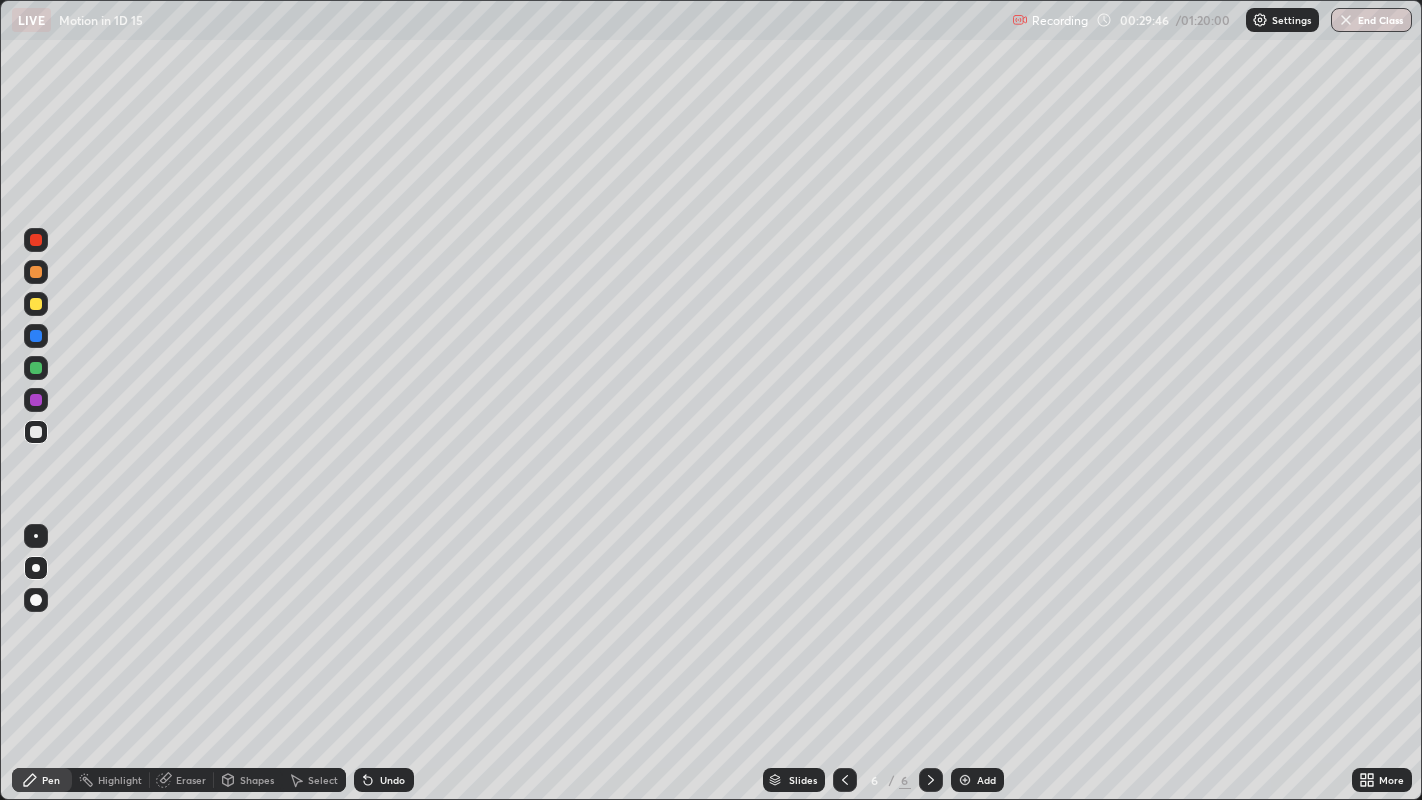 click at bounding box center (36, 336) 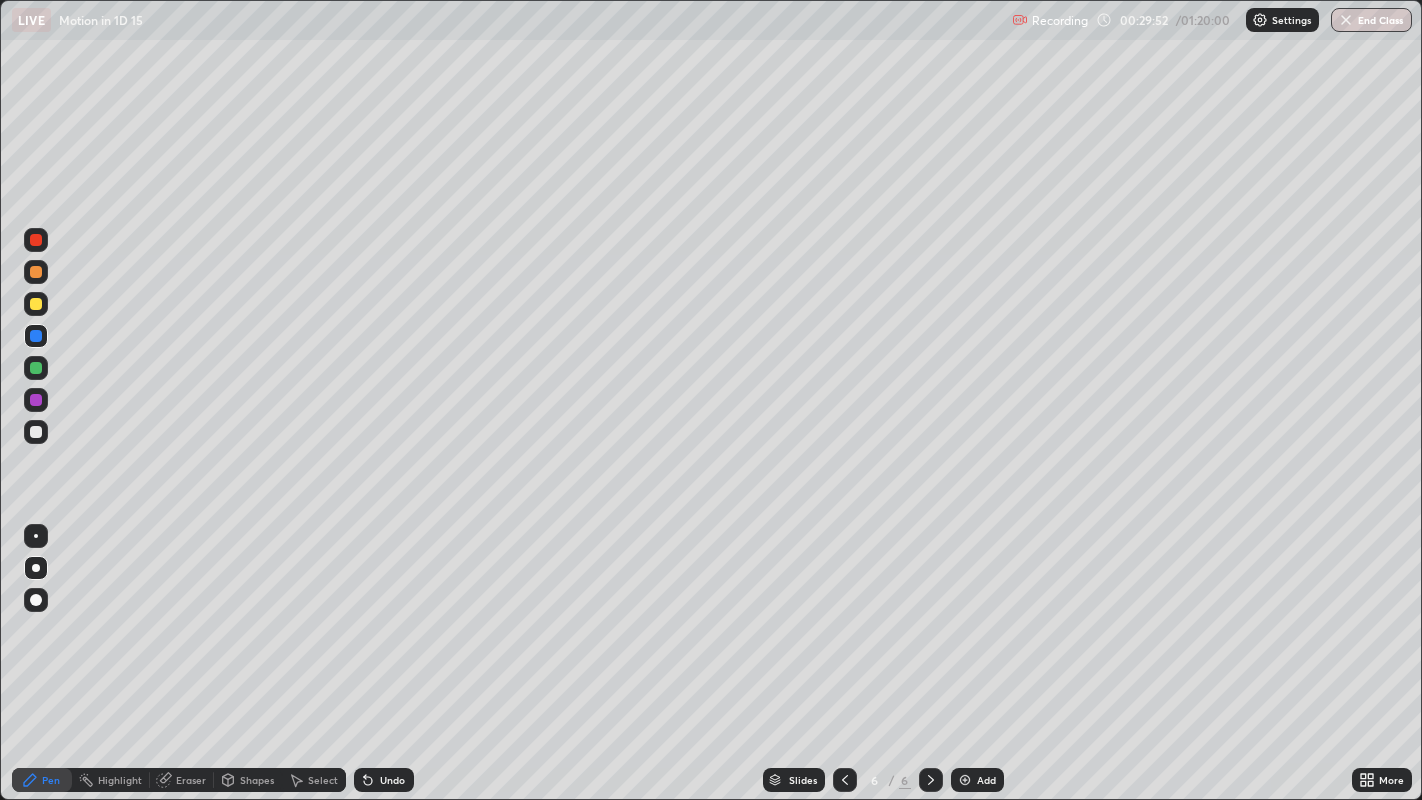 click at bounding box center [36, 432] 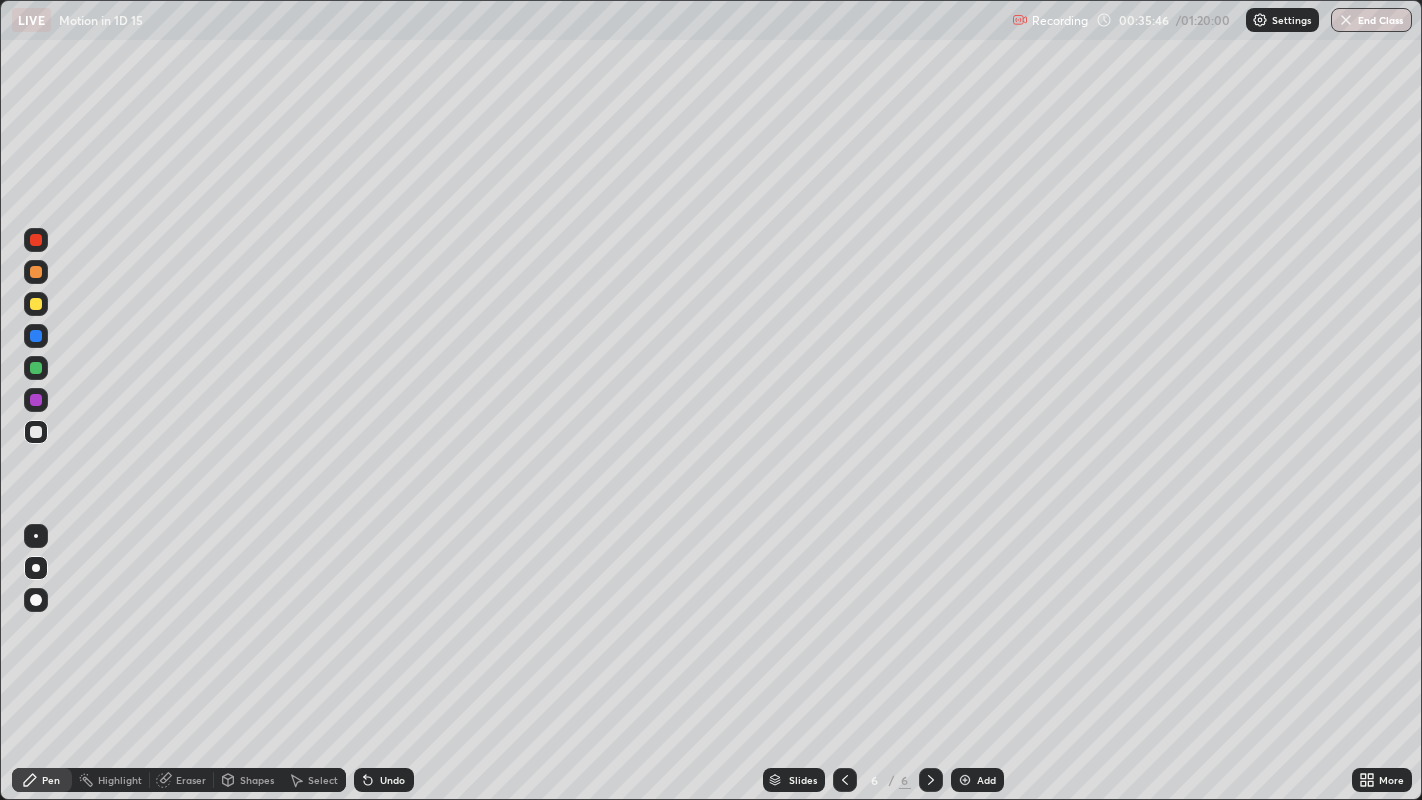 click on "Add" at bounding box center (986, 780) 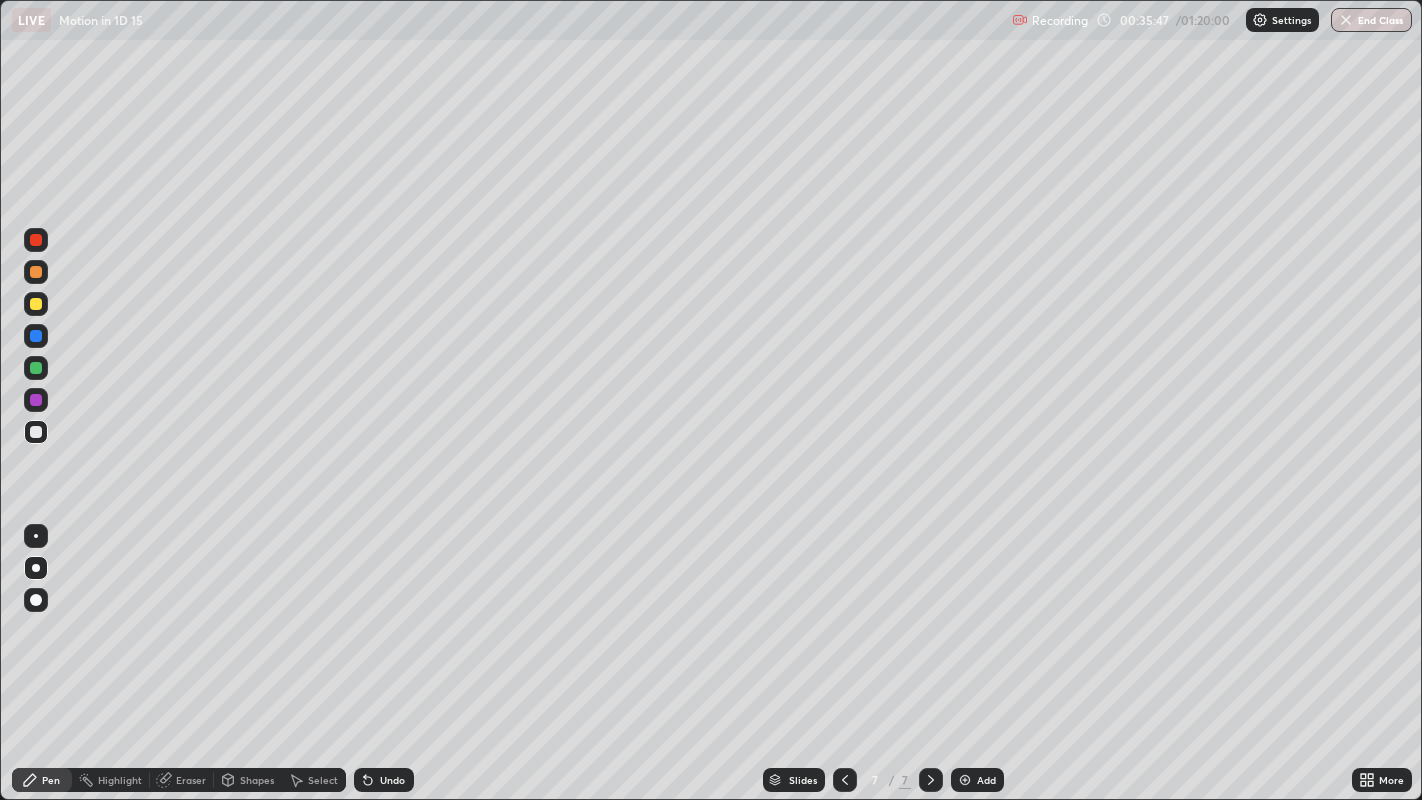 click at bounding box center (36, 432) 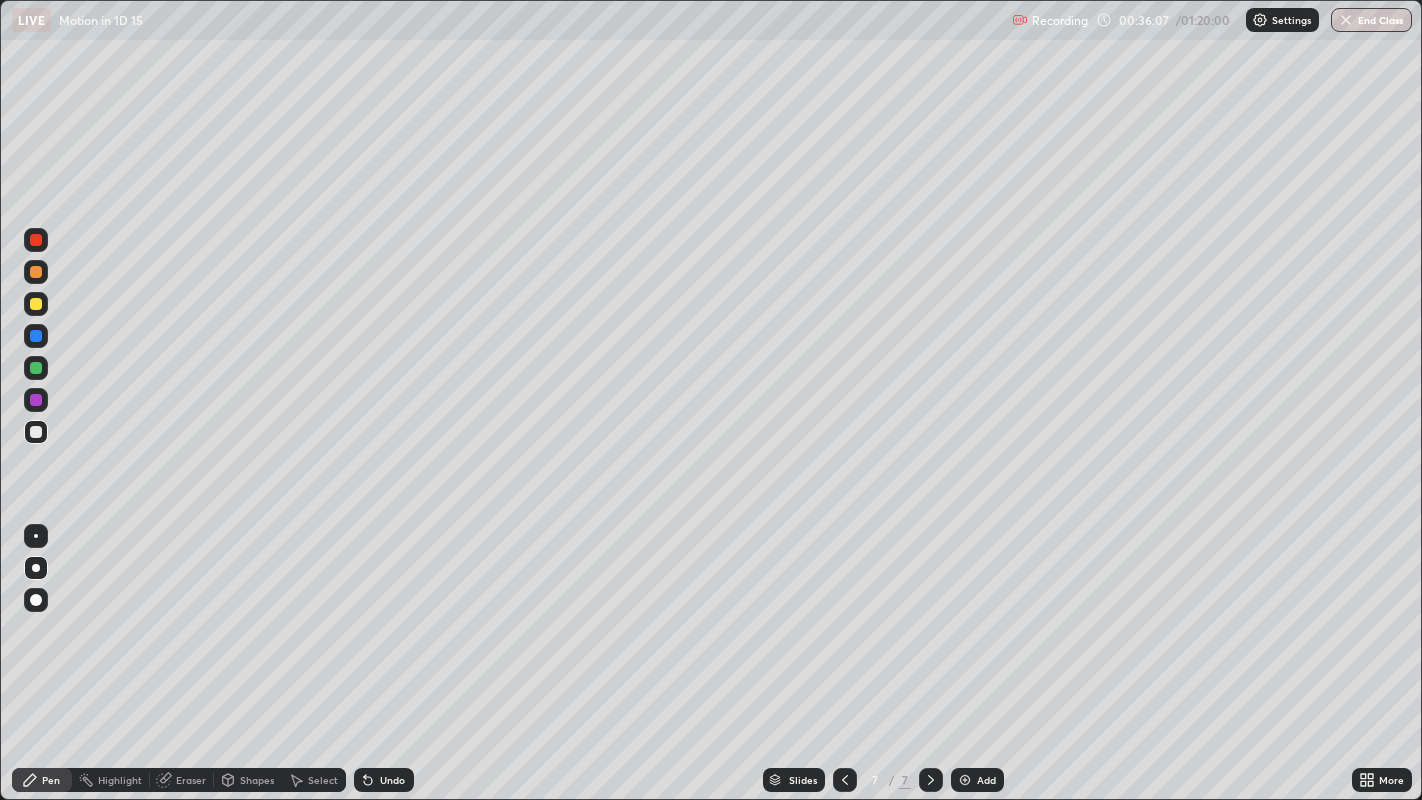 click on "Undo" at bounding box center [384, 780] 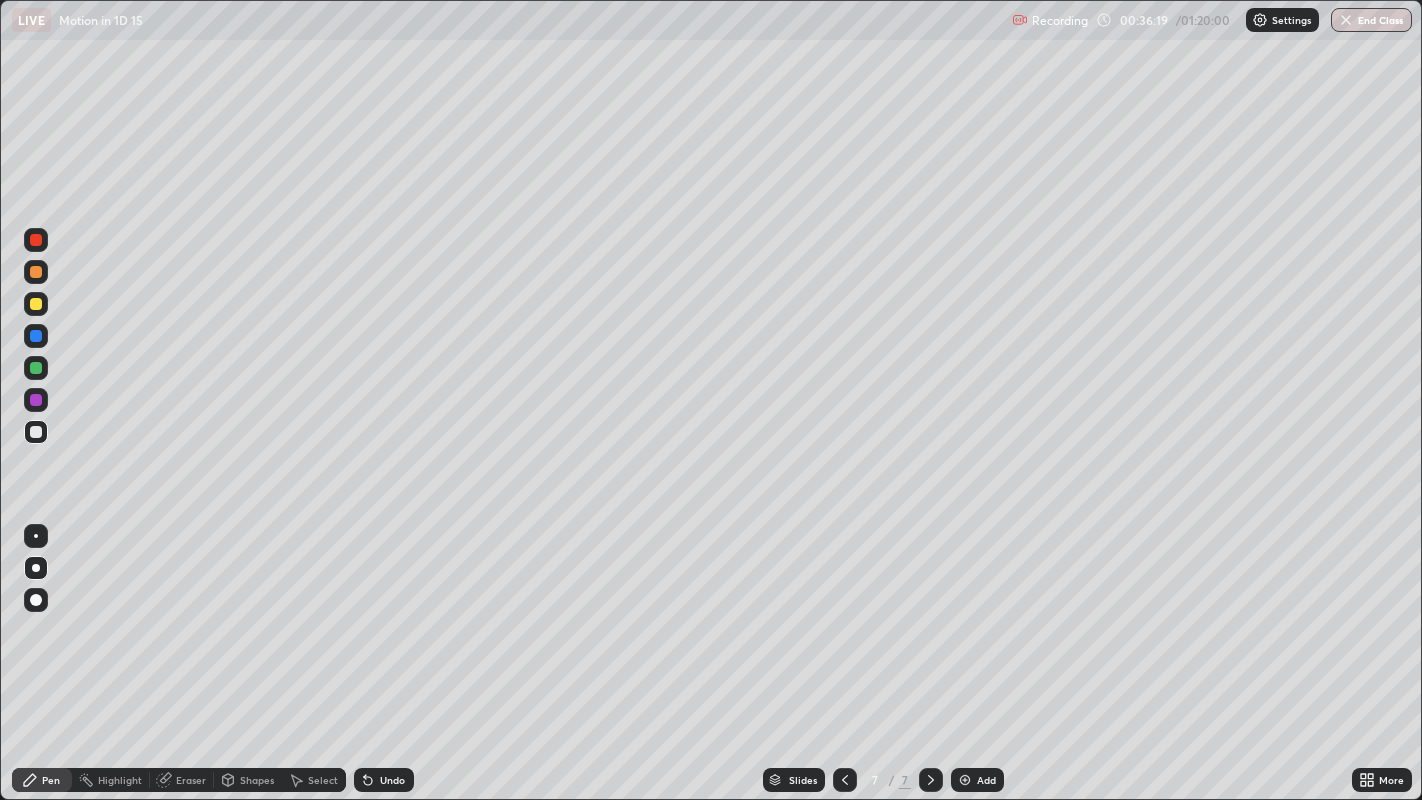 click at bounding box center (36, 336) 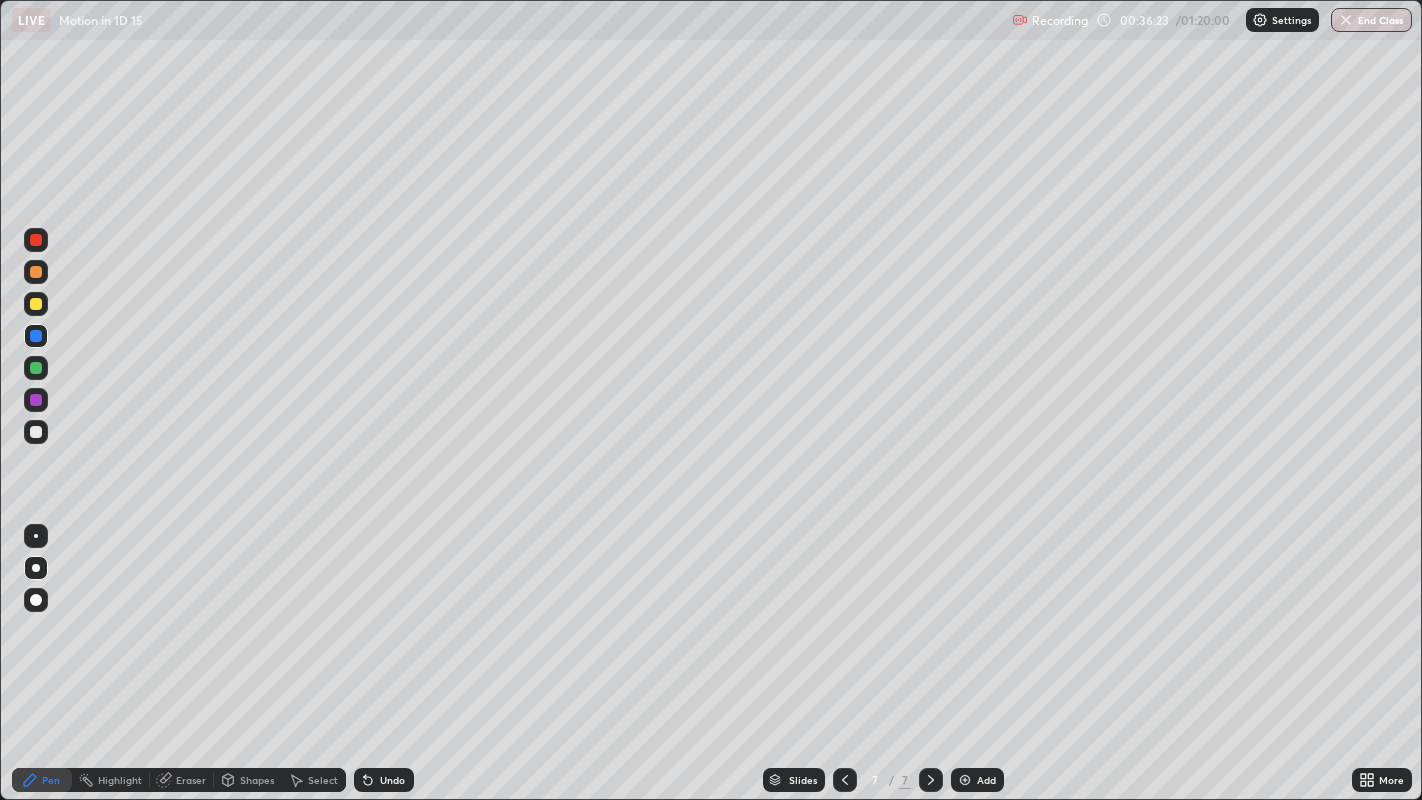 click at bounding box center [36, 432] 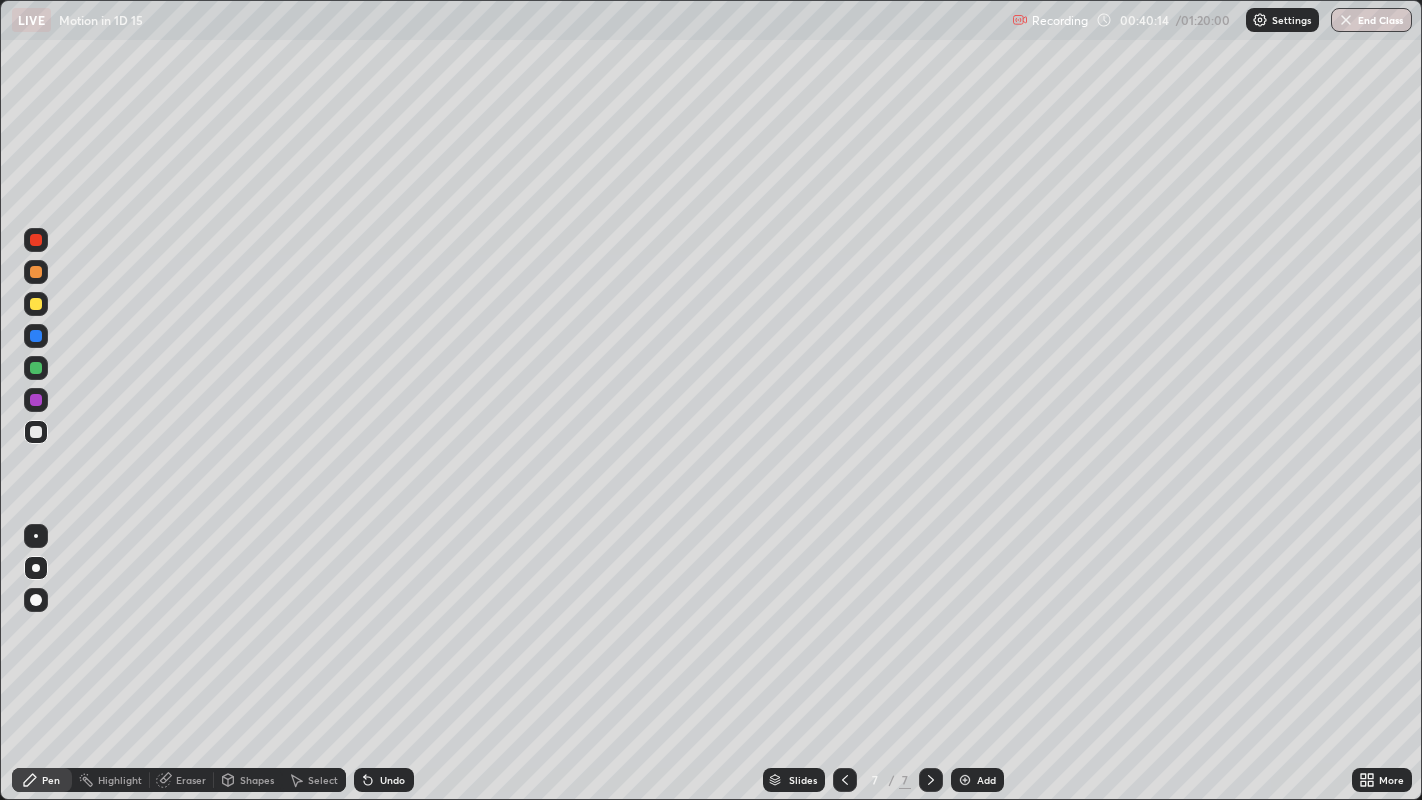click at bounding box center (36, 432) 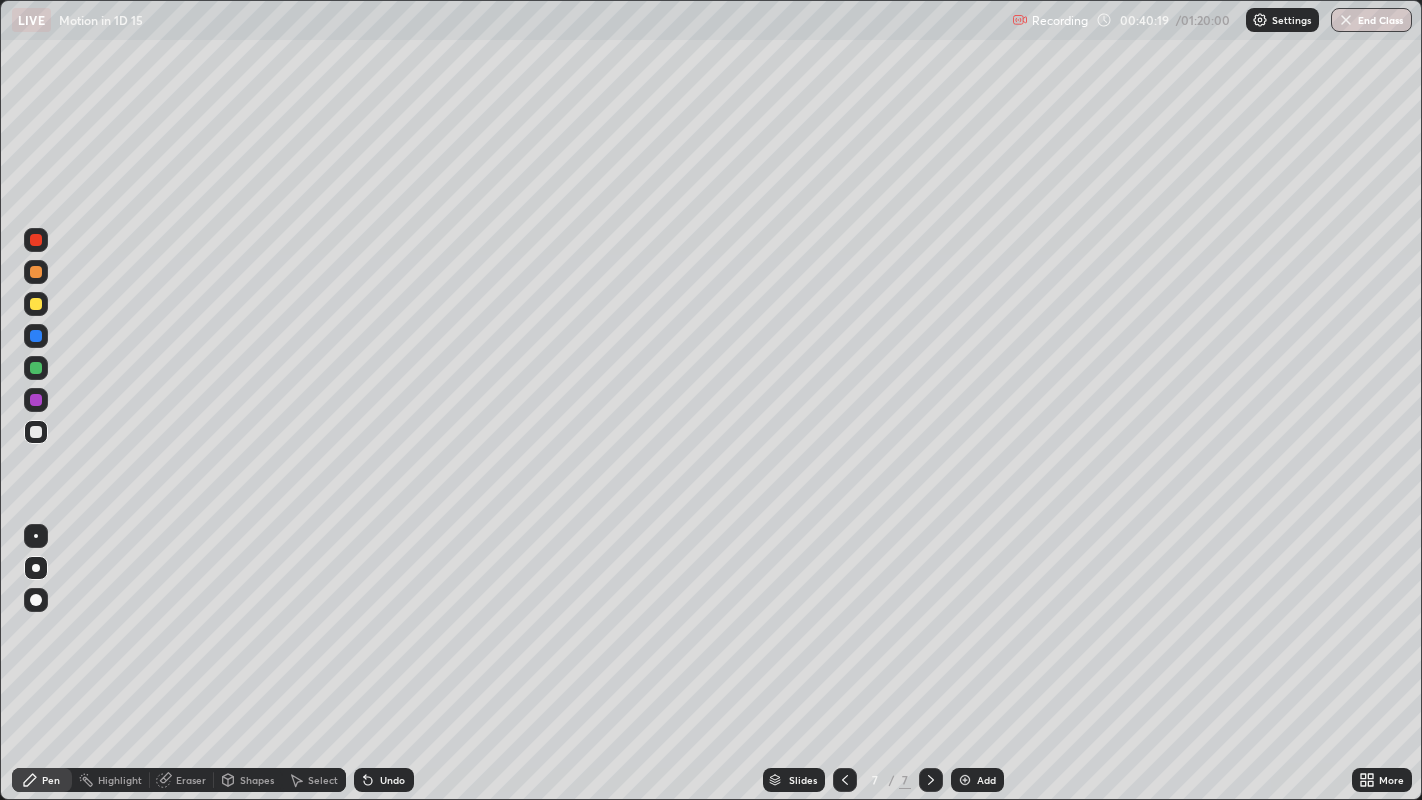 click 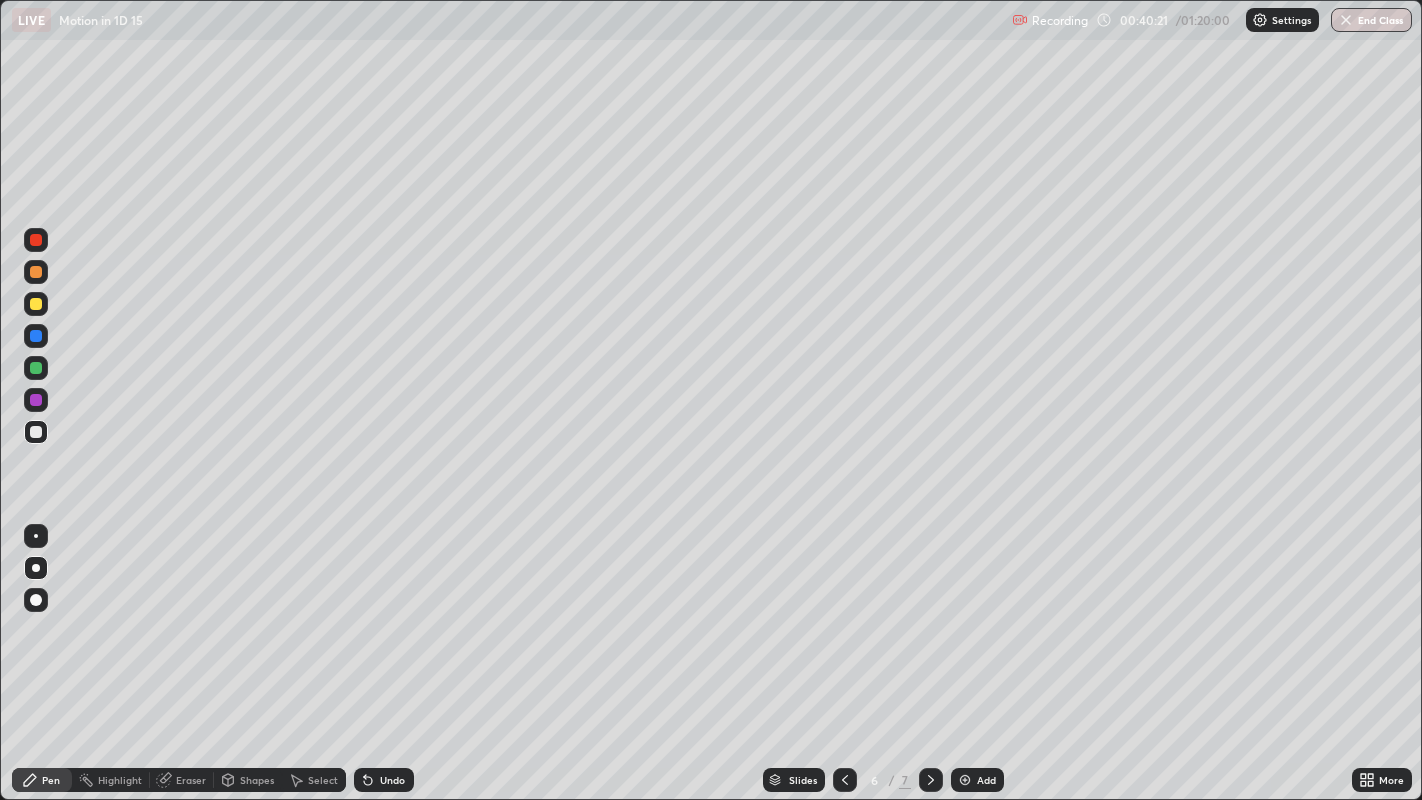 click 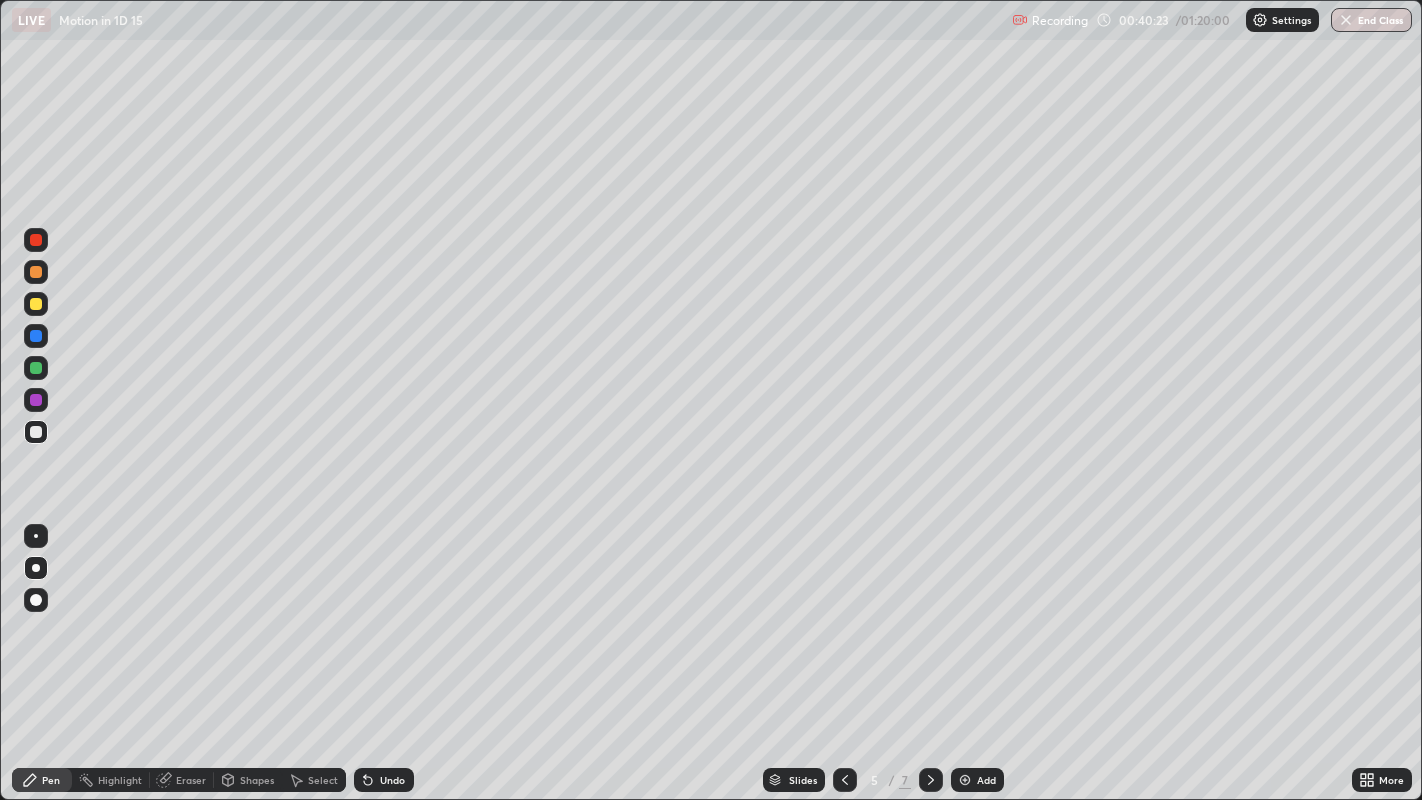 click at bounding box center [845, 780] 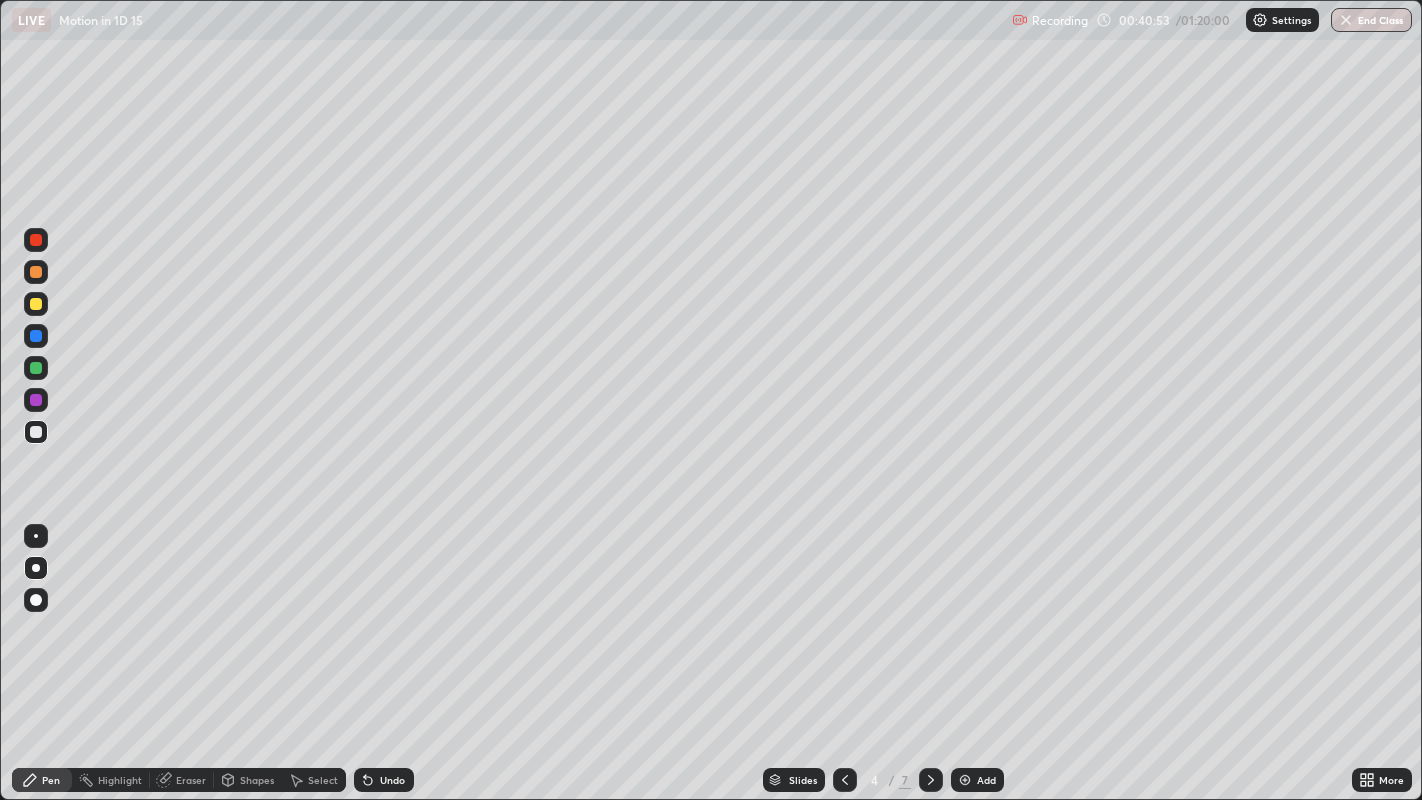 click at bounding box center [36, 304] 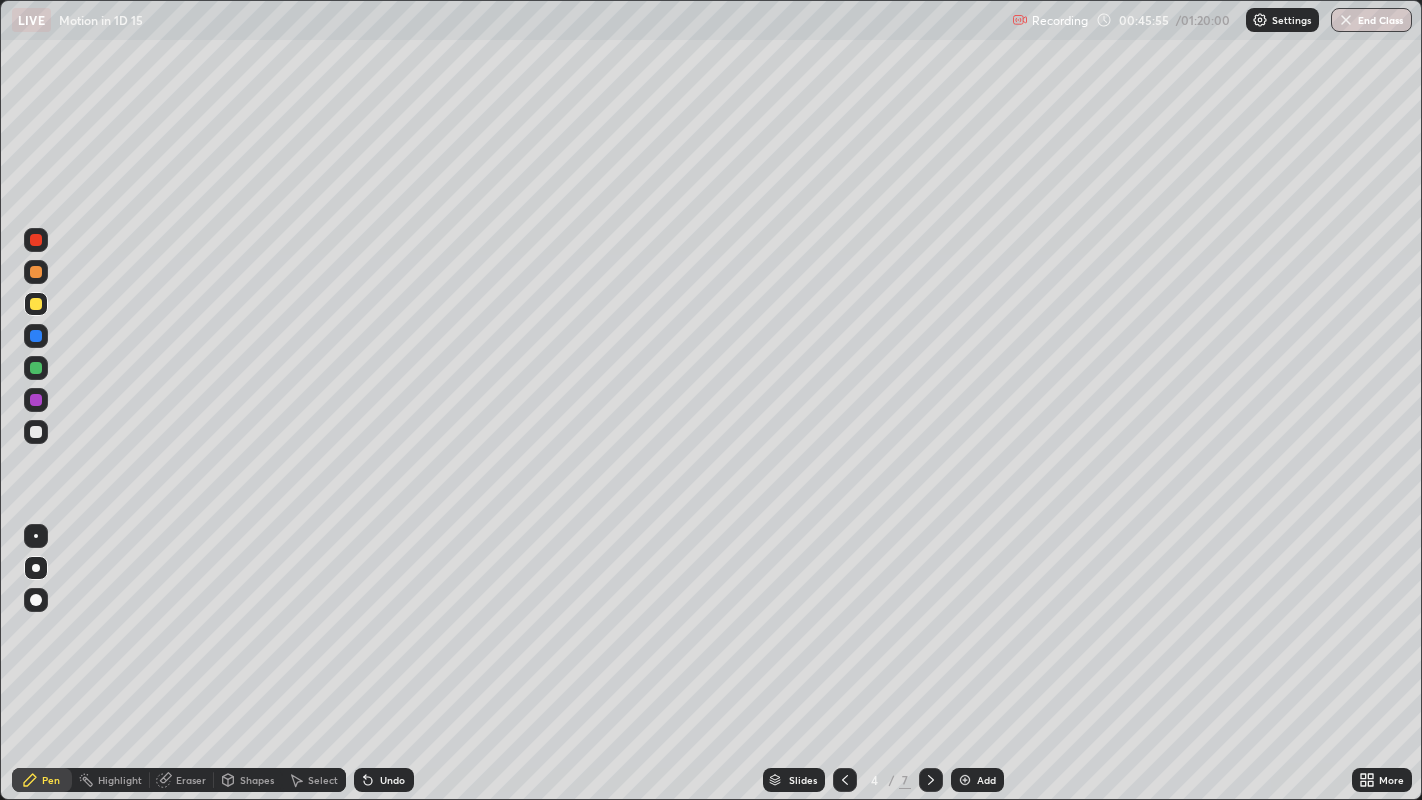 click 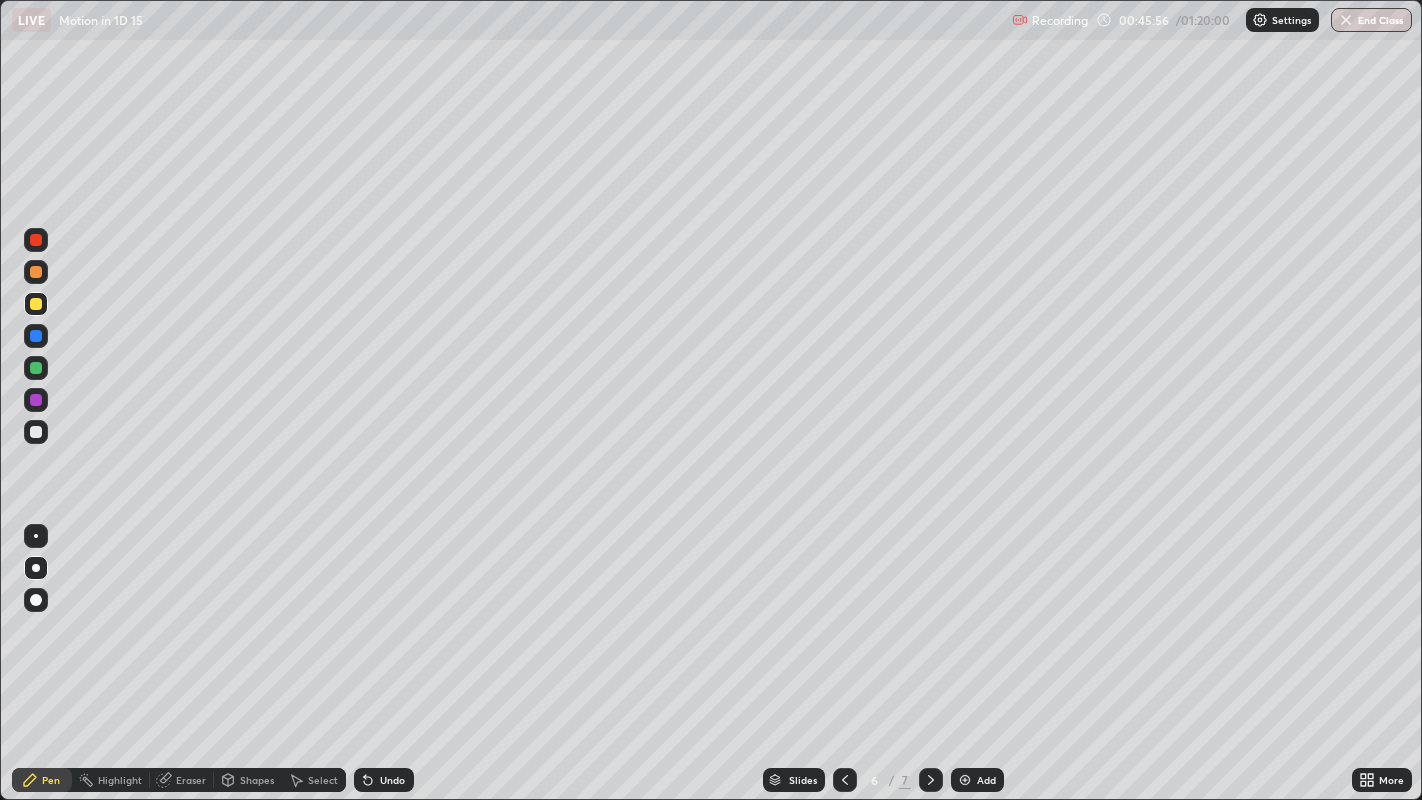 click 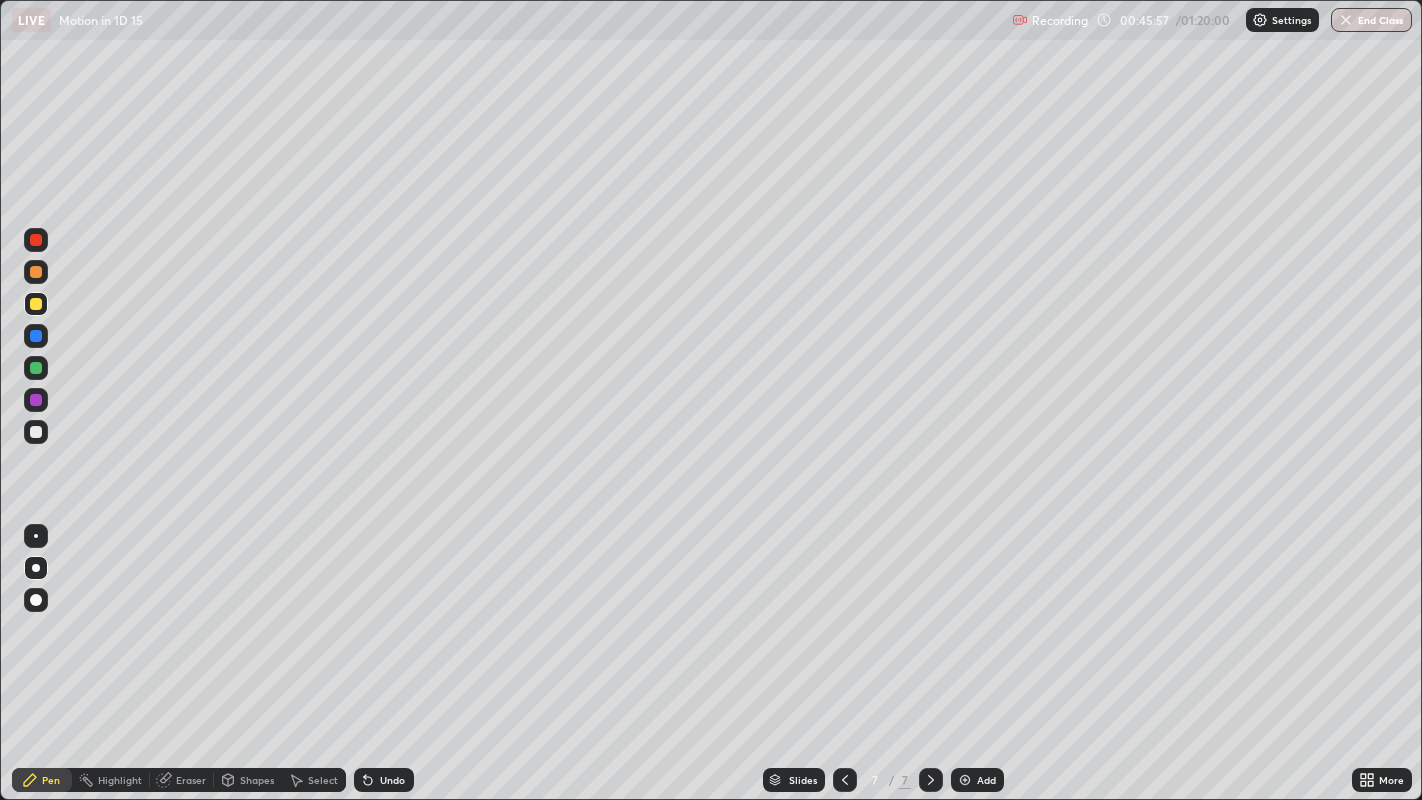 click on "Add" at bounding box center (986, 780) 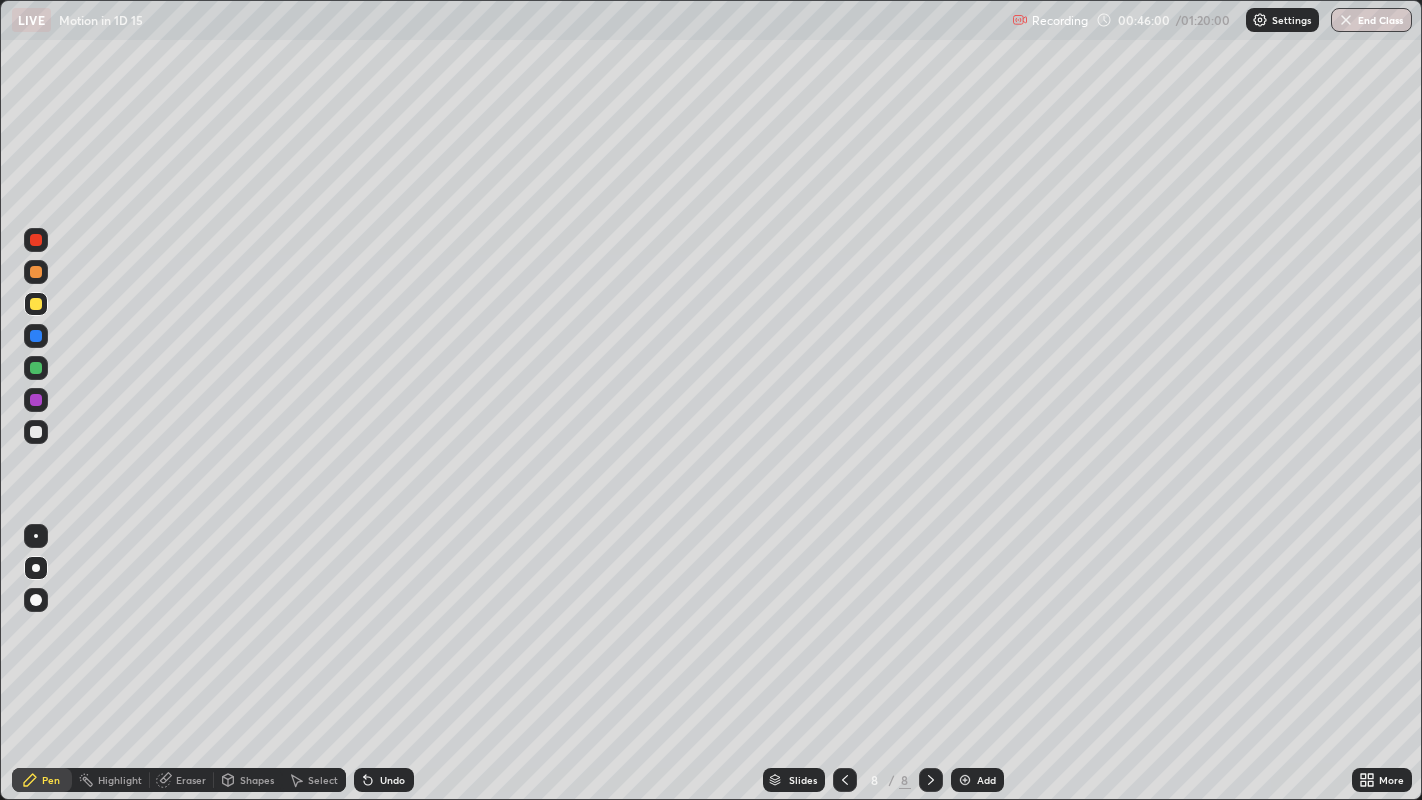click at bounding box center (36, 432) 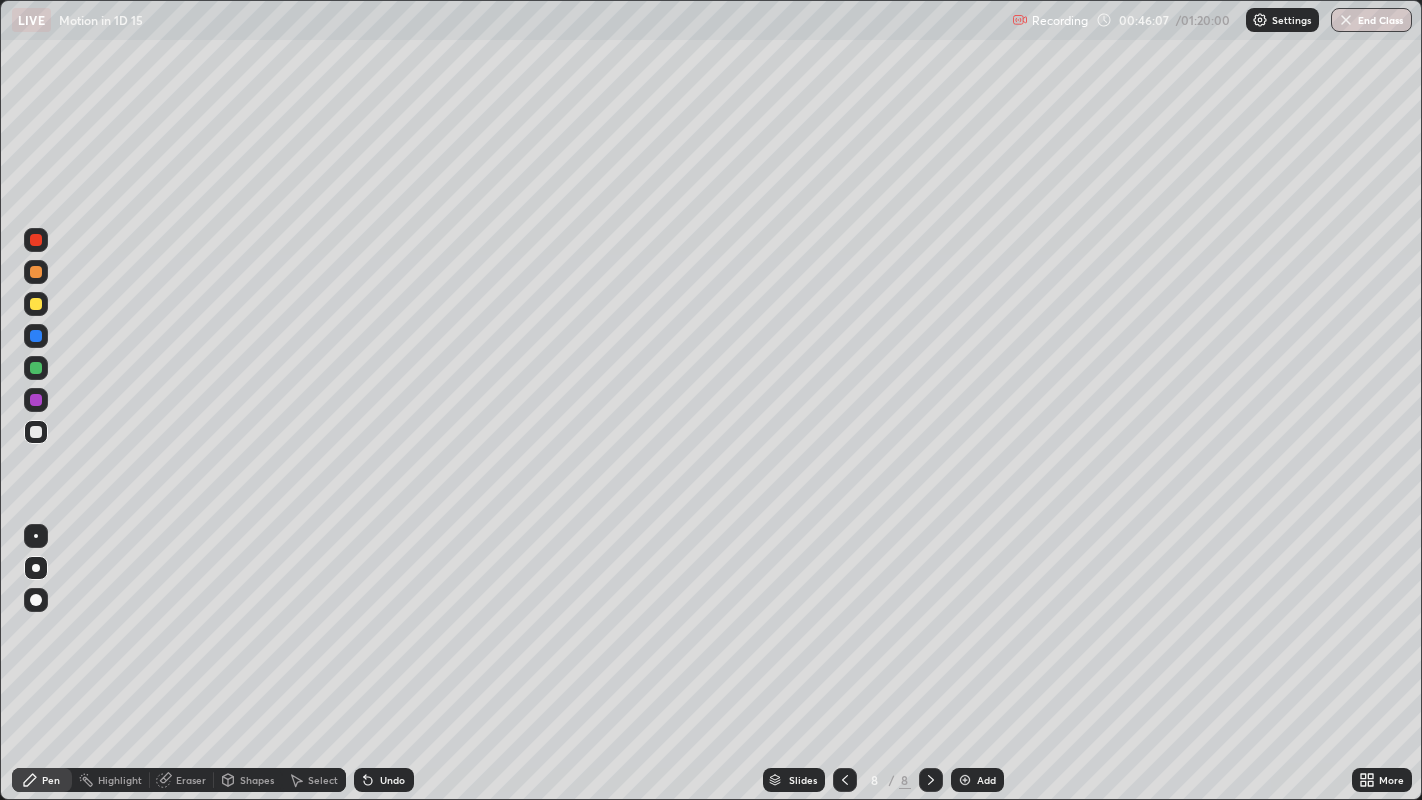 click at bounding box center [36, 368] 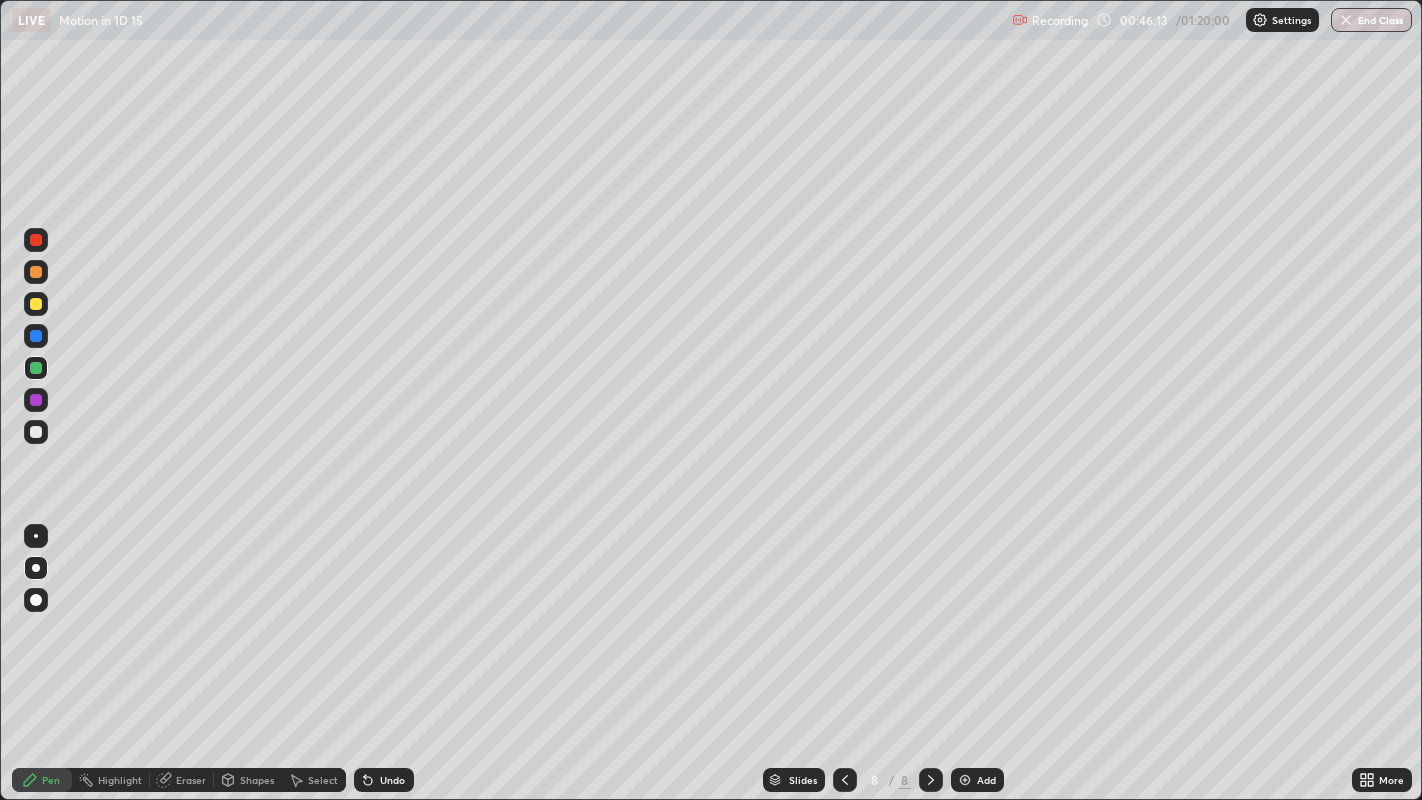 click at bounding box center (36, 304) 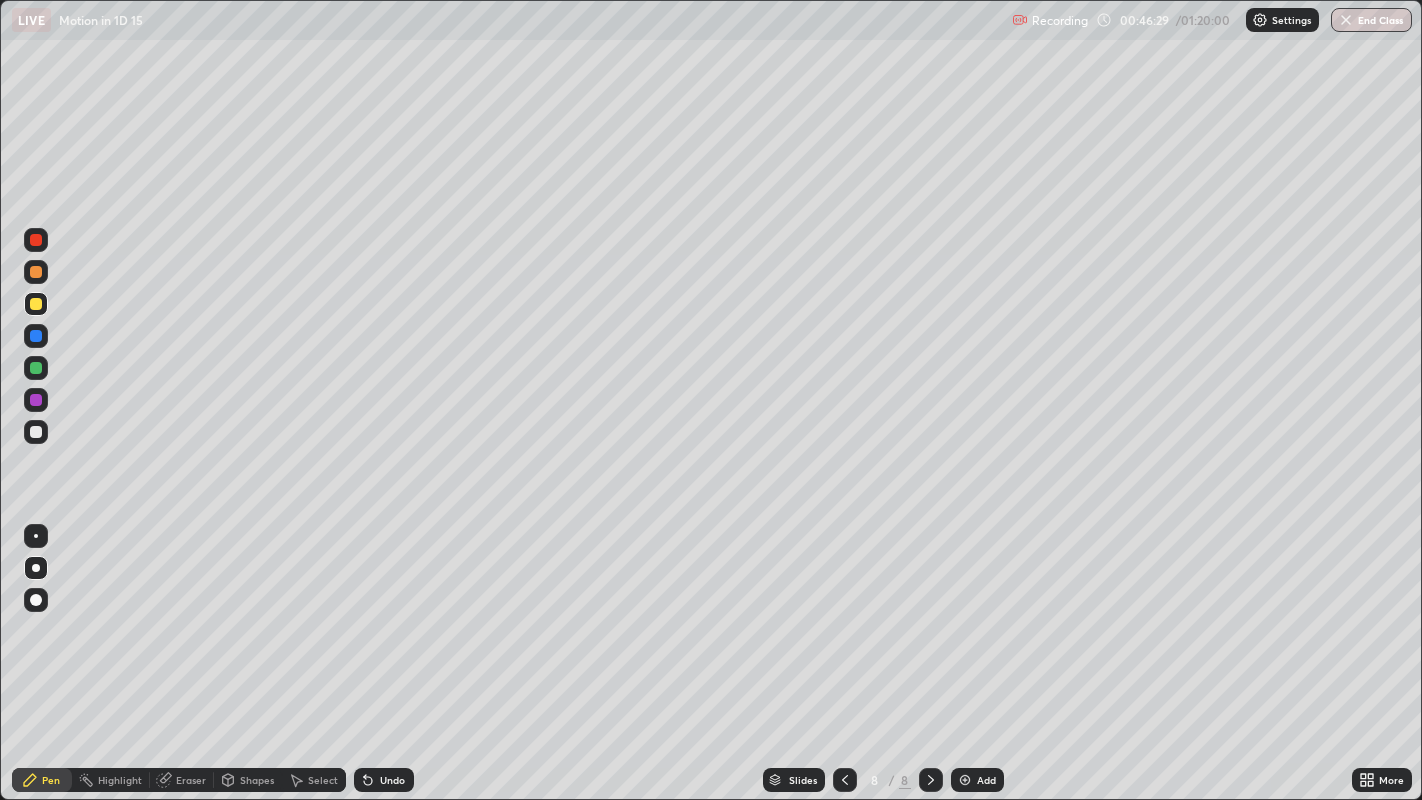 click at bounding box center [36, 432] 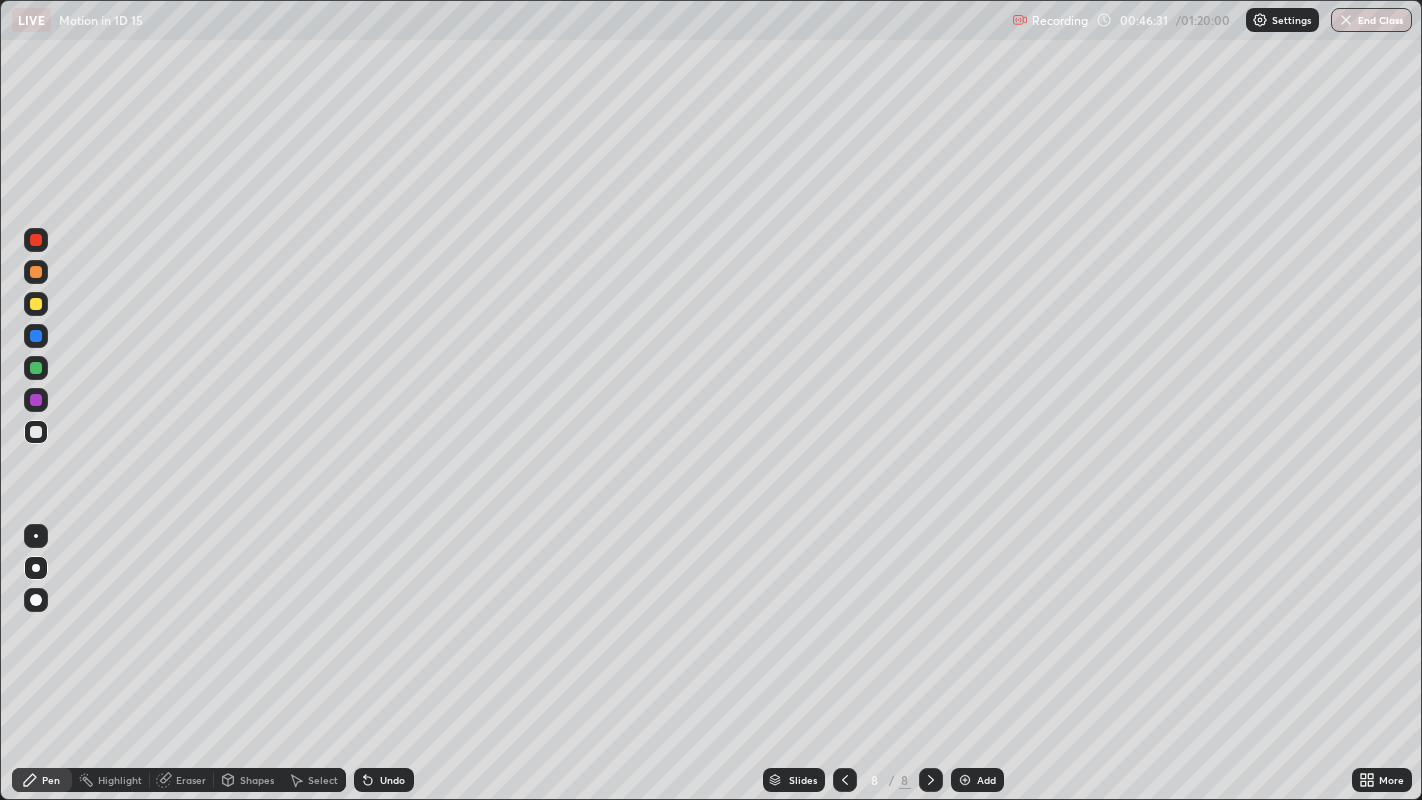 click at bounding box center [36, 304] 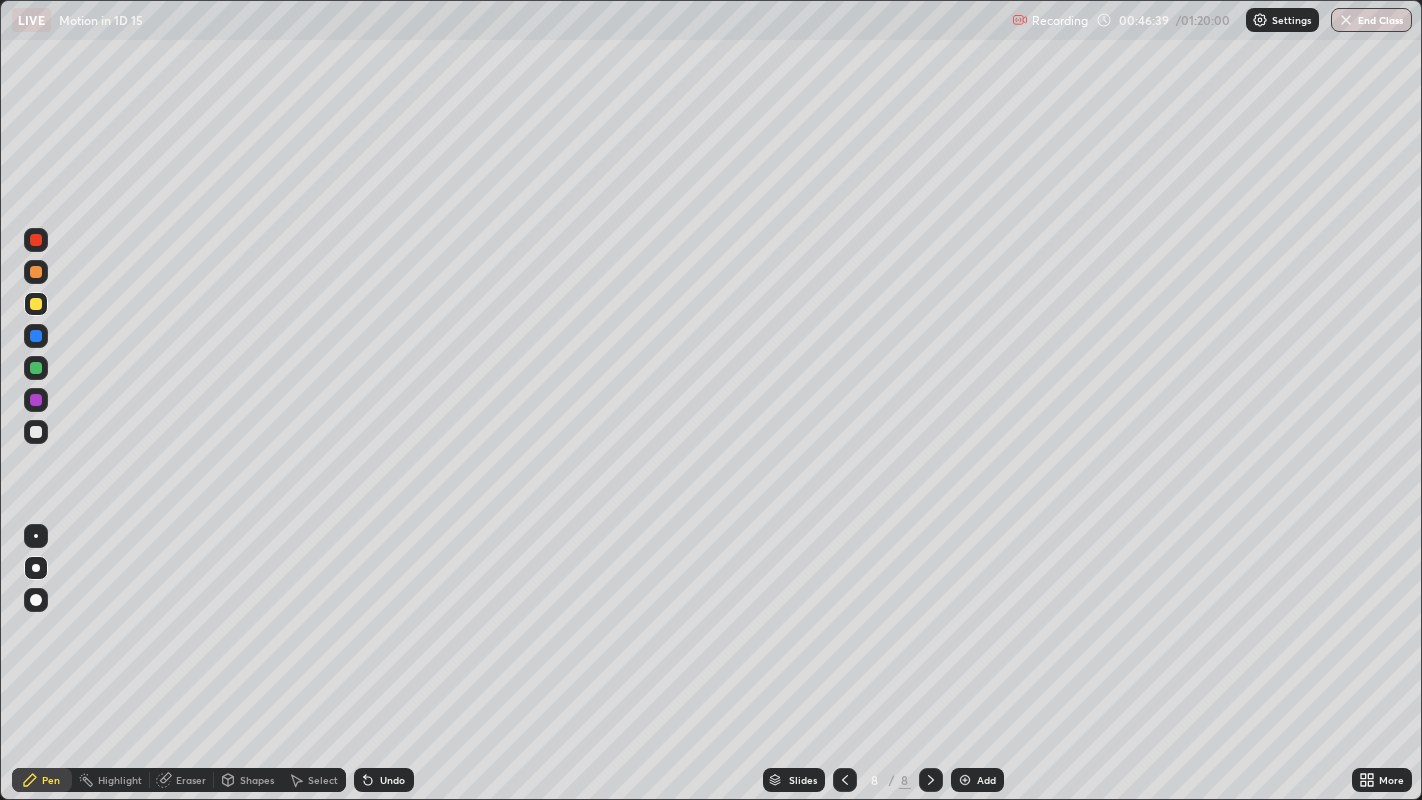 click at bounding box center (36, 432) 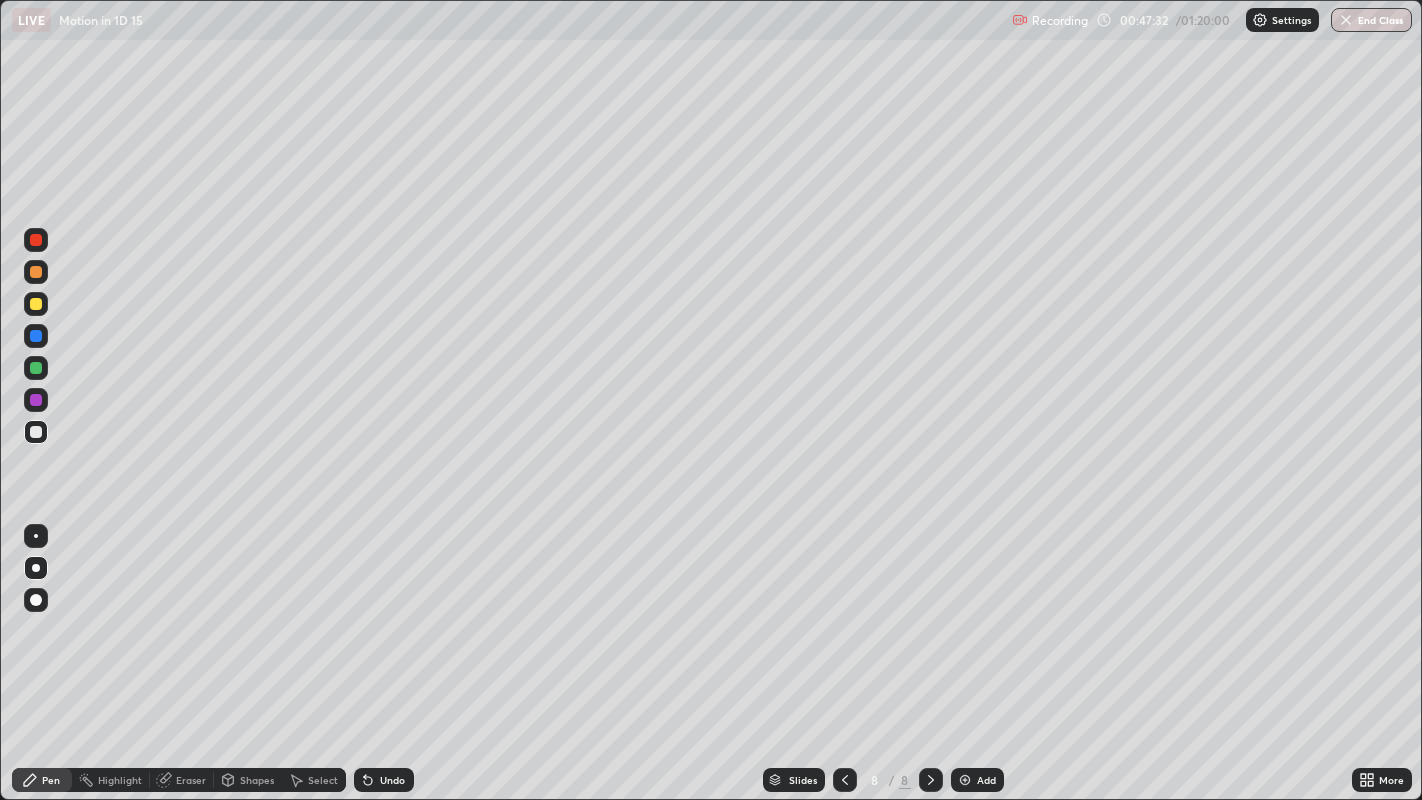 click at bounding box center [36, 272] 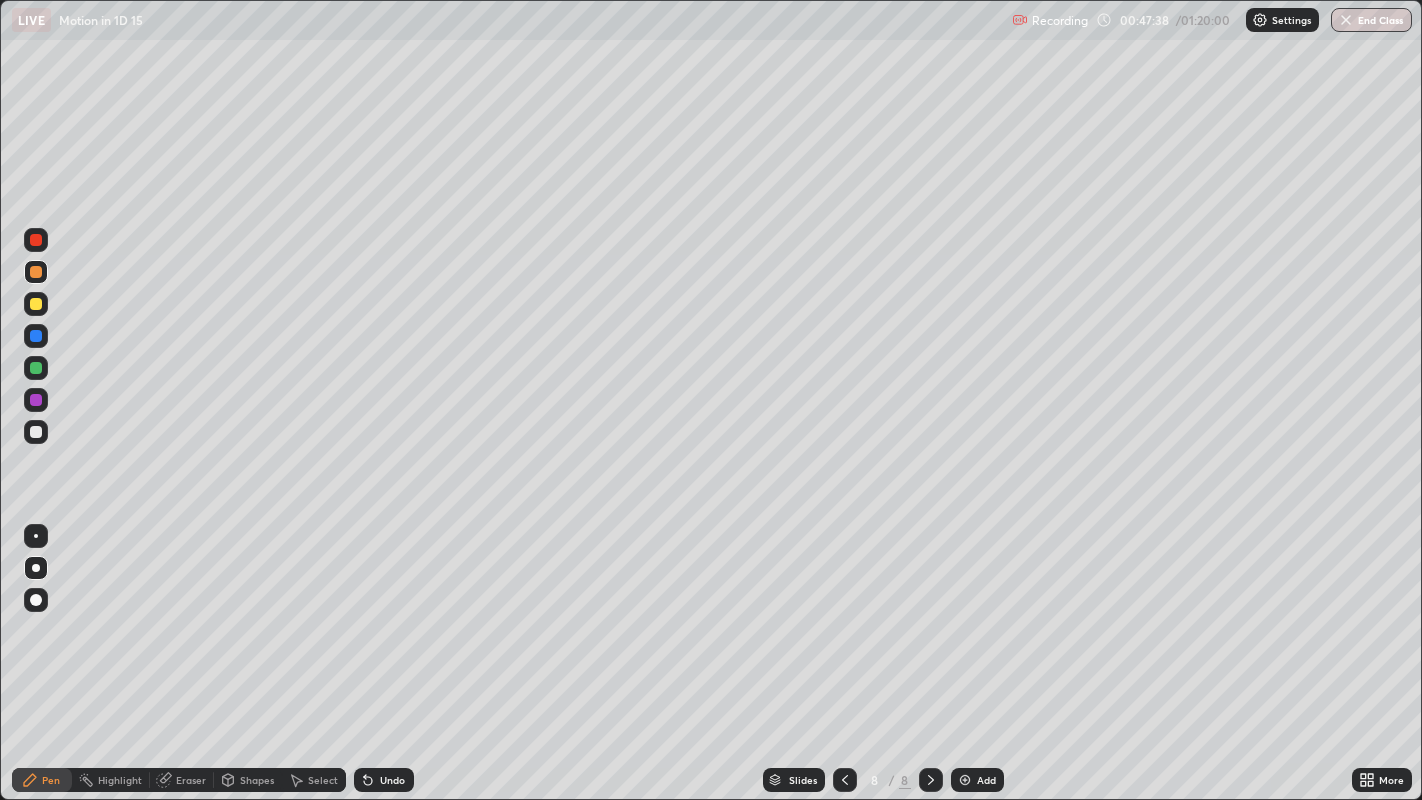 click on "Undo" at bounding box center (392, 780) 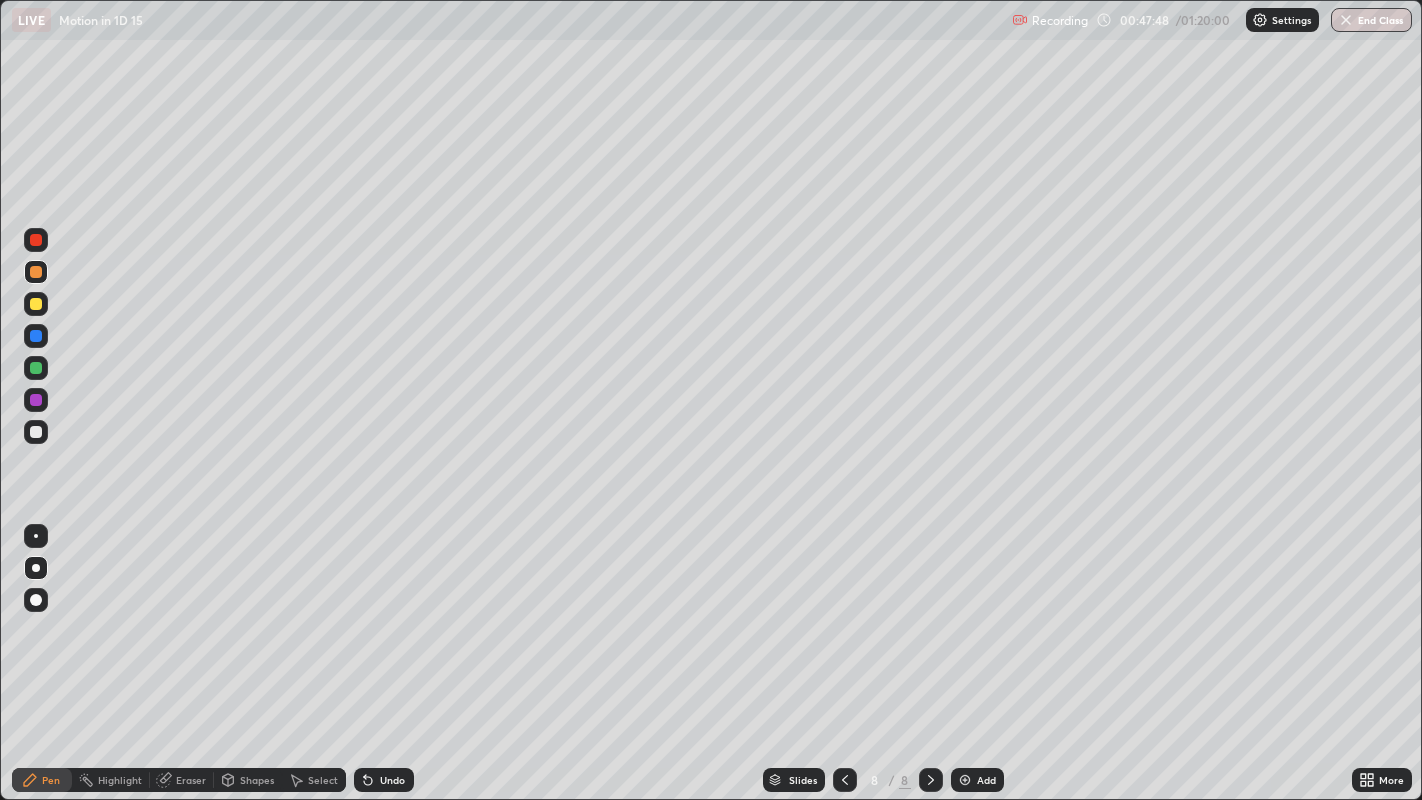 click at bounding box center [36, 432] 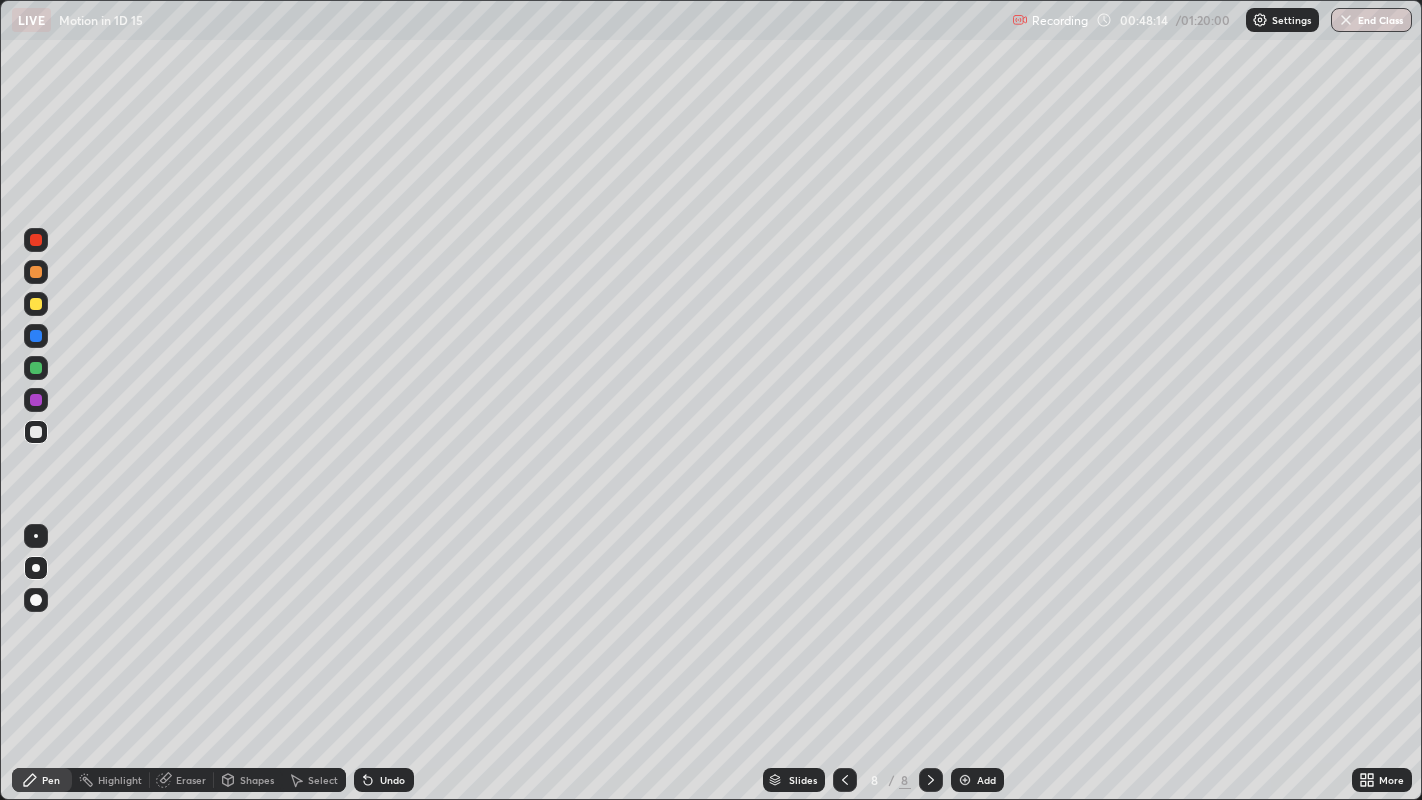 click at bounding box center [36, 368] 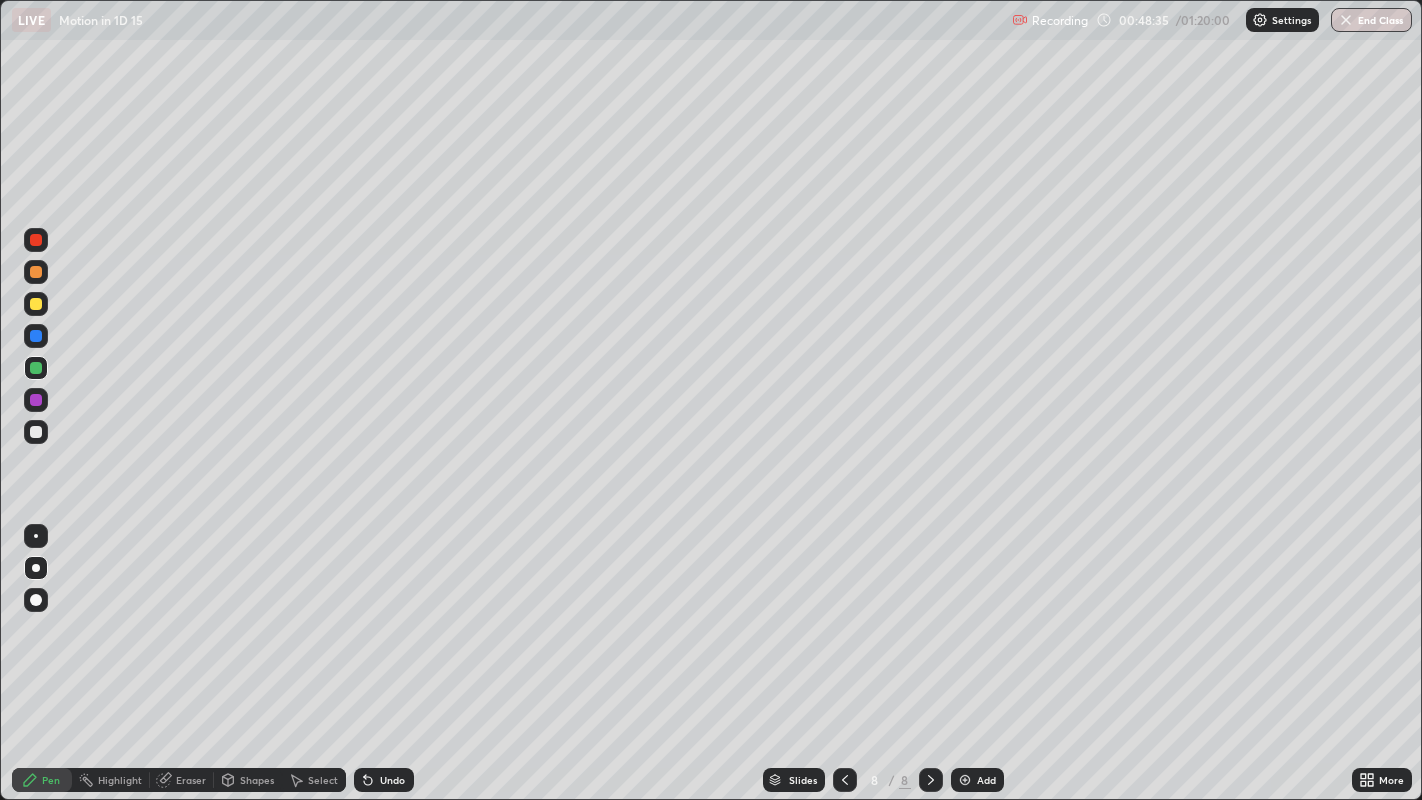 click at bounding box center [36, 432] 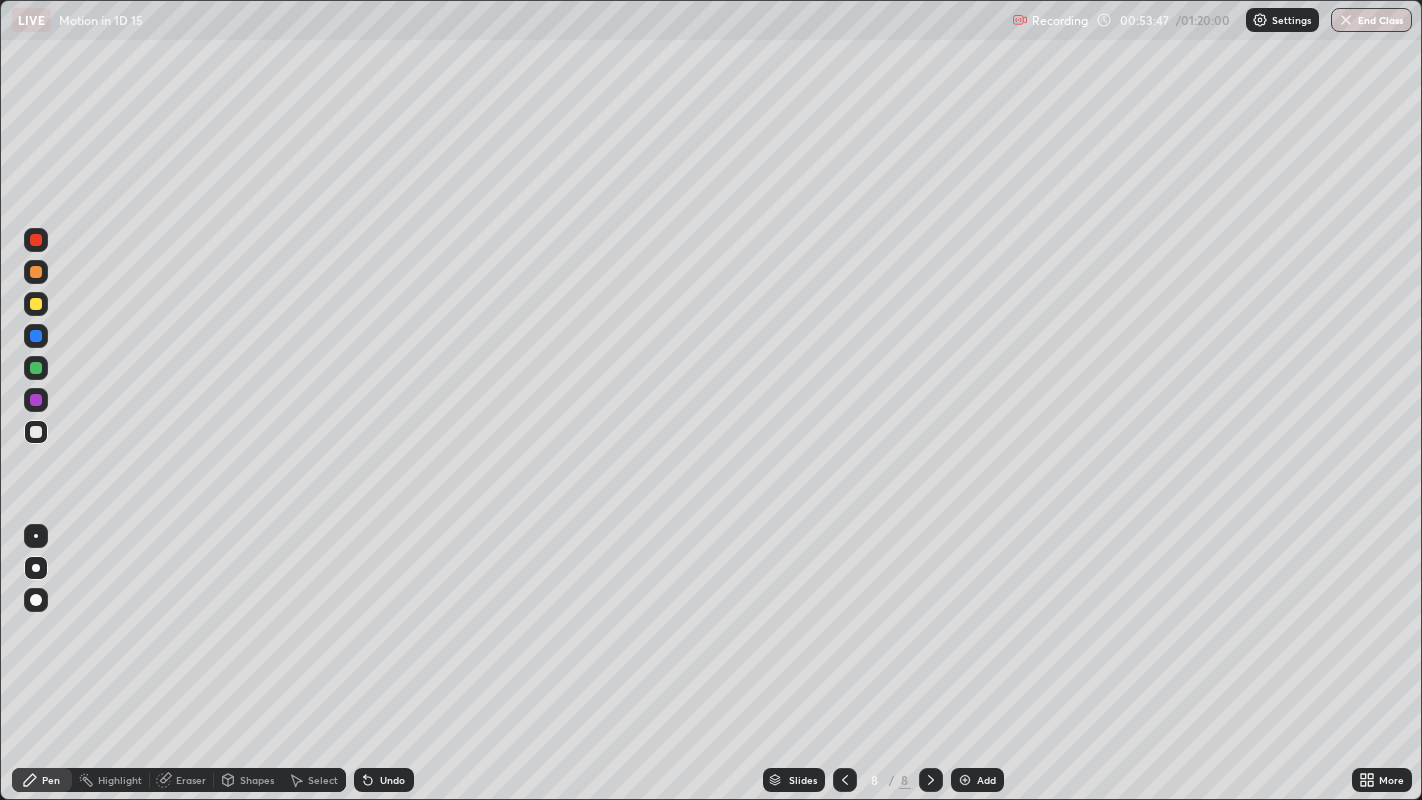 click on "Add" at bounding box center (986, 780) 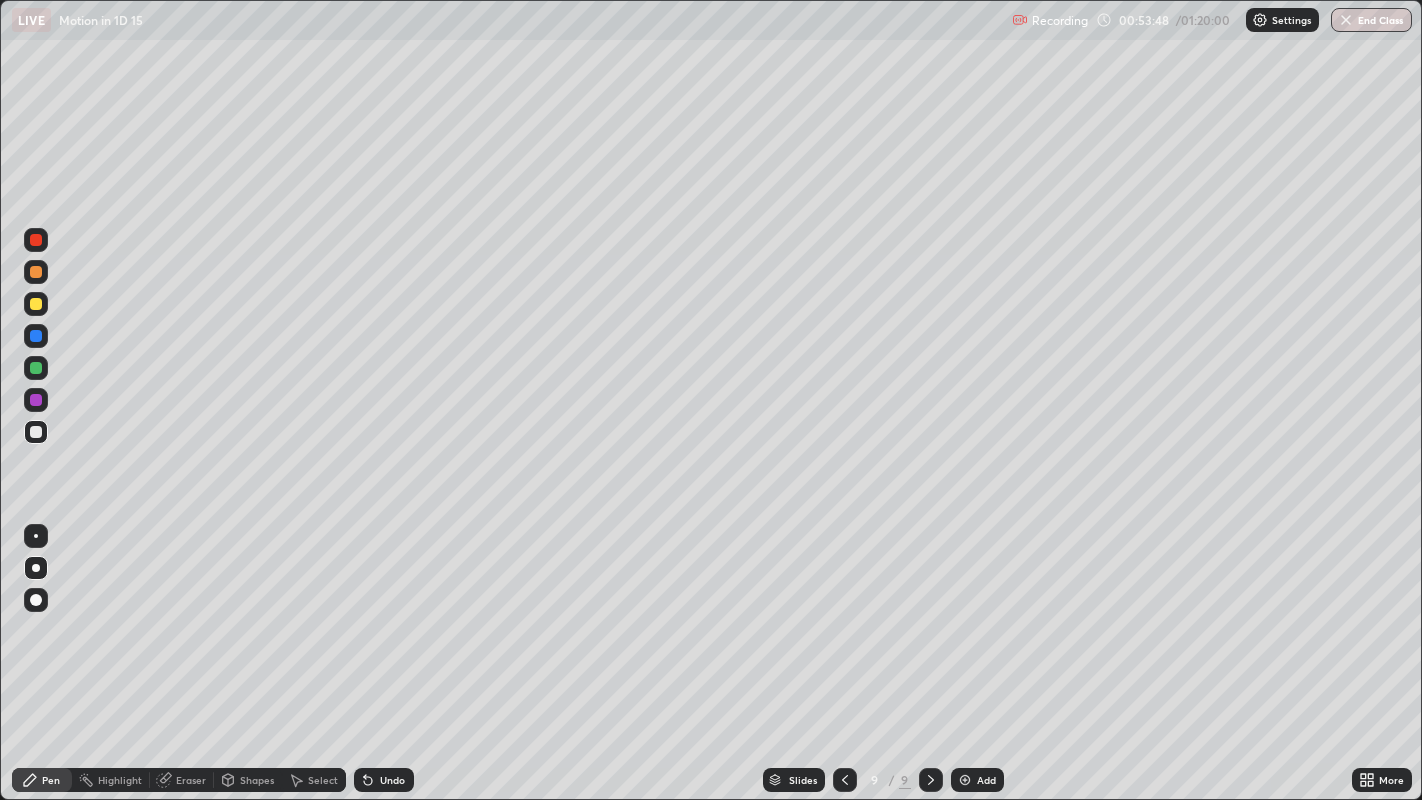 click at bounding box center [36, 432] 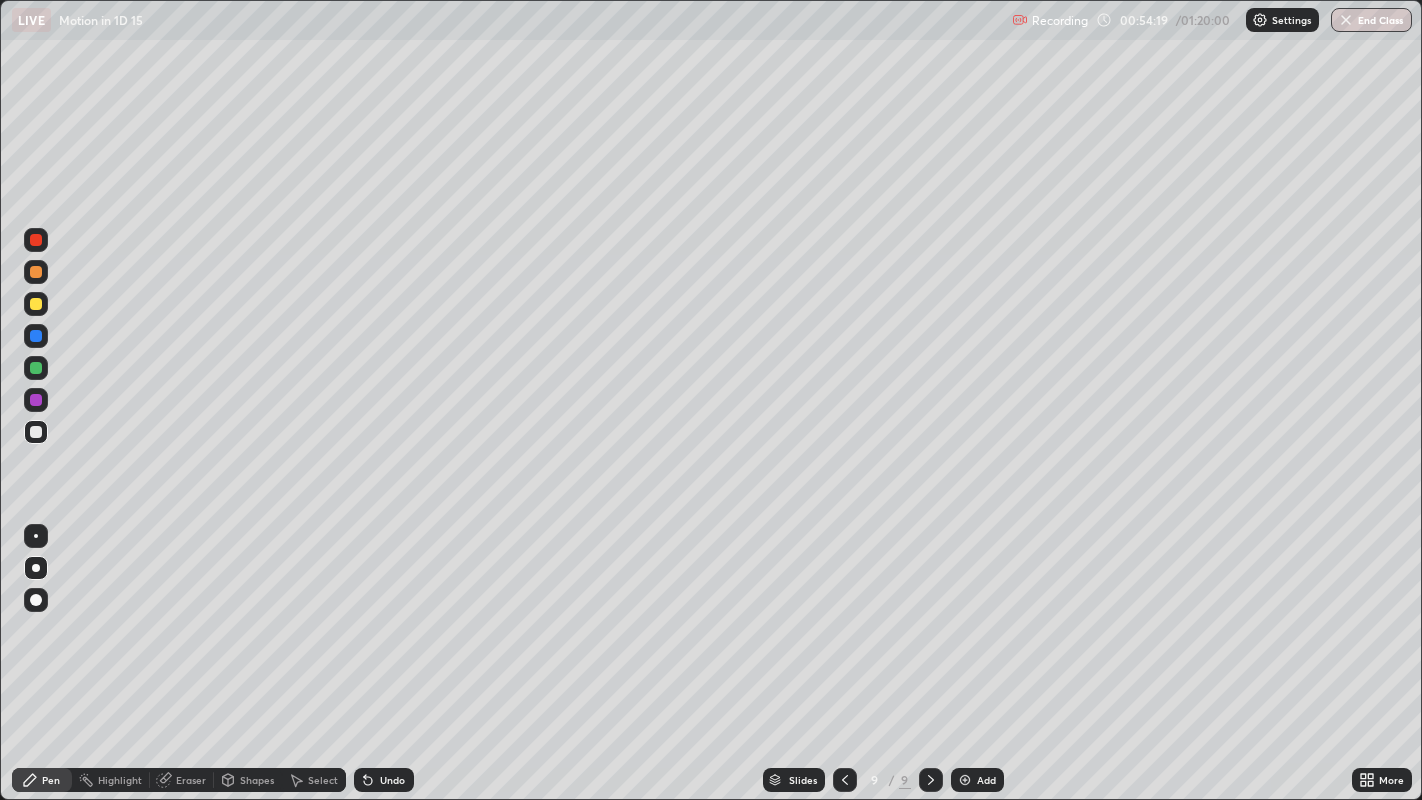 click at bounding box center (36, 336) 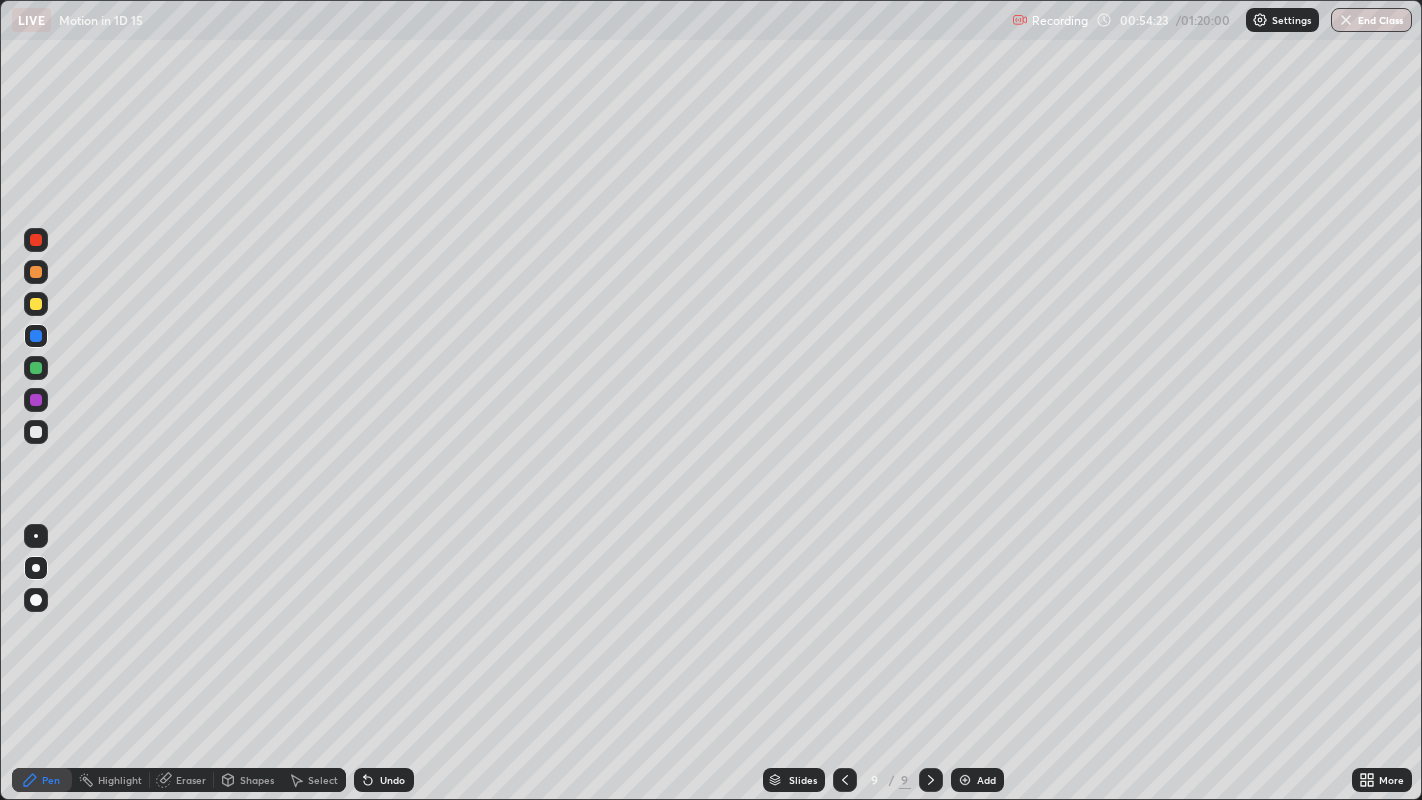 click at bounding box center (36, 432) 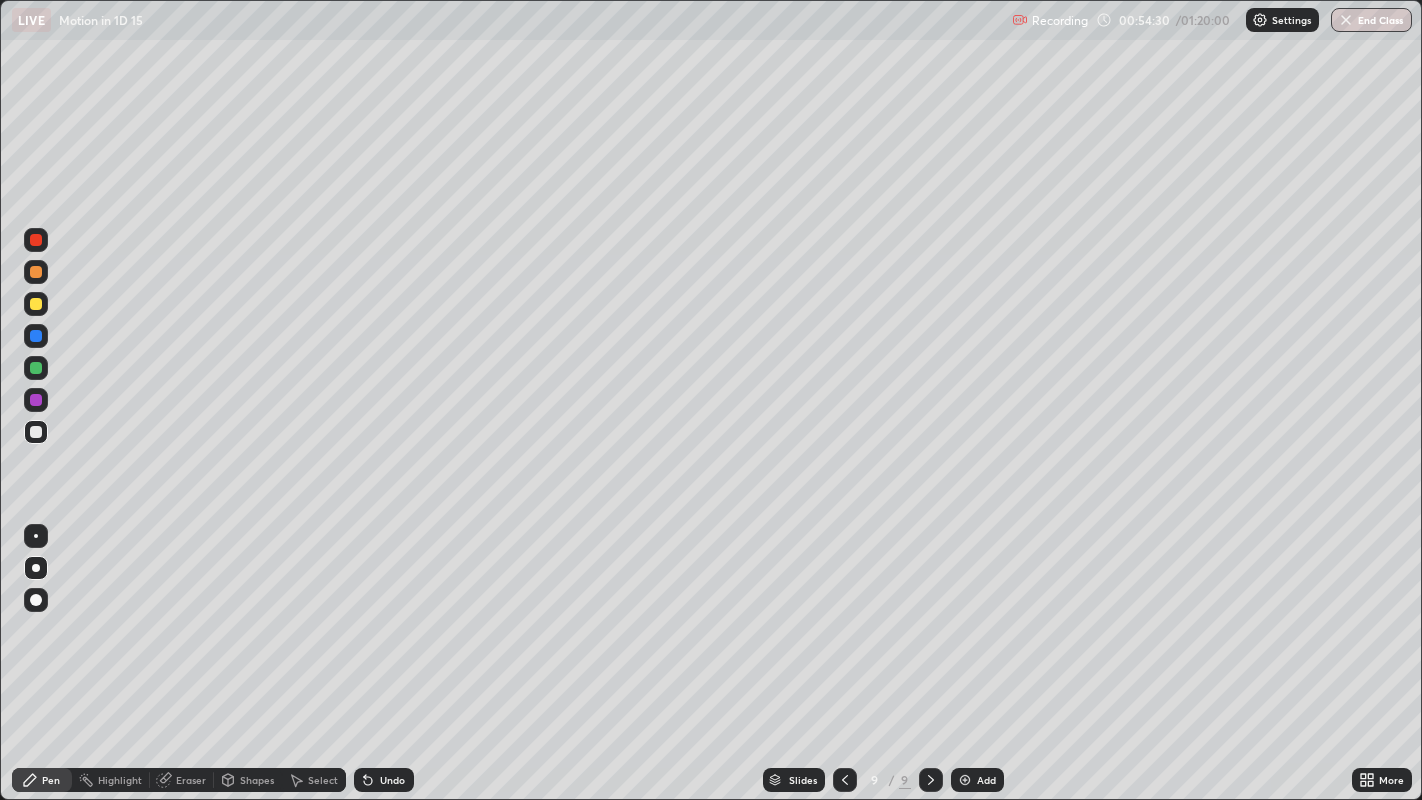 click on "Shapes" at bounding box center [257, 780] 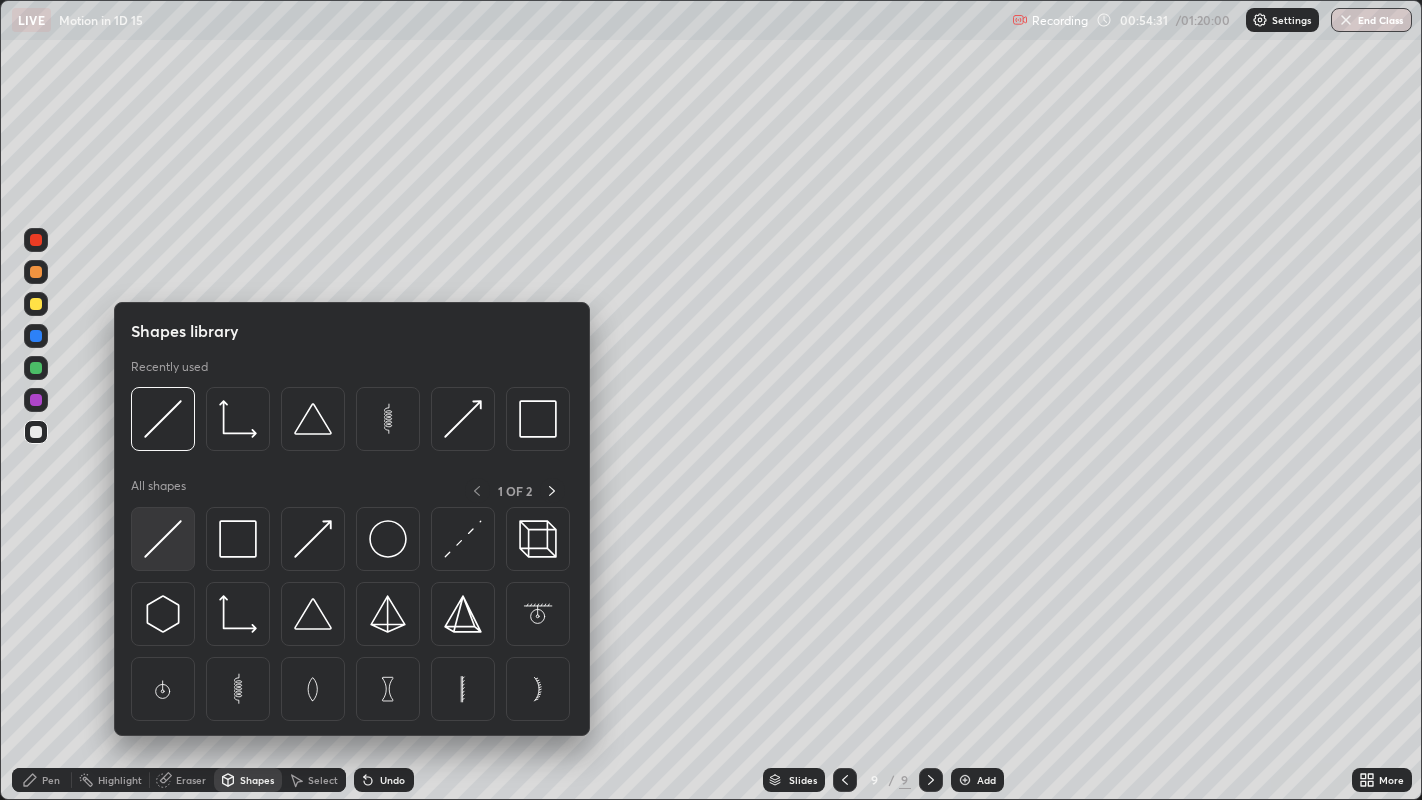 click at bounding box center (163, 539) 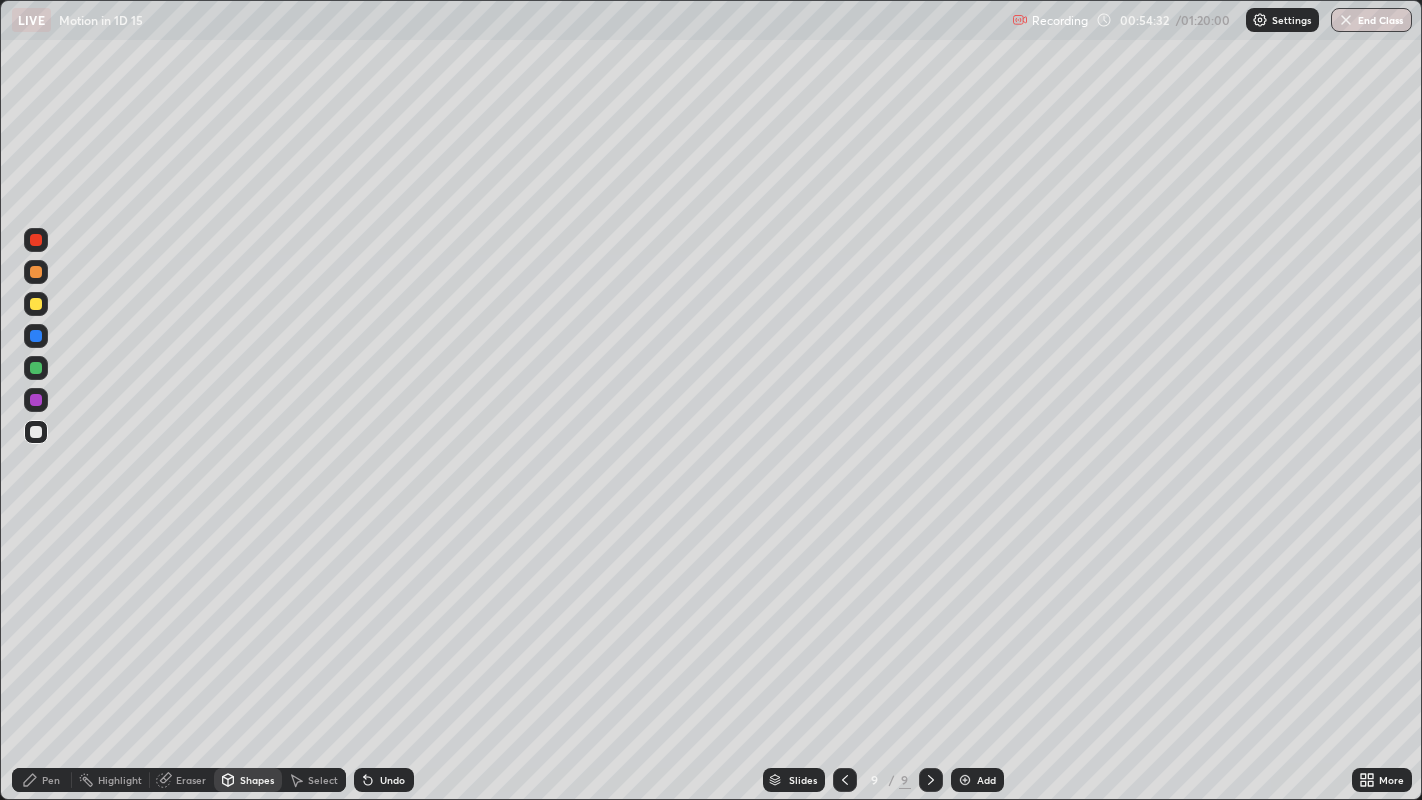 click at bounding box center (36, 336) 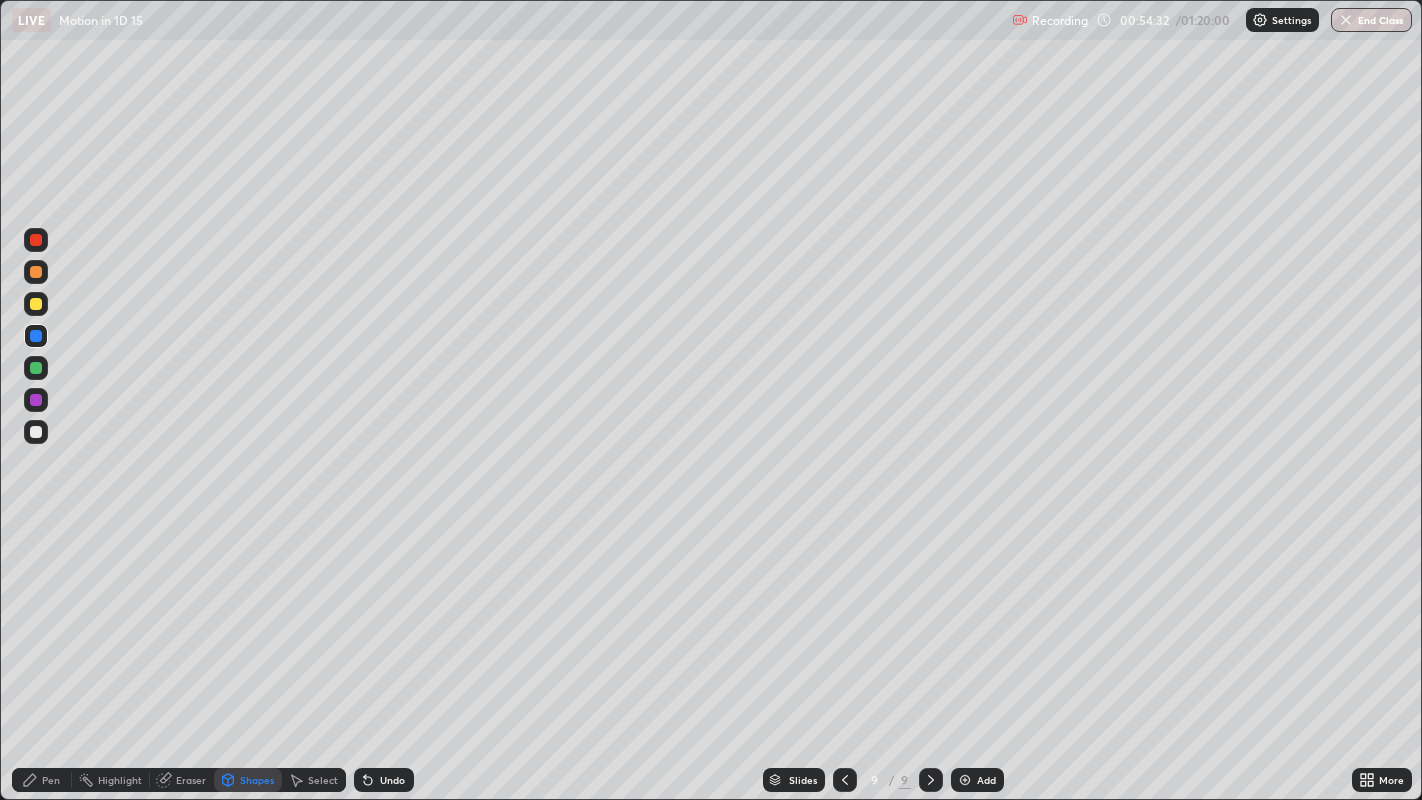 click at bounding box center (36, 336) 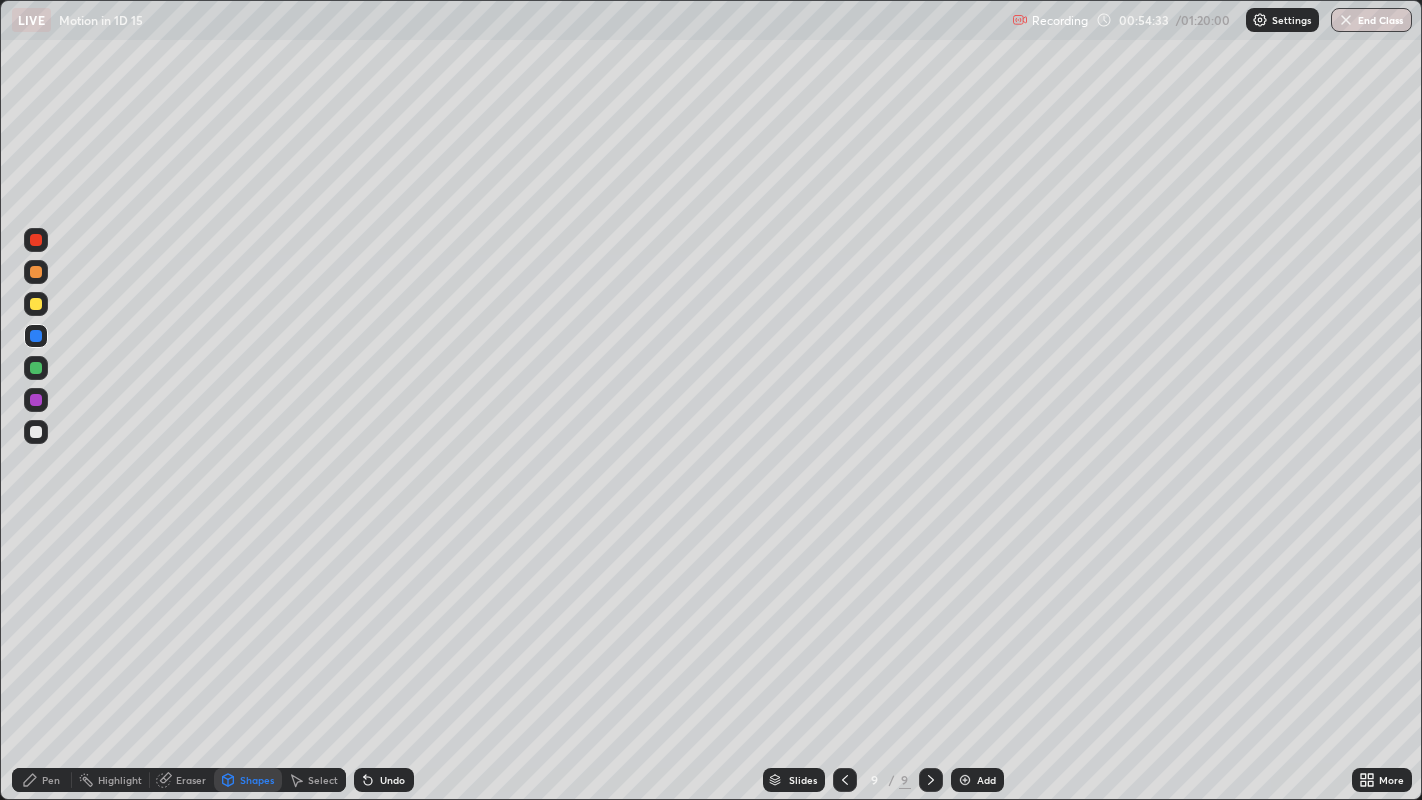 click at bounding box center (36, 304) 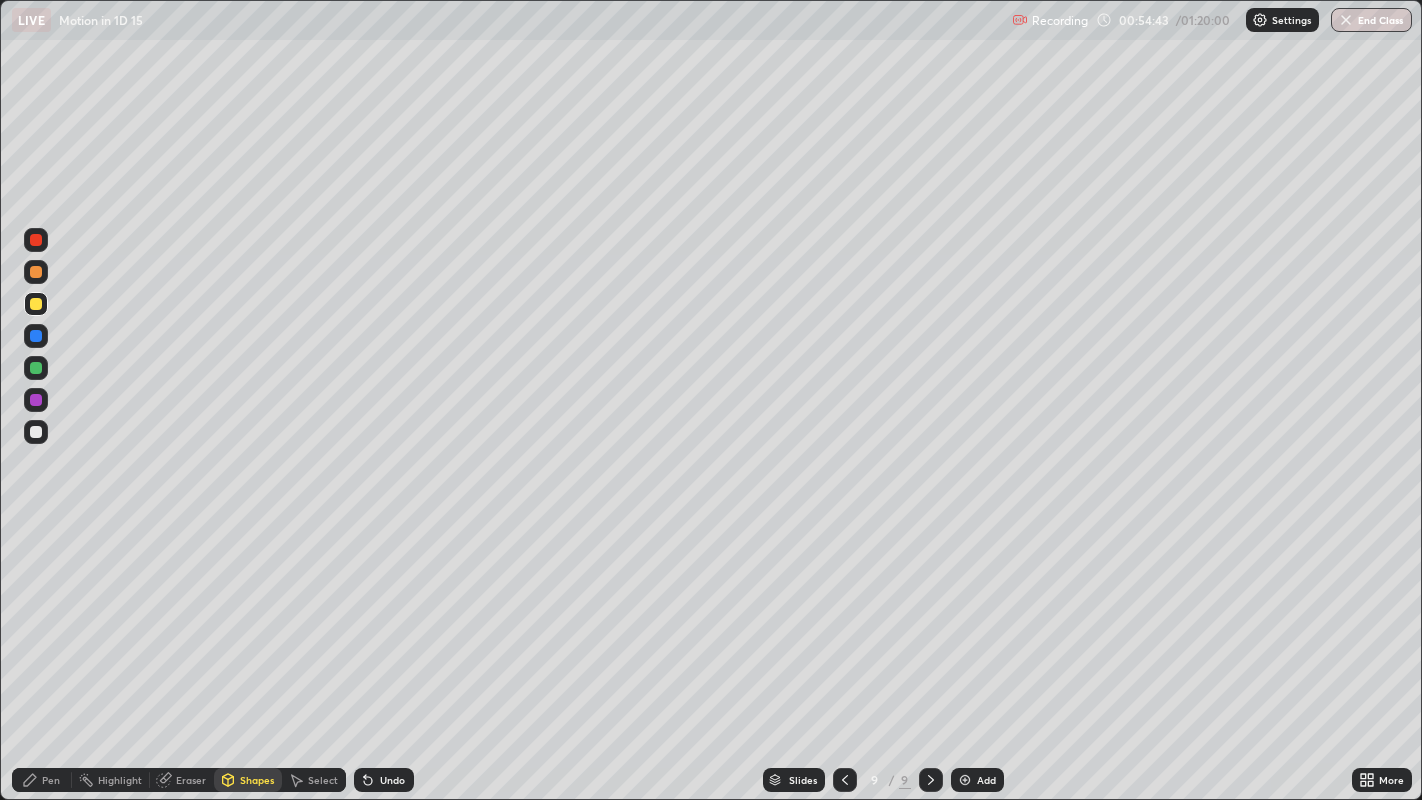 click at bounding box center [36, 336] 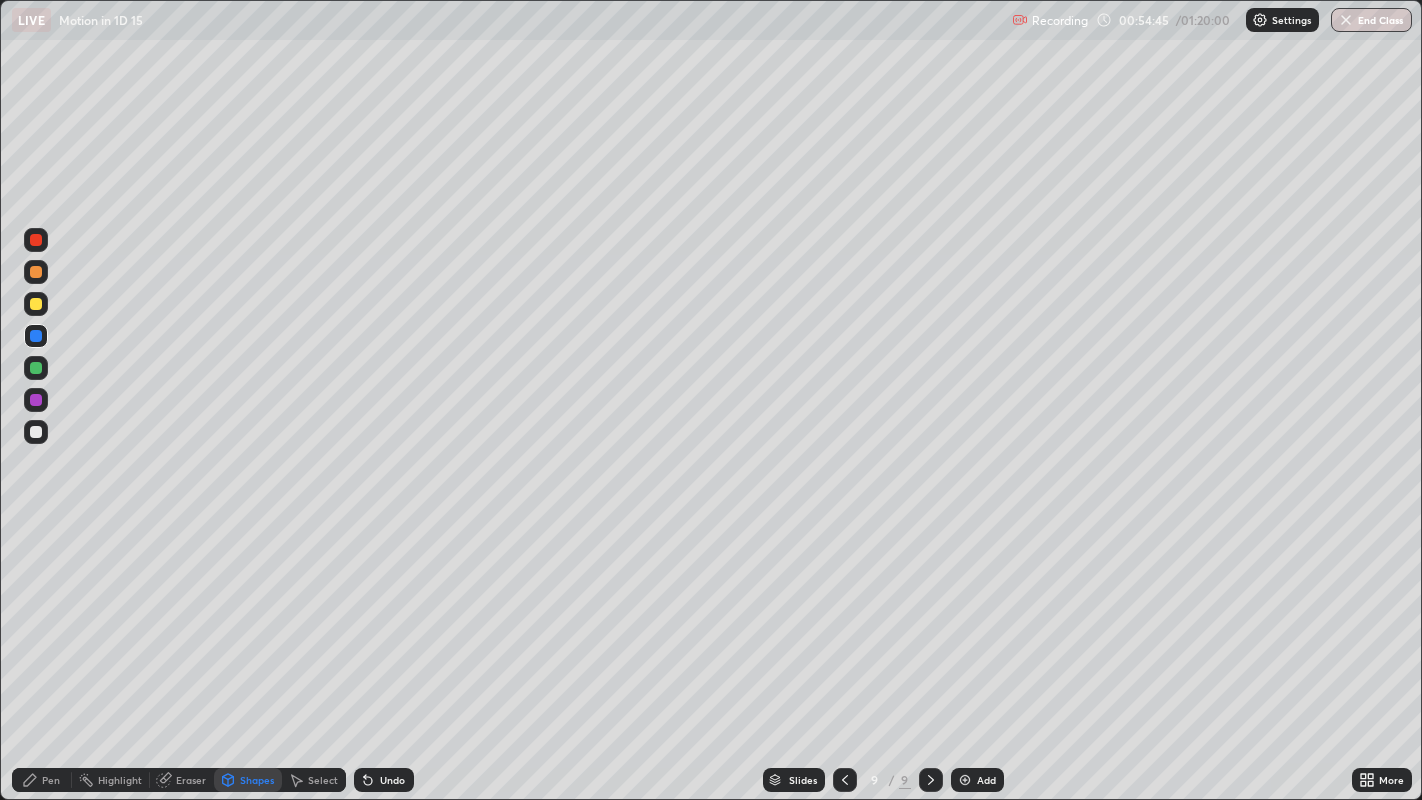 click at bounding box center [36, 432] 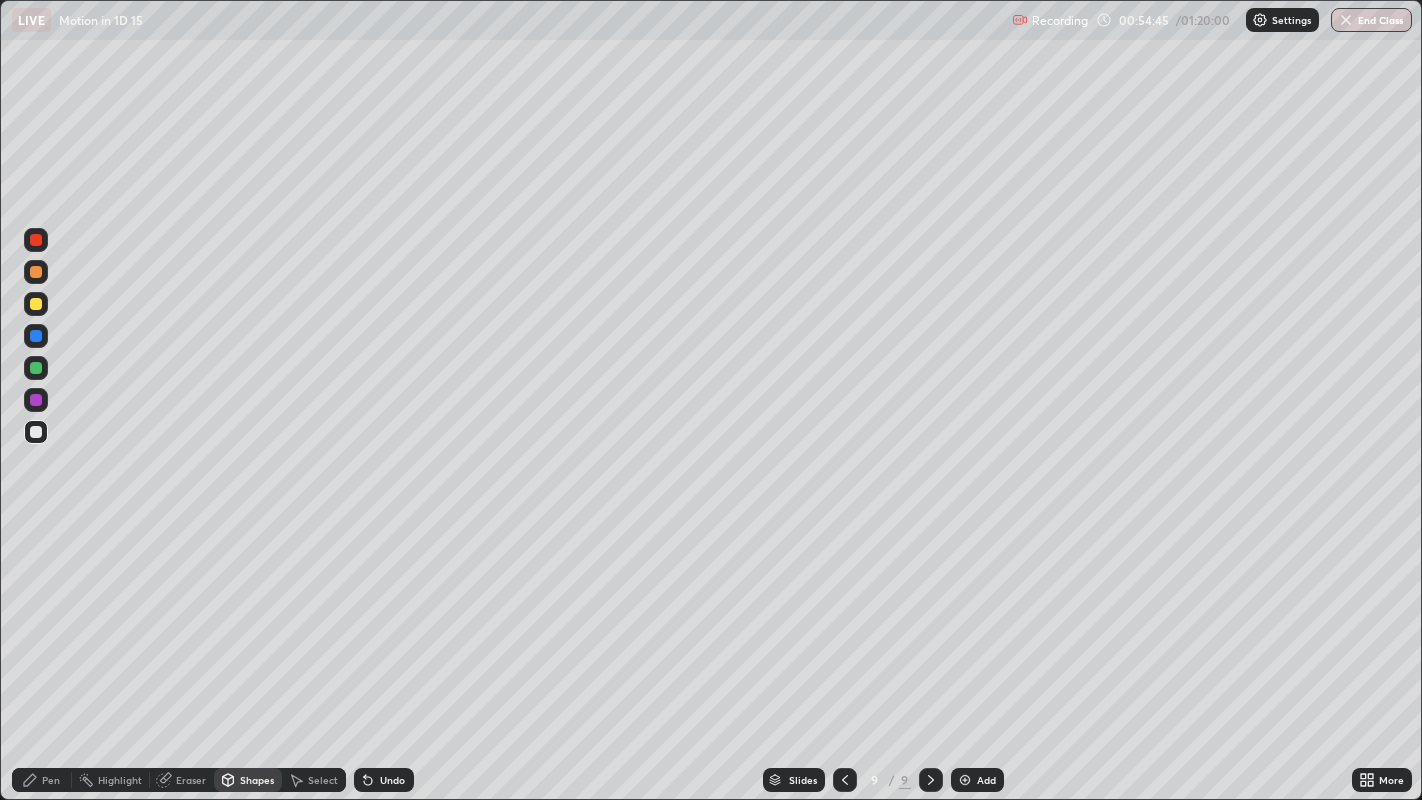 click on "Pen" at bounding box center (51, 780) 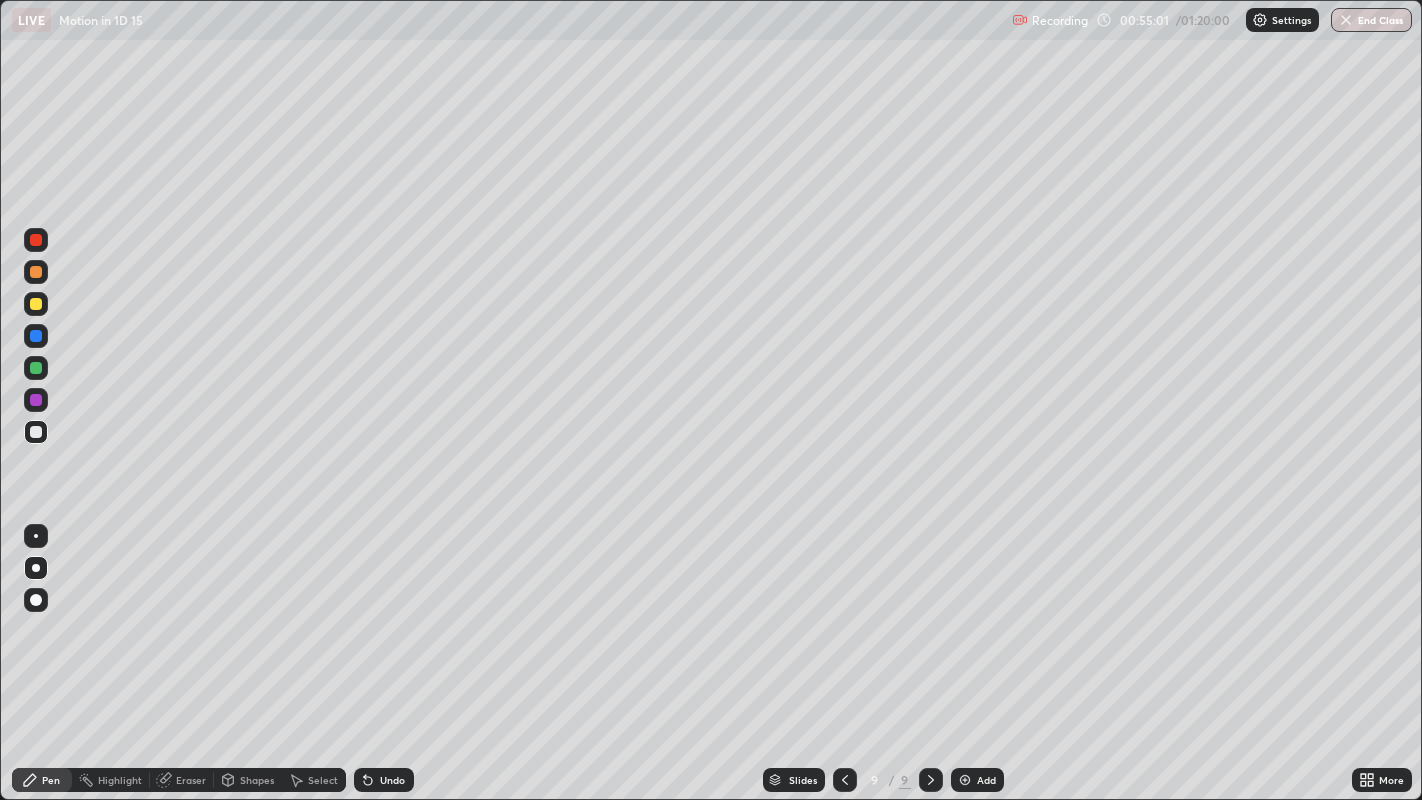click at bounding box center (36, 368) 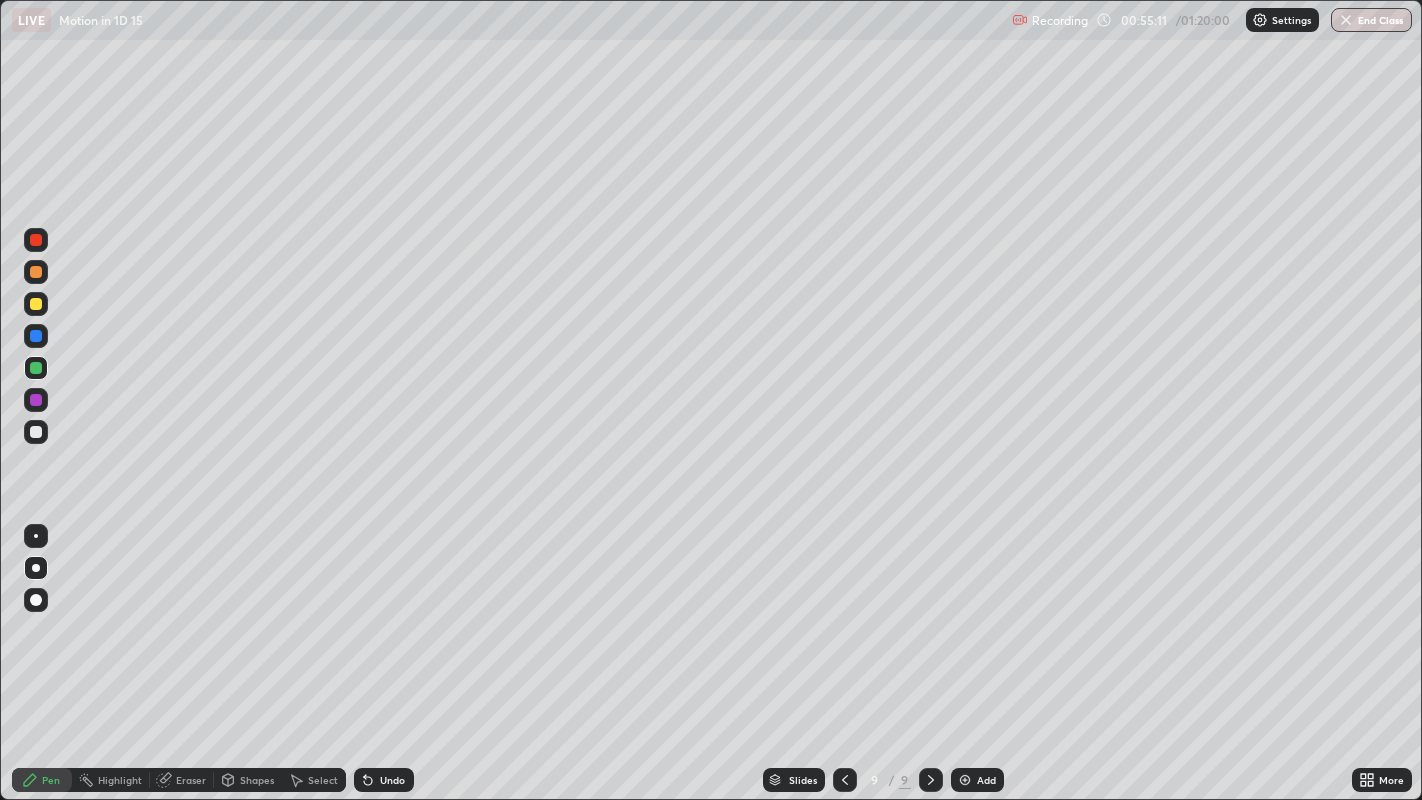 click at bounding box center (36, 432) 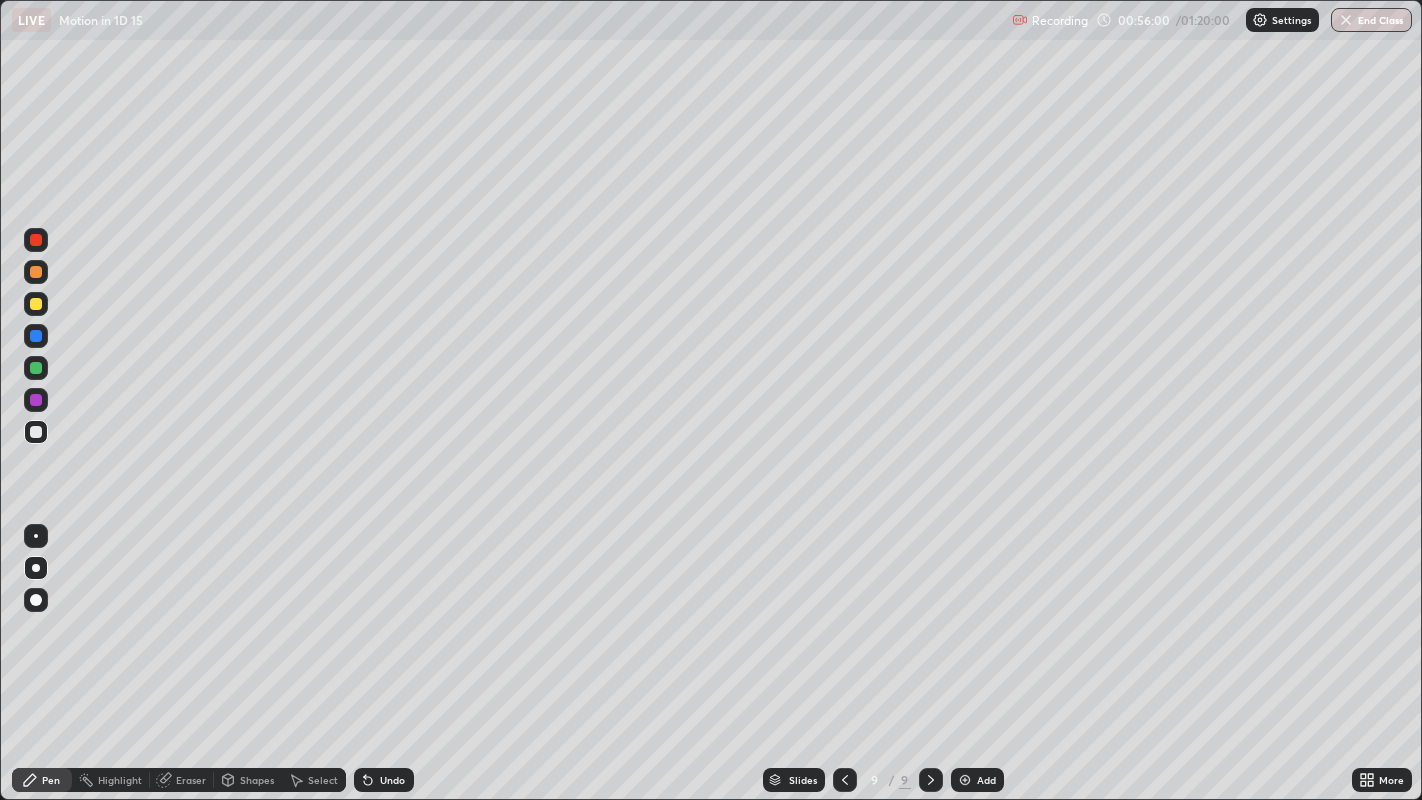 click at bounding box center [36, 568] 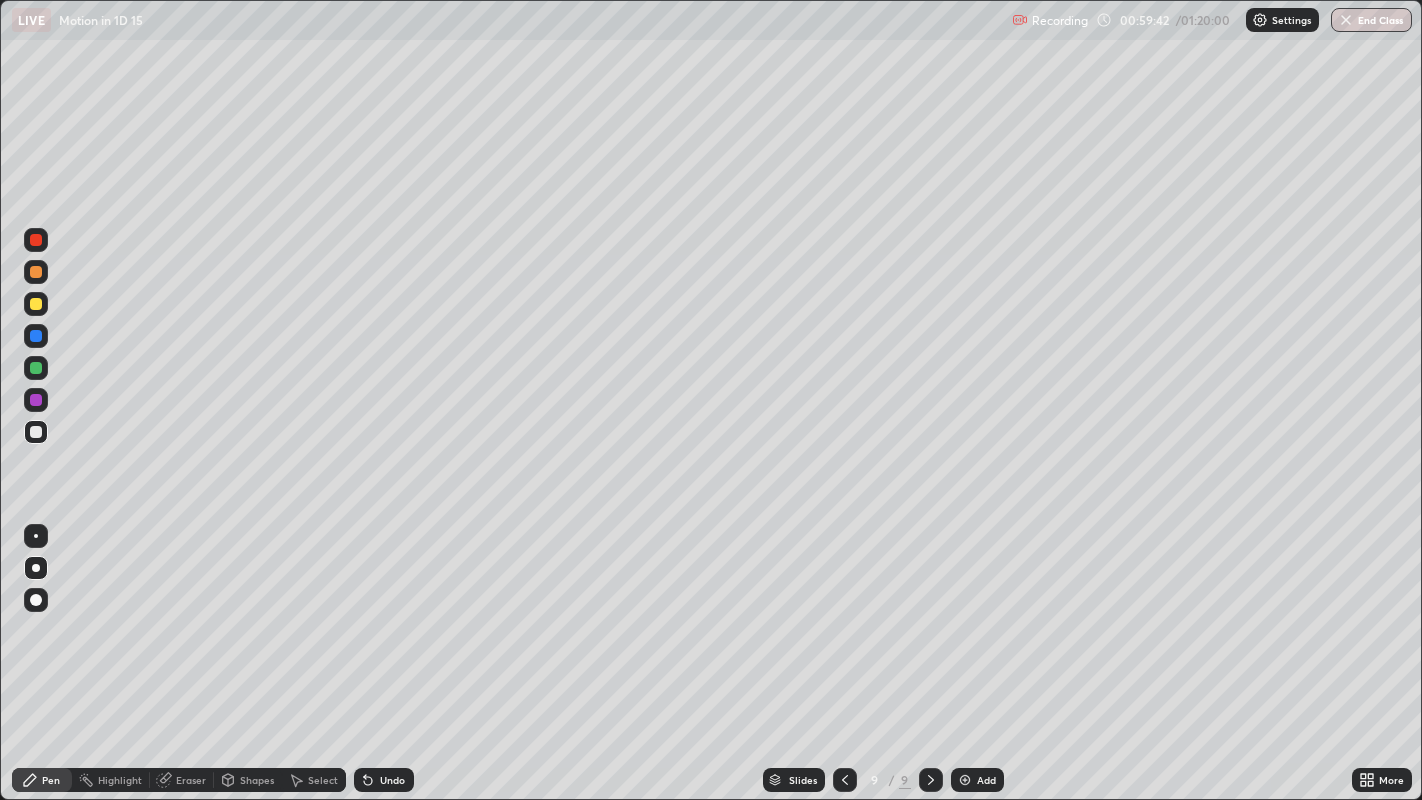 click on "Add" at bounding box center (977, 780) 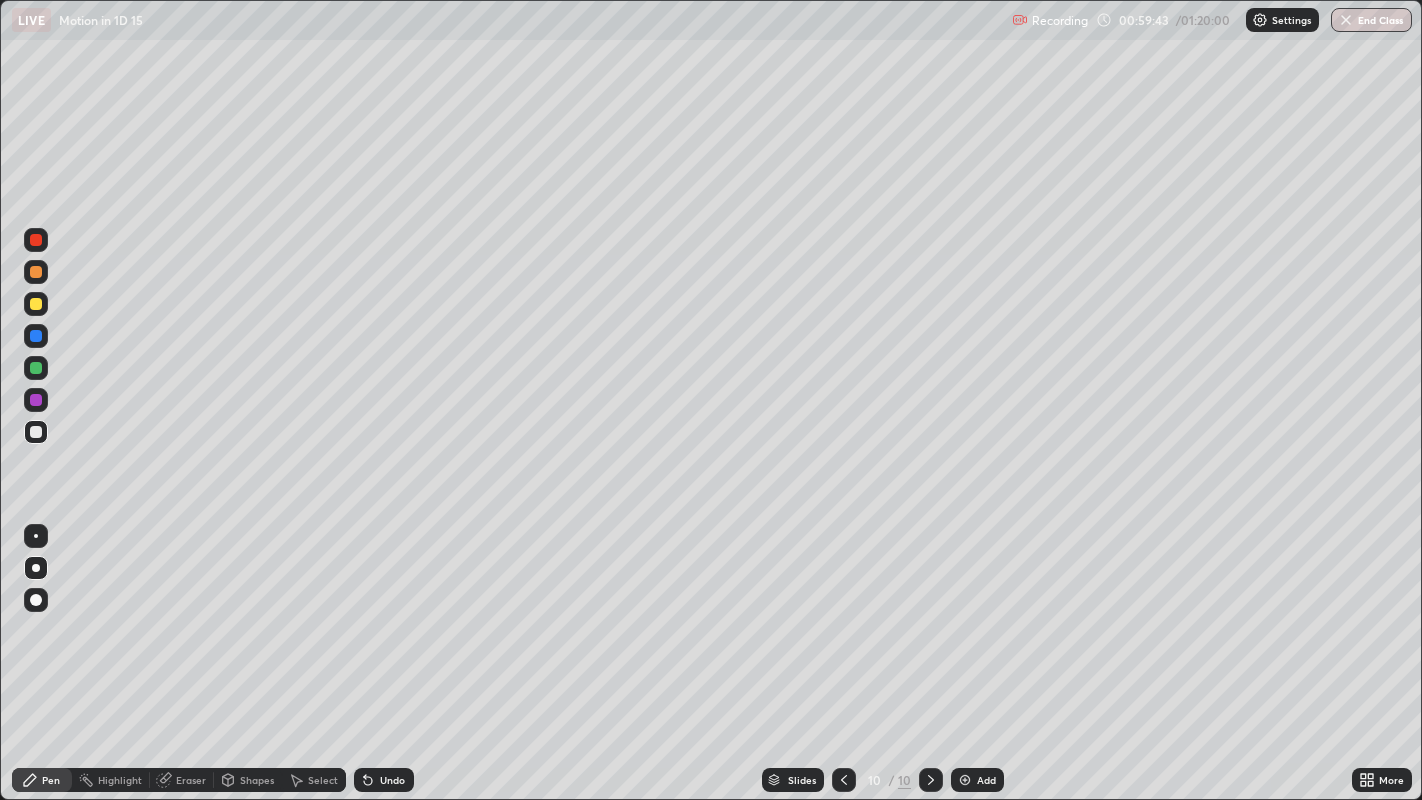 click at bounding box center [36, 432] 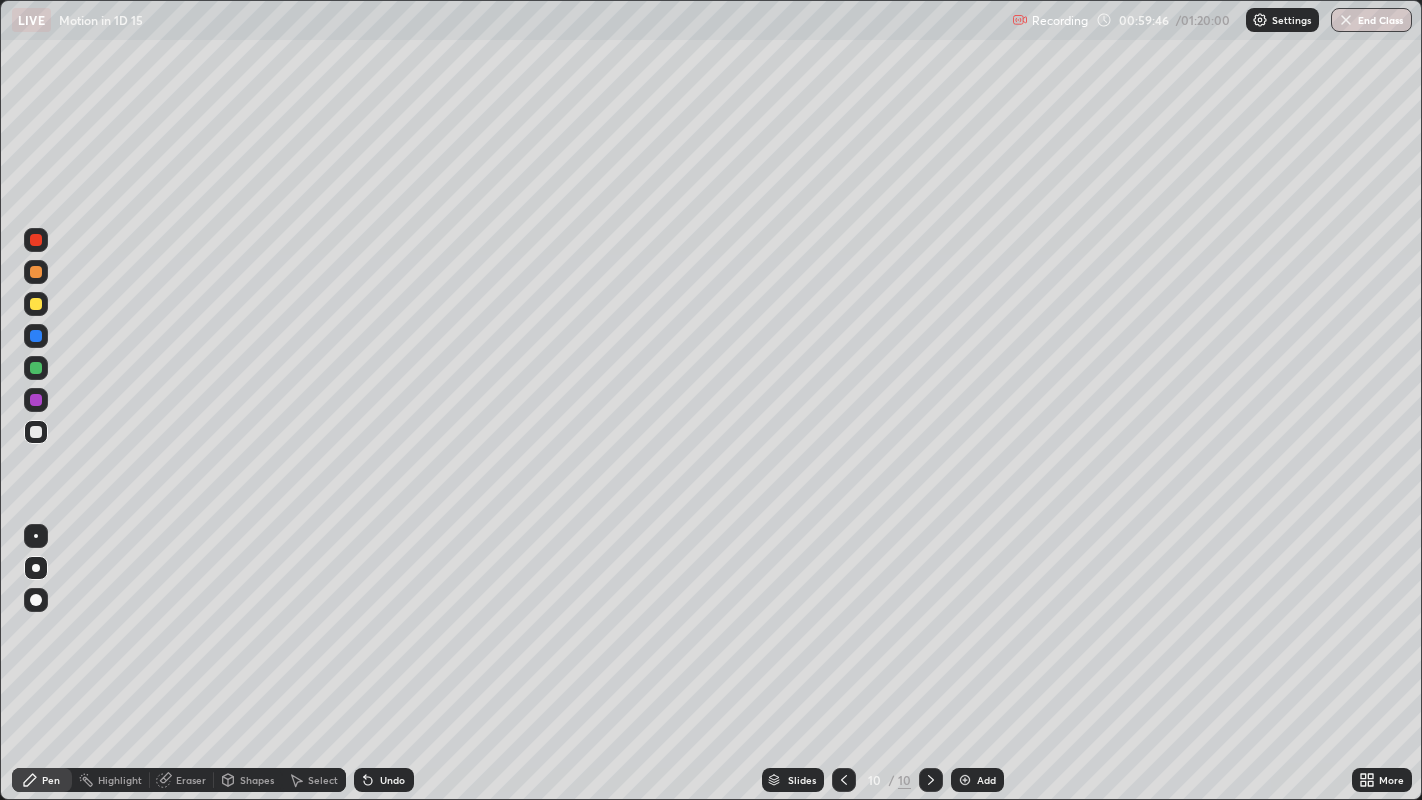 click 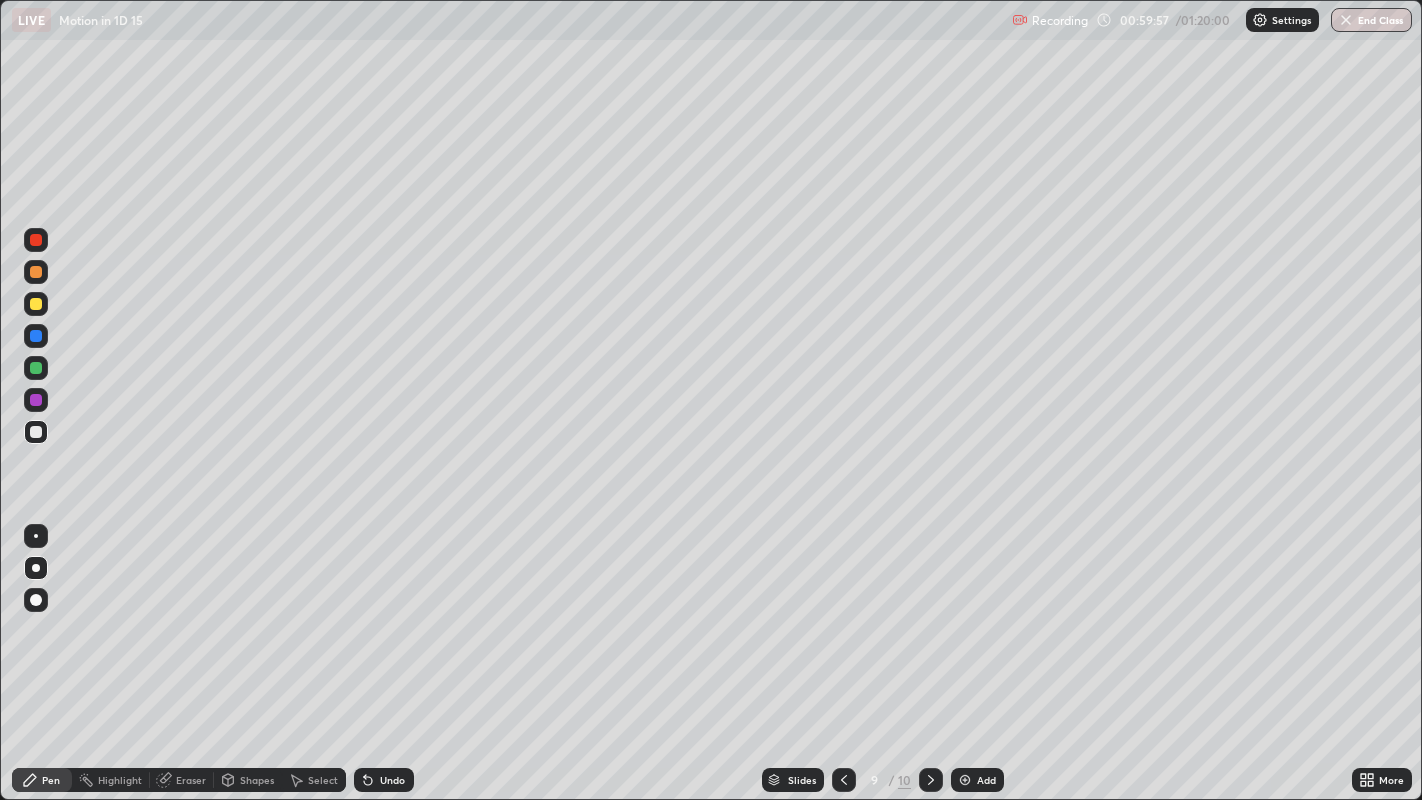 click 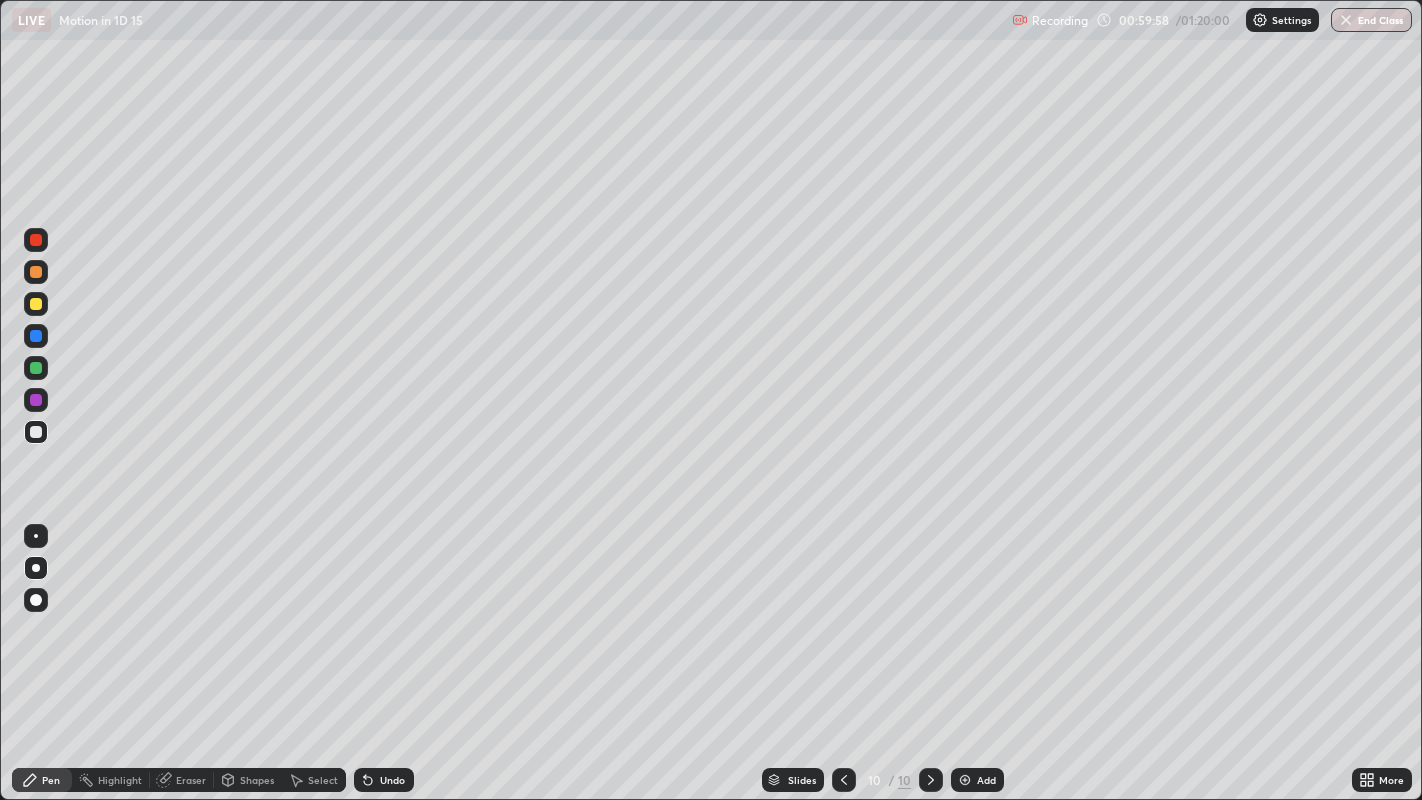 click at bounding box center (36, 432) 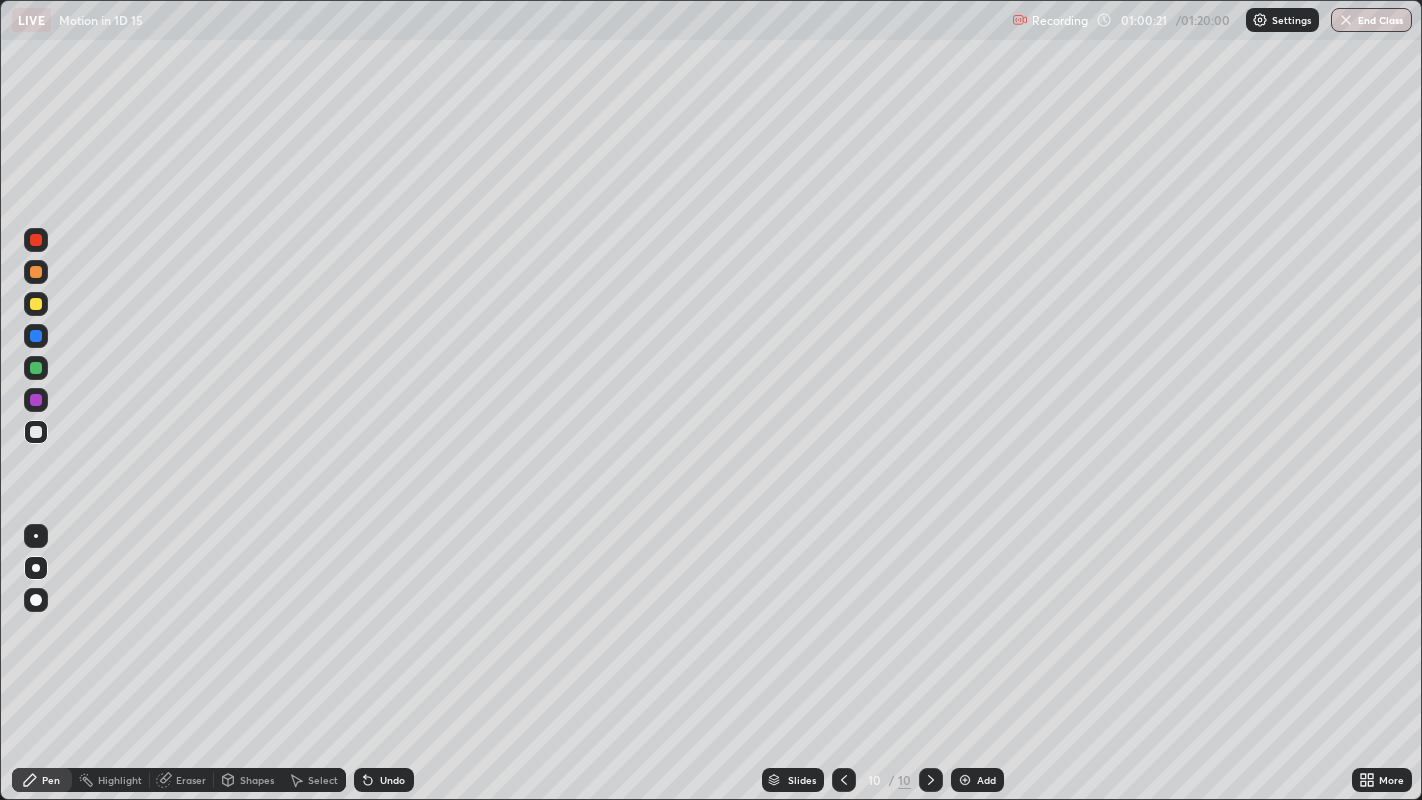 click at bounding box center (36, 304) 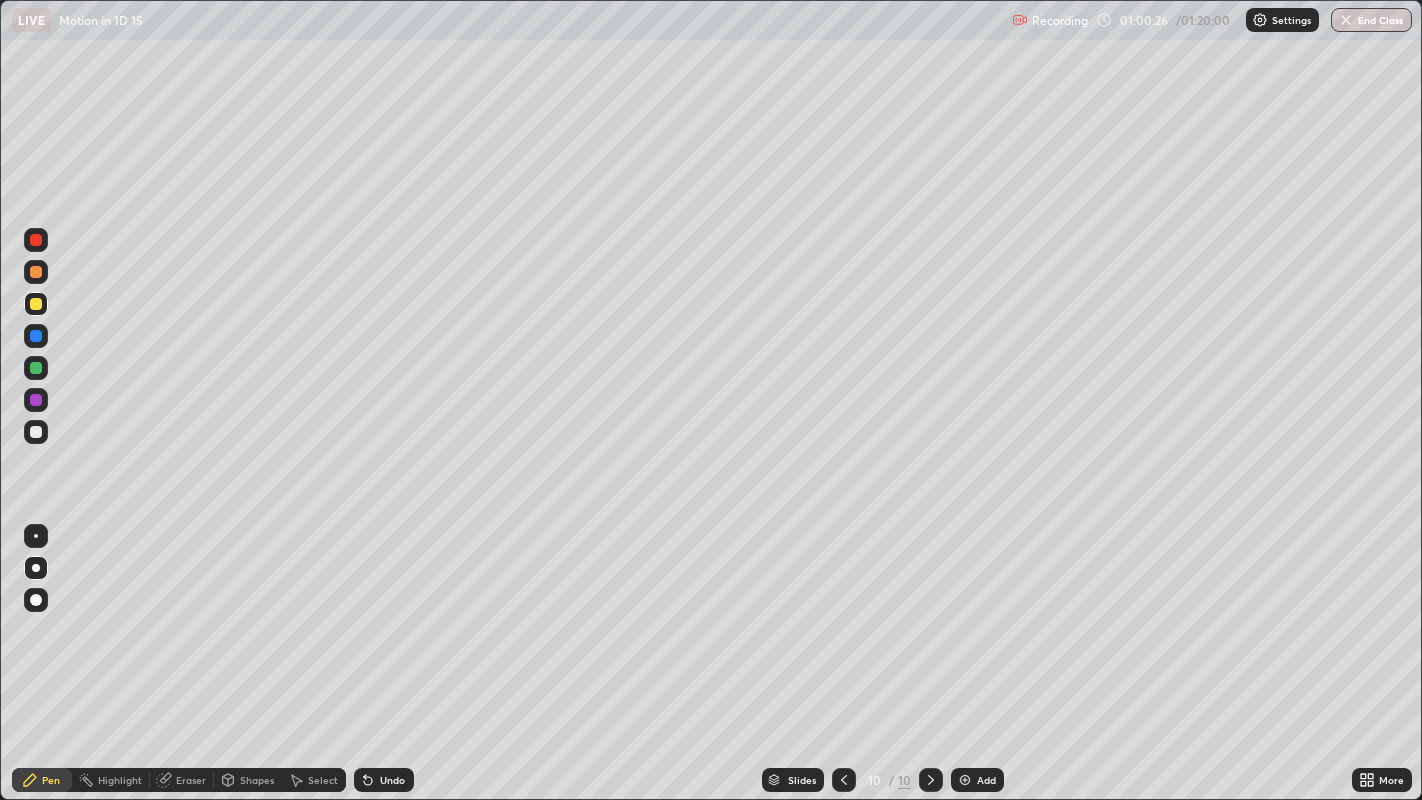 click on "Shapes" at bounding box center [257, 780] 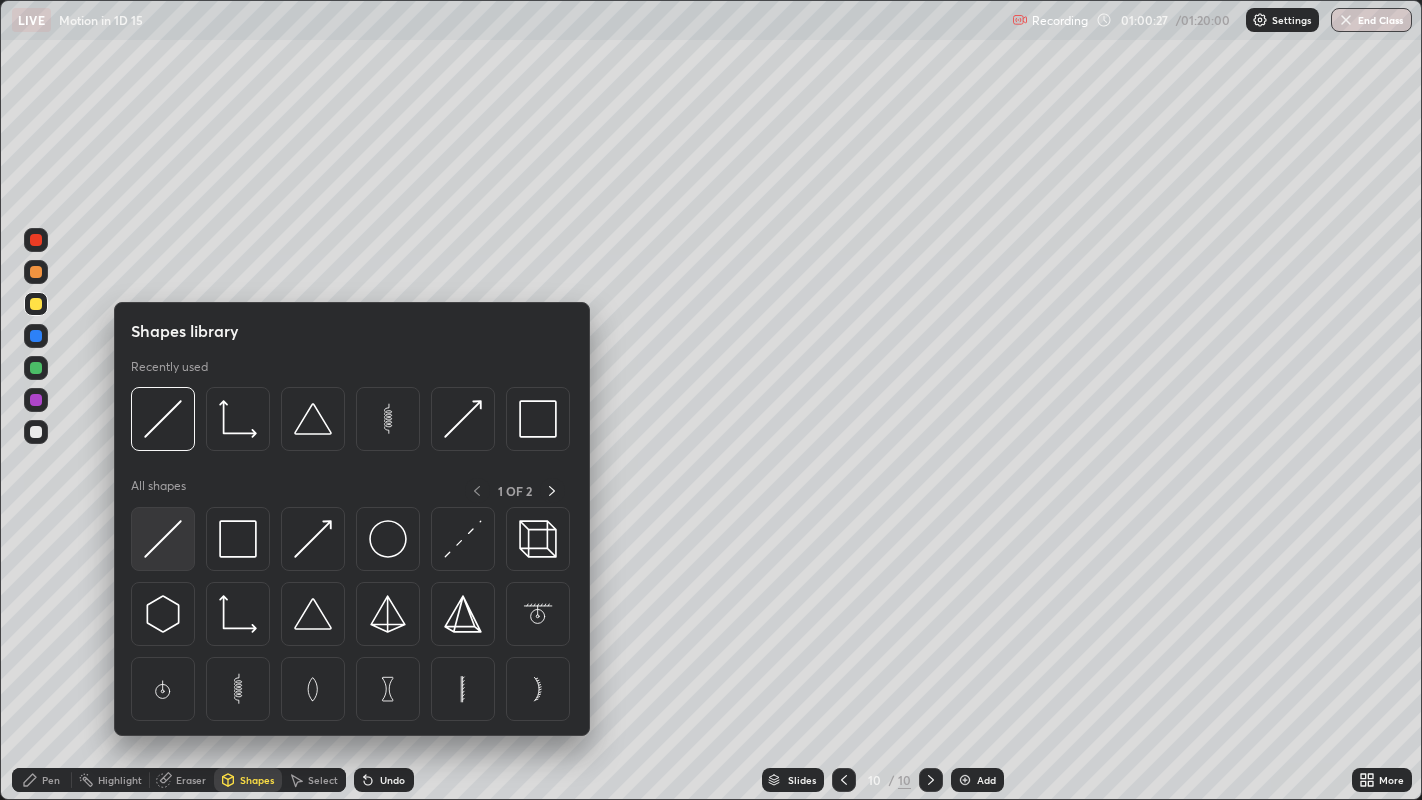 click at bounding box center [163, 539] 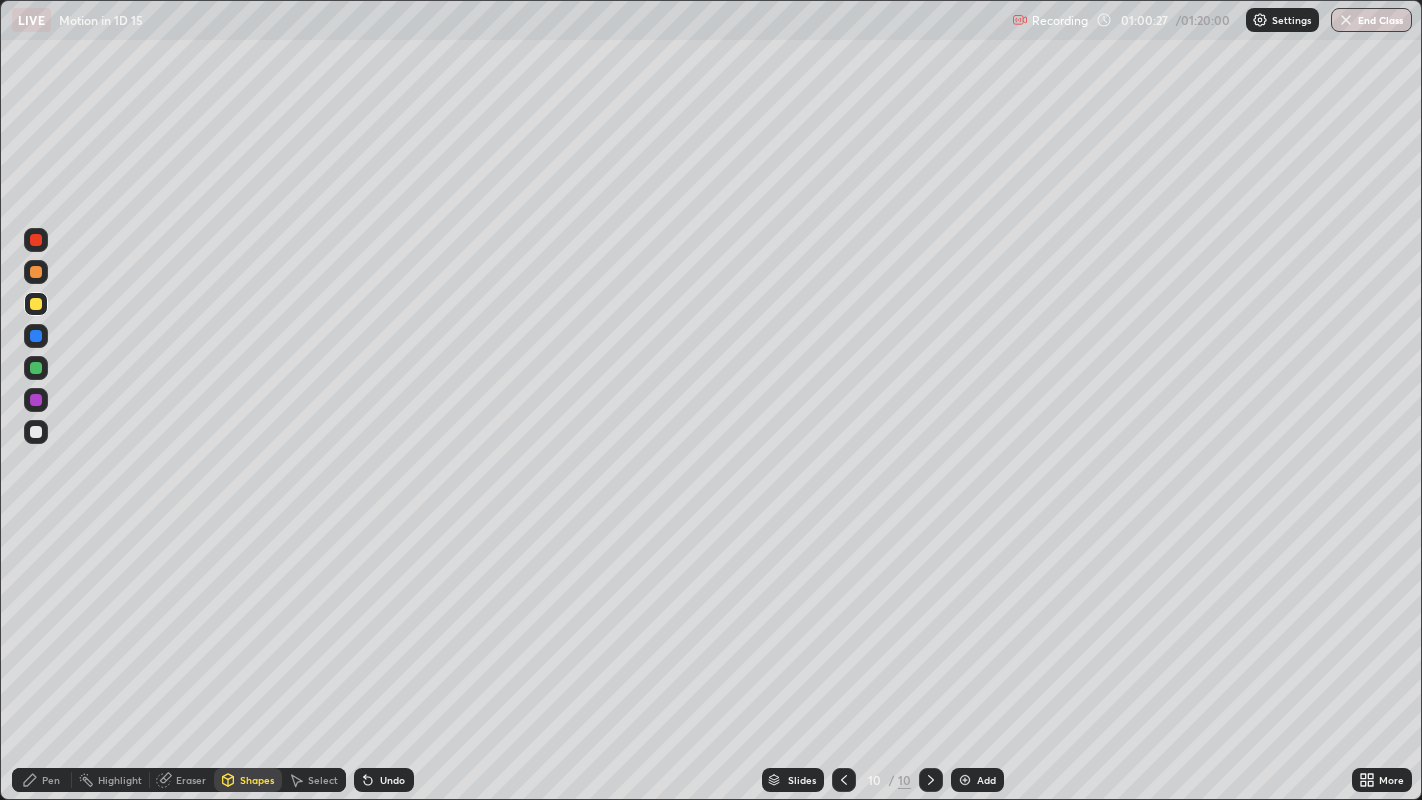 click at bounding box center [36, 432] 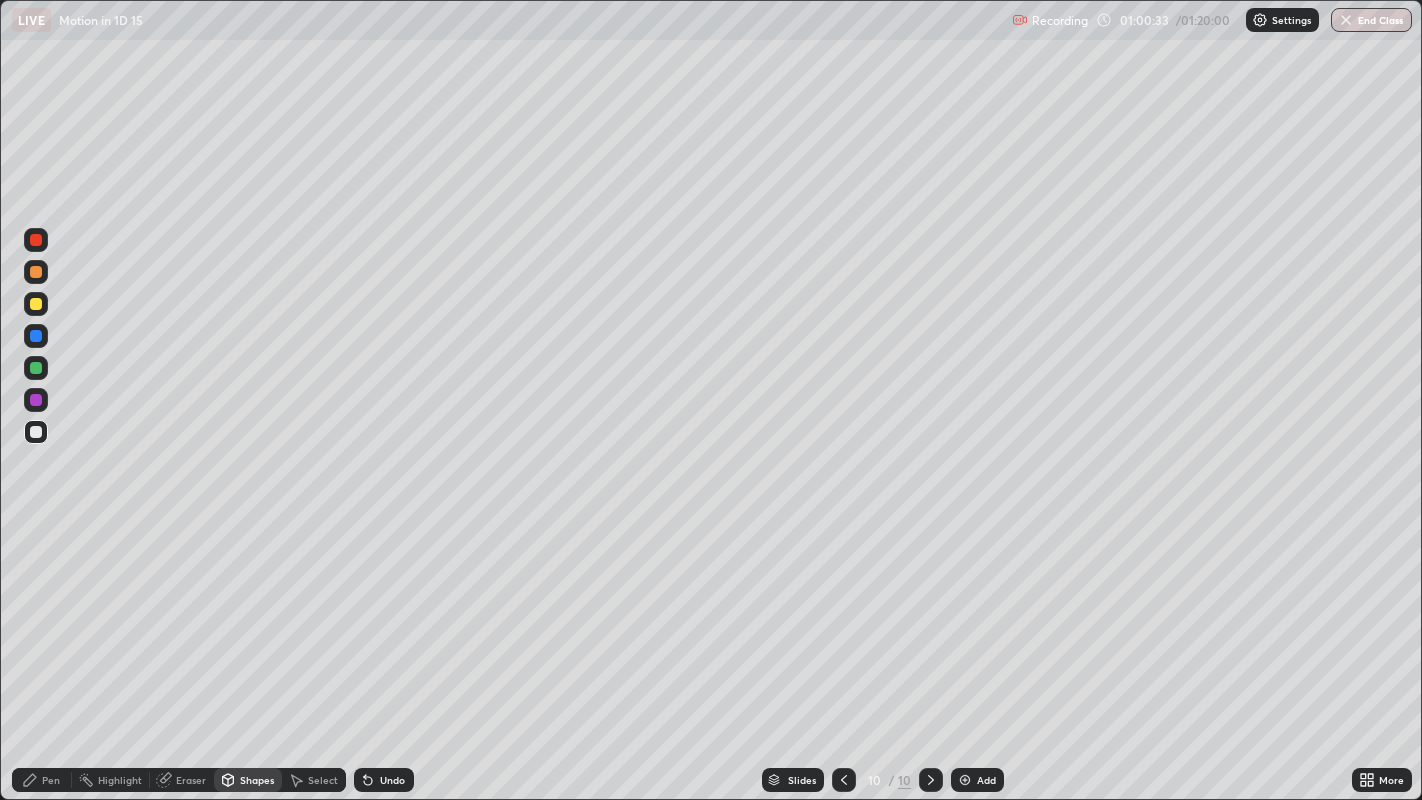 click at bounding box center (36, 368) 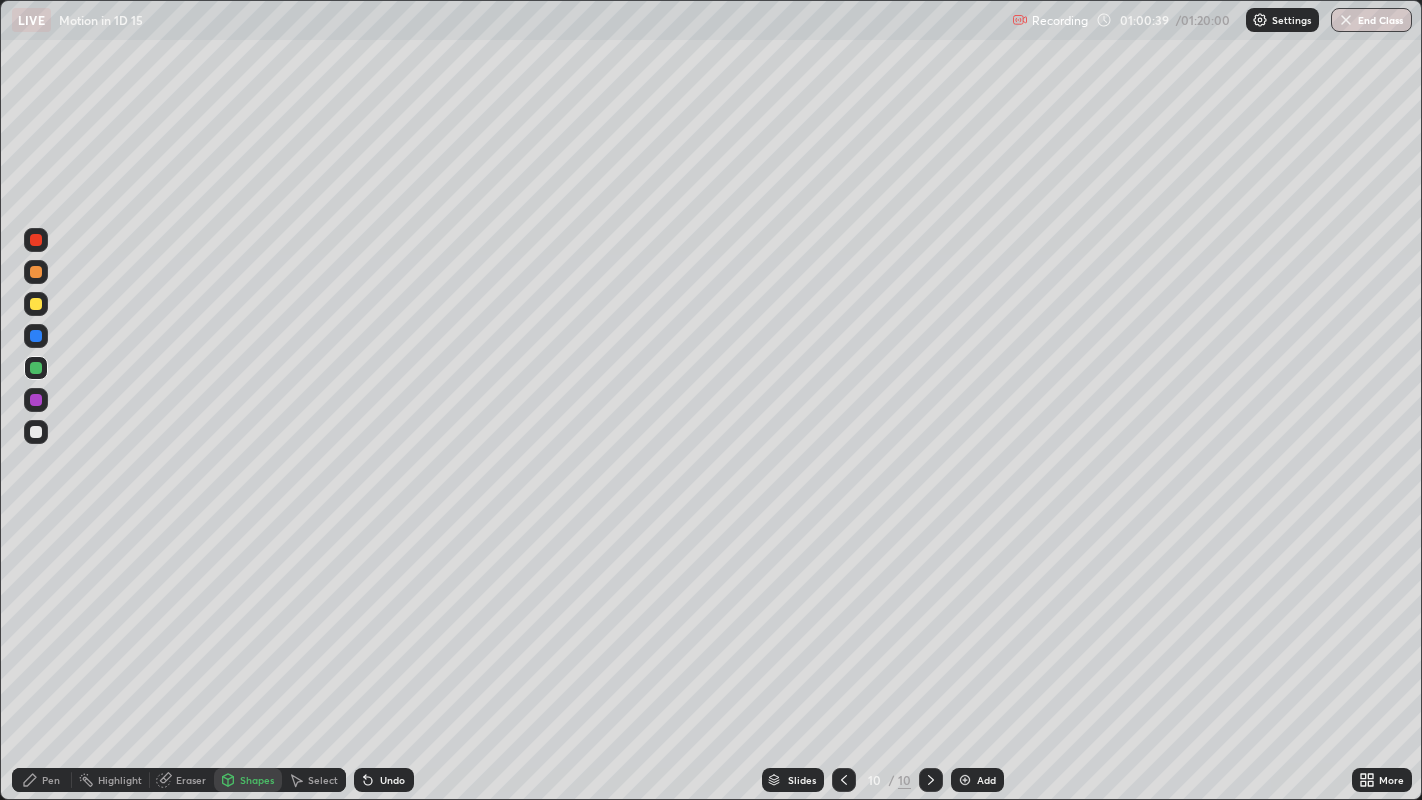 click on "Pen" at bounding box center [51, 780] 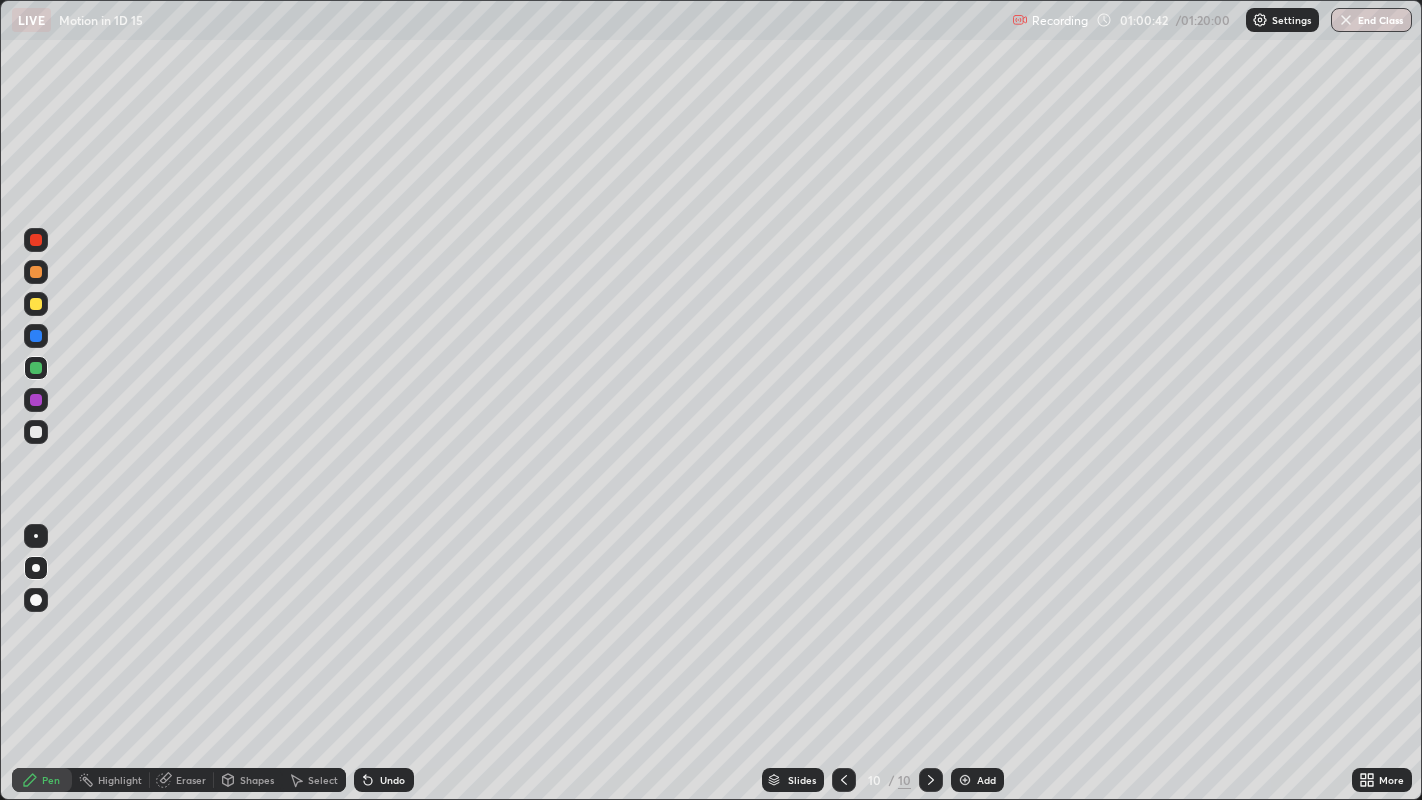 click at bounding box center (36, 304) 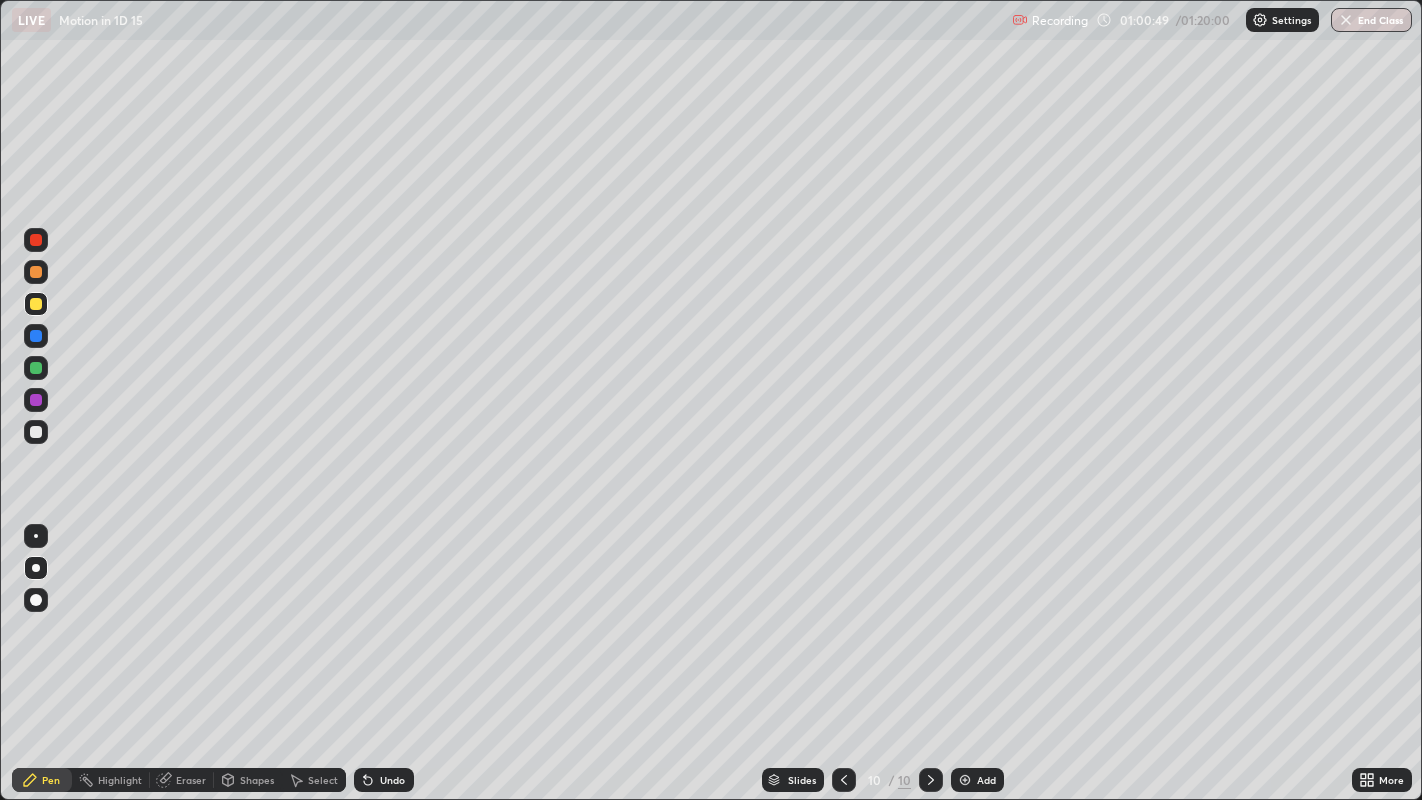 click at bounding box center (36, 368) 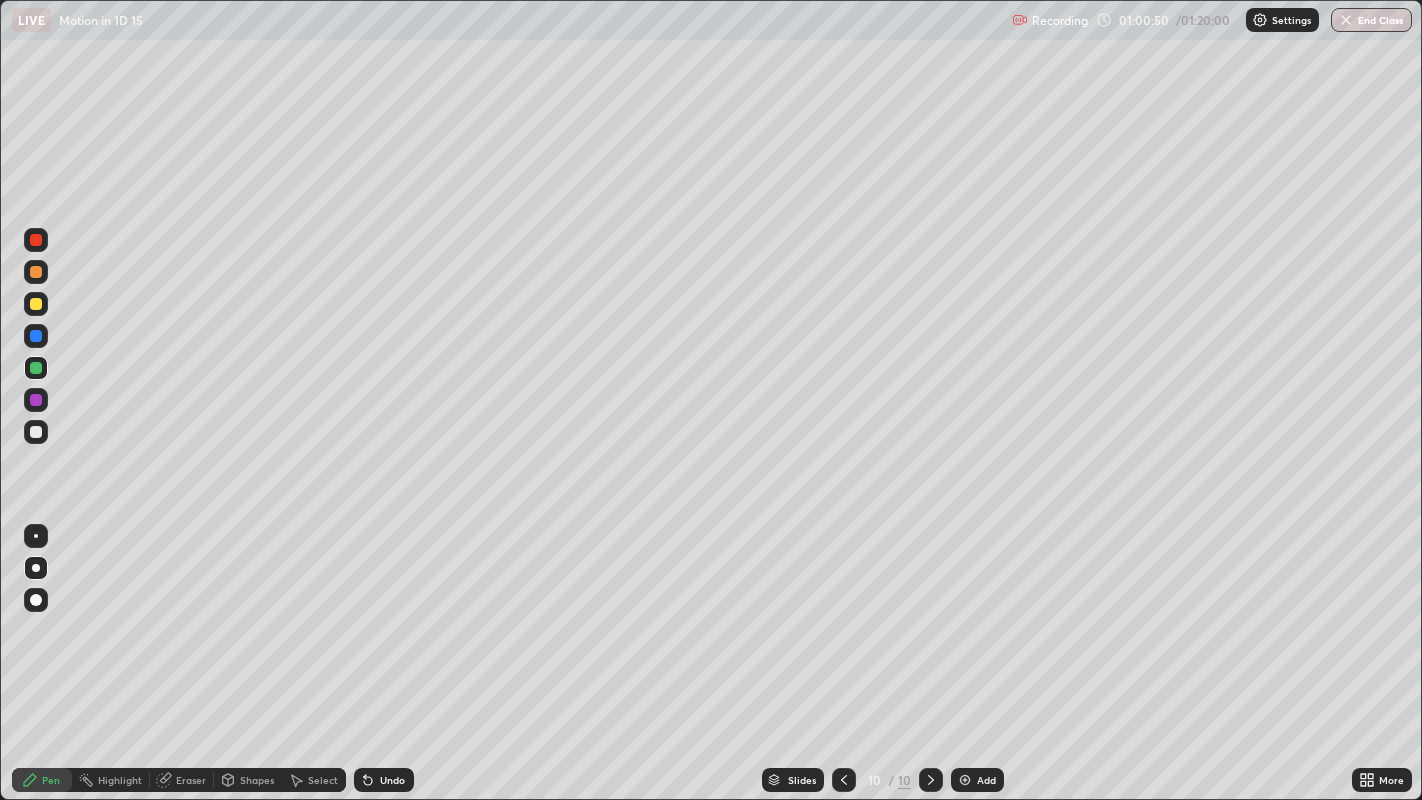 click at bounding box center [36, 304] 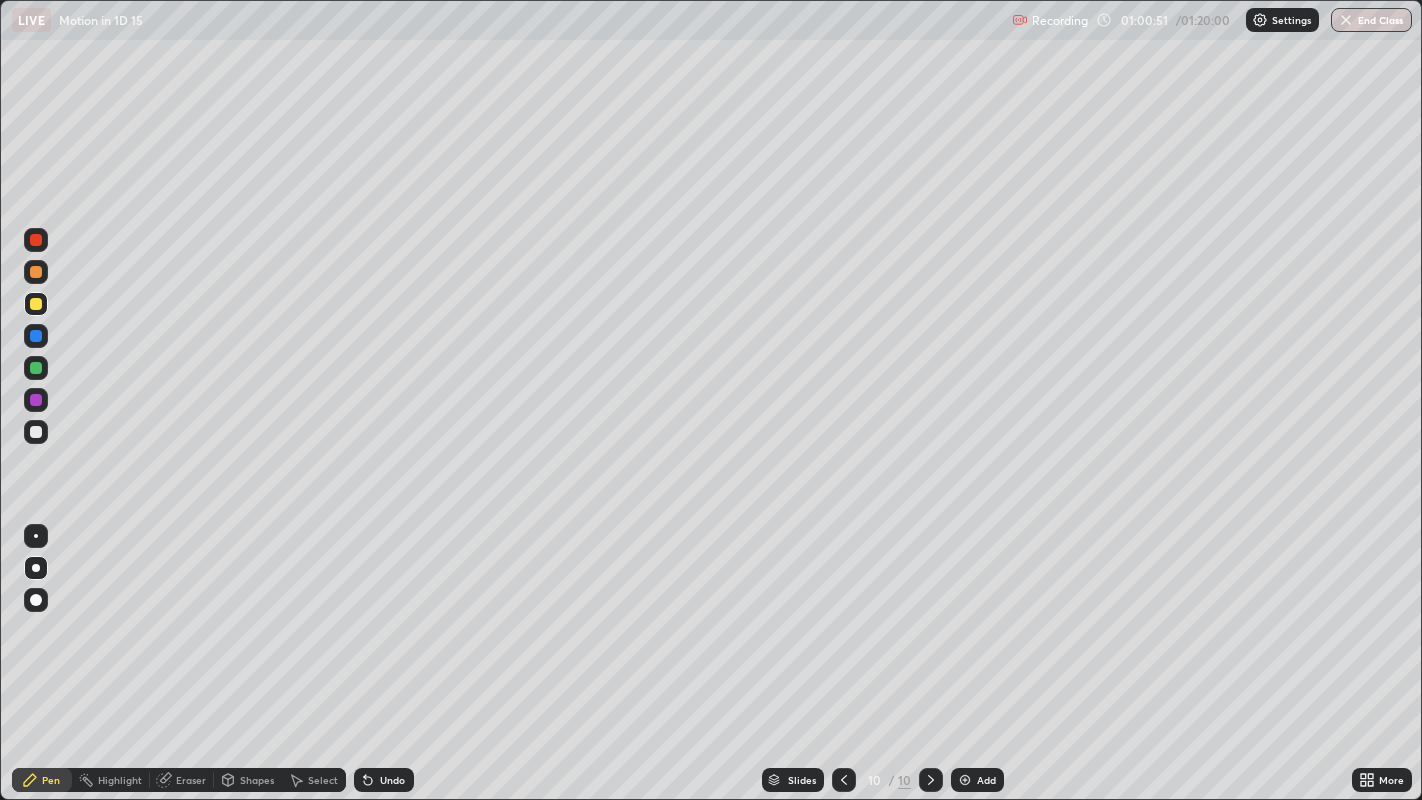 click at bounding box center (36, 272) 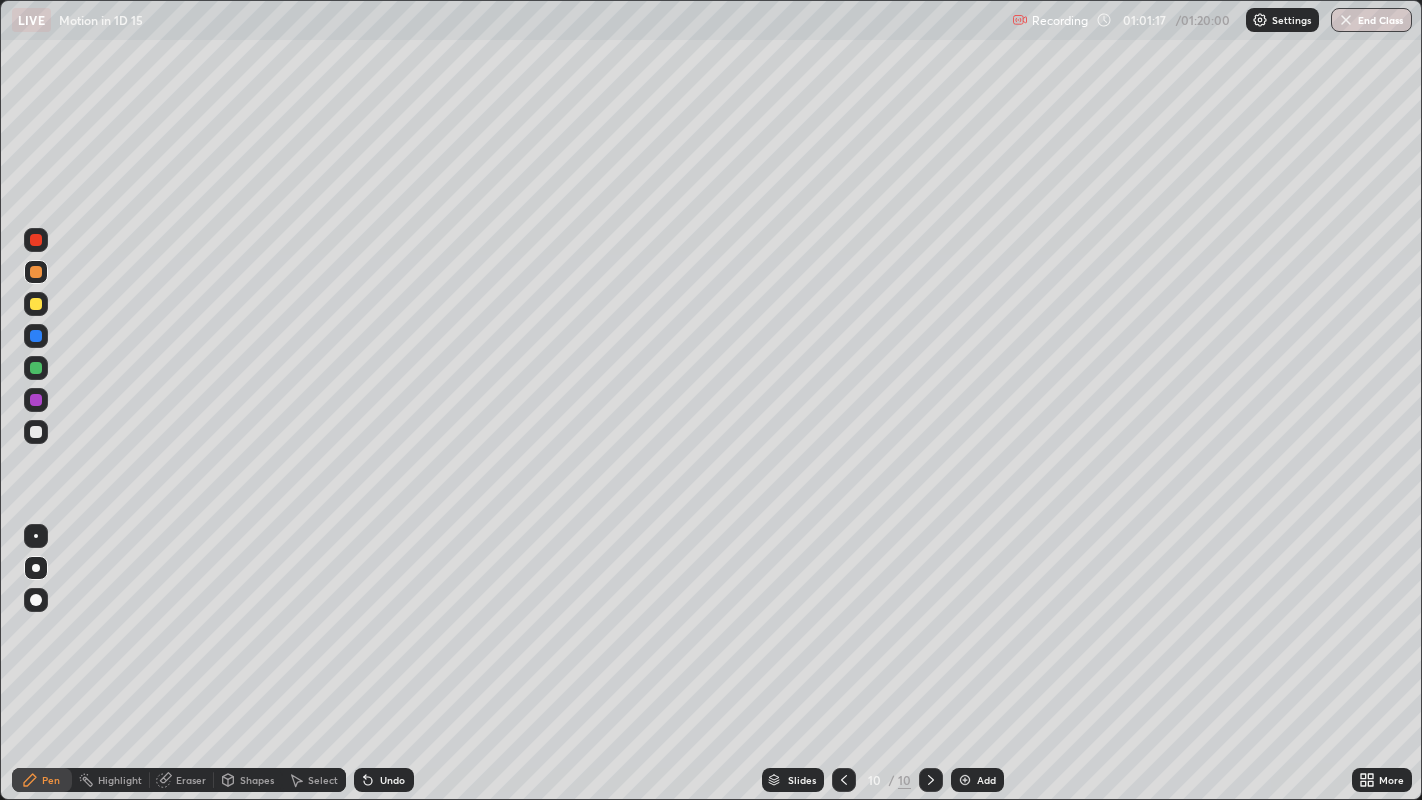click at bounding box center (36, 336) 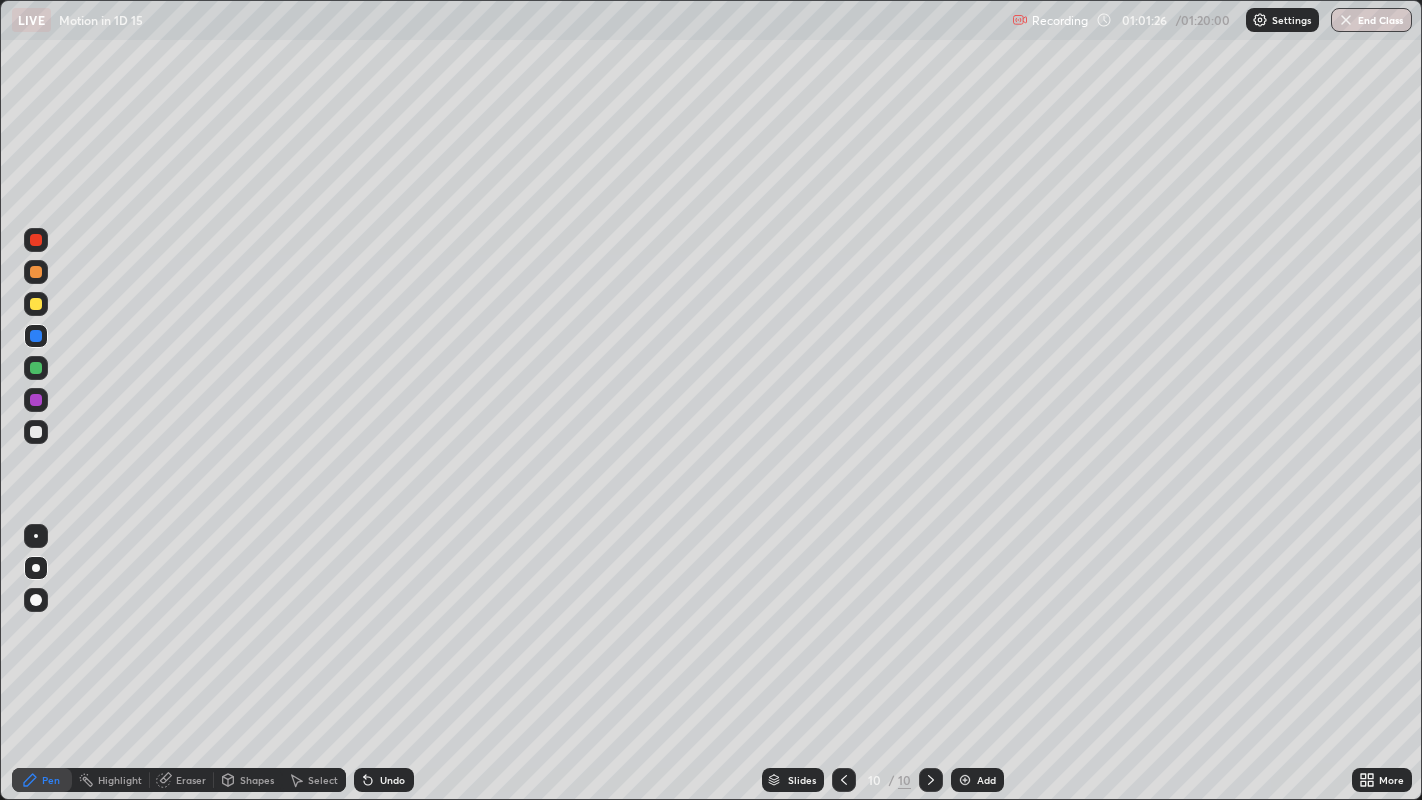 click at bounding box center (36, 272) 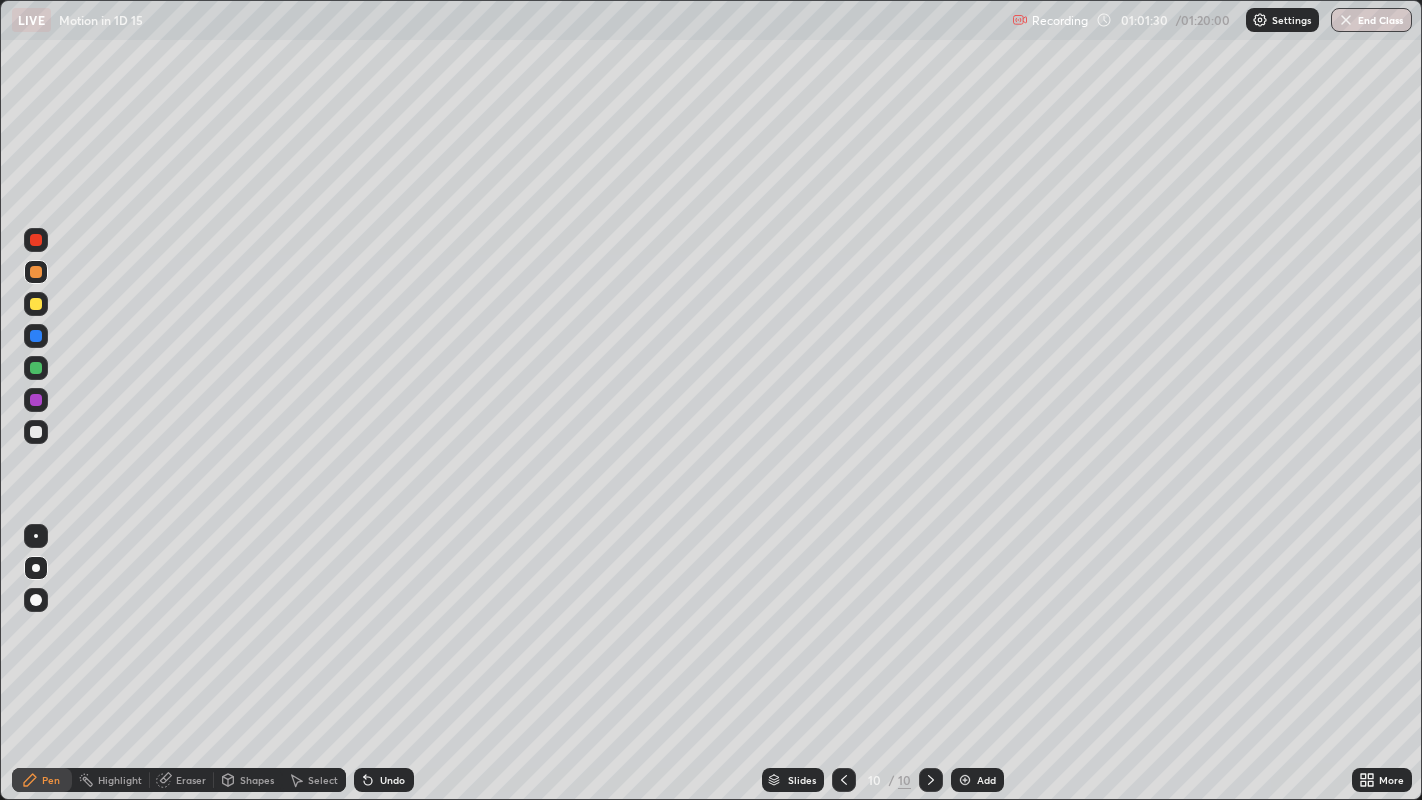 click at bounding box center (36, 240) 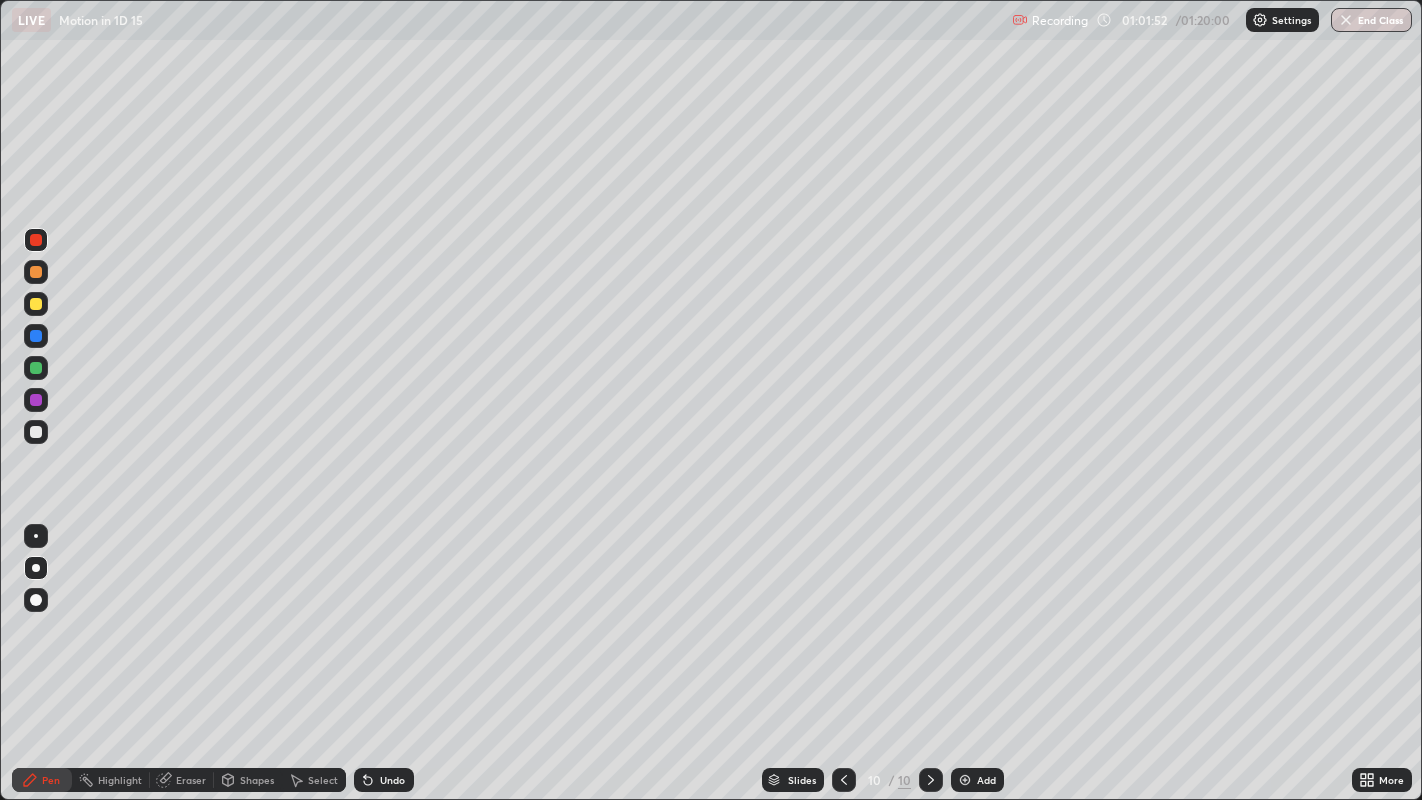 click at bounding box center [36, 432] 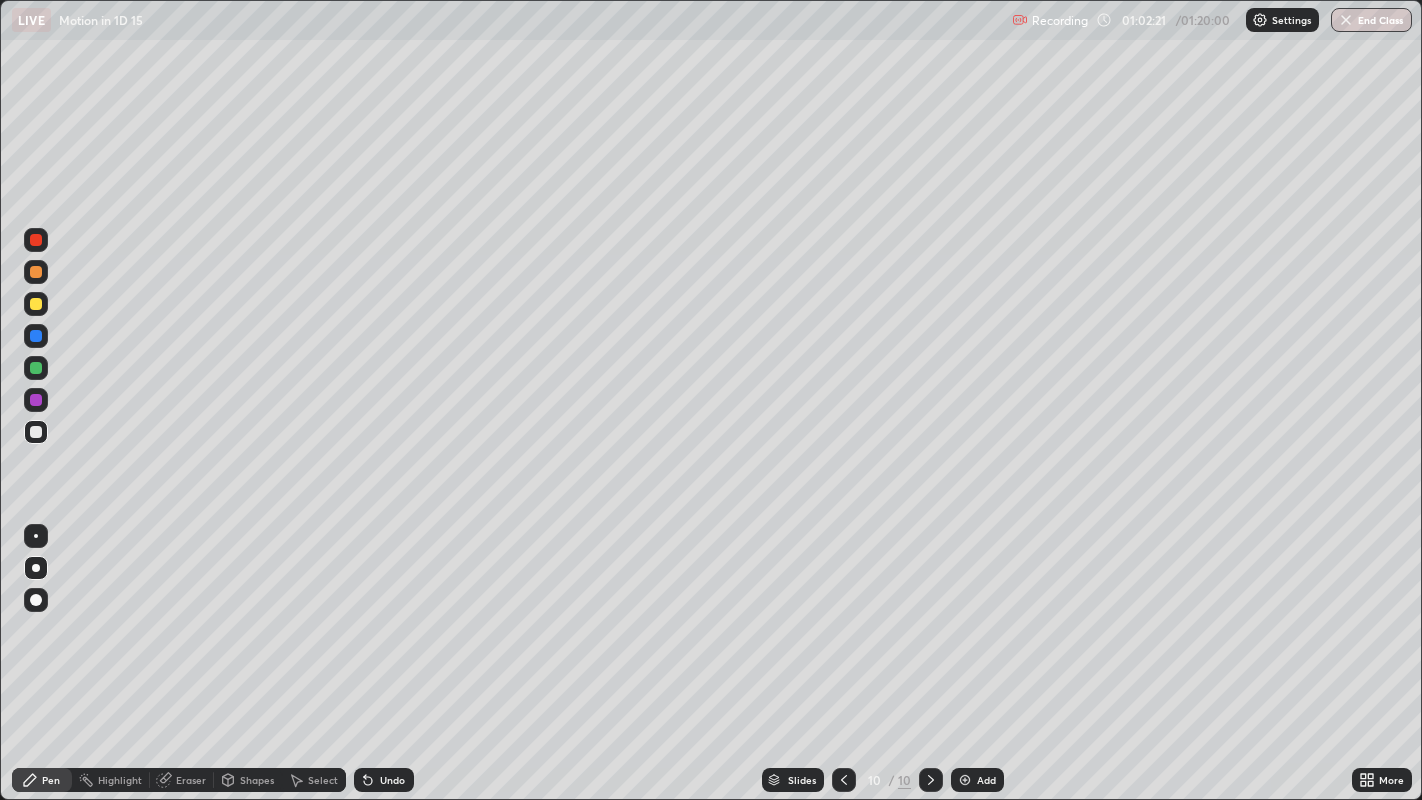 click at bounding box center [36, 304] 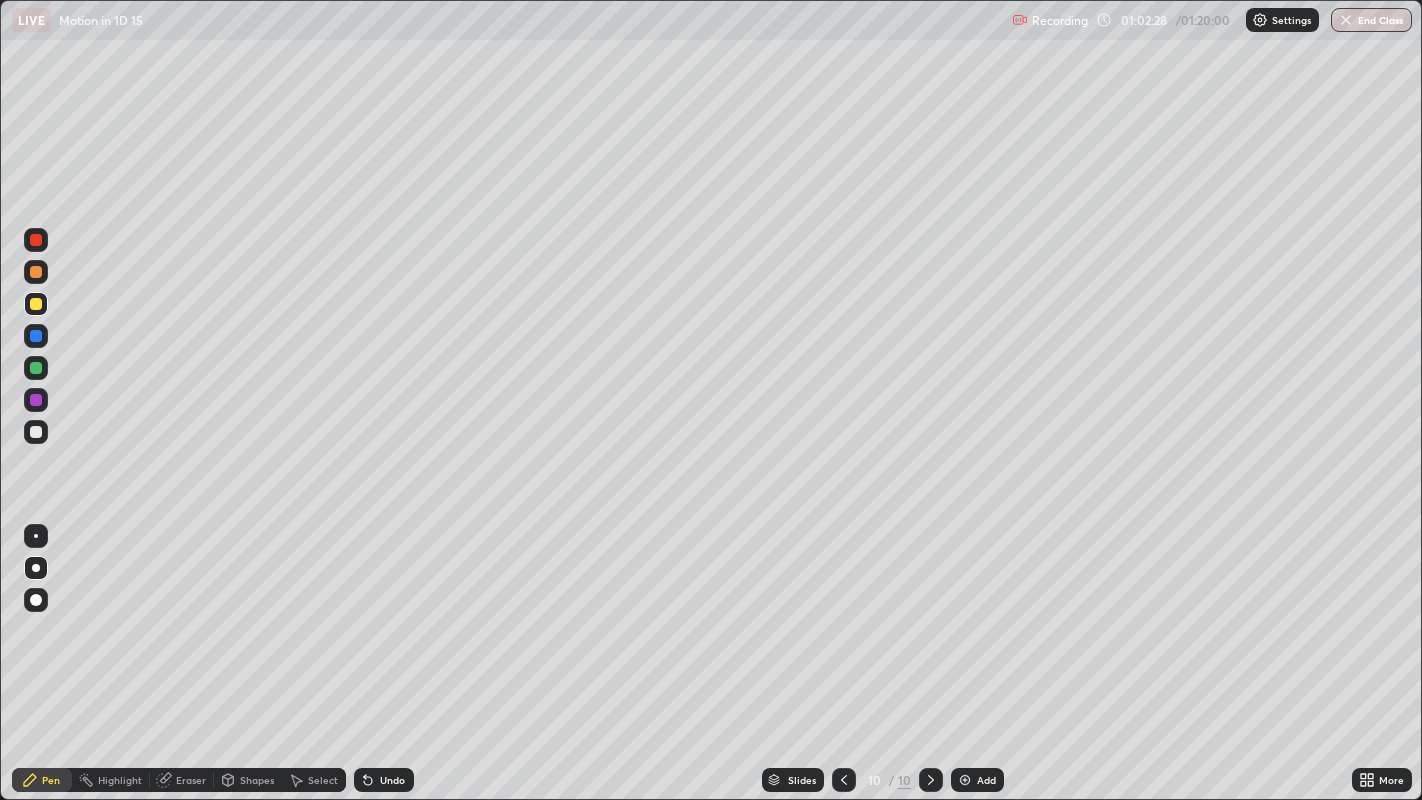 click at bounding box center (36, 432) 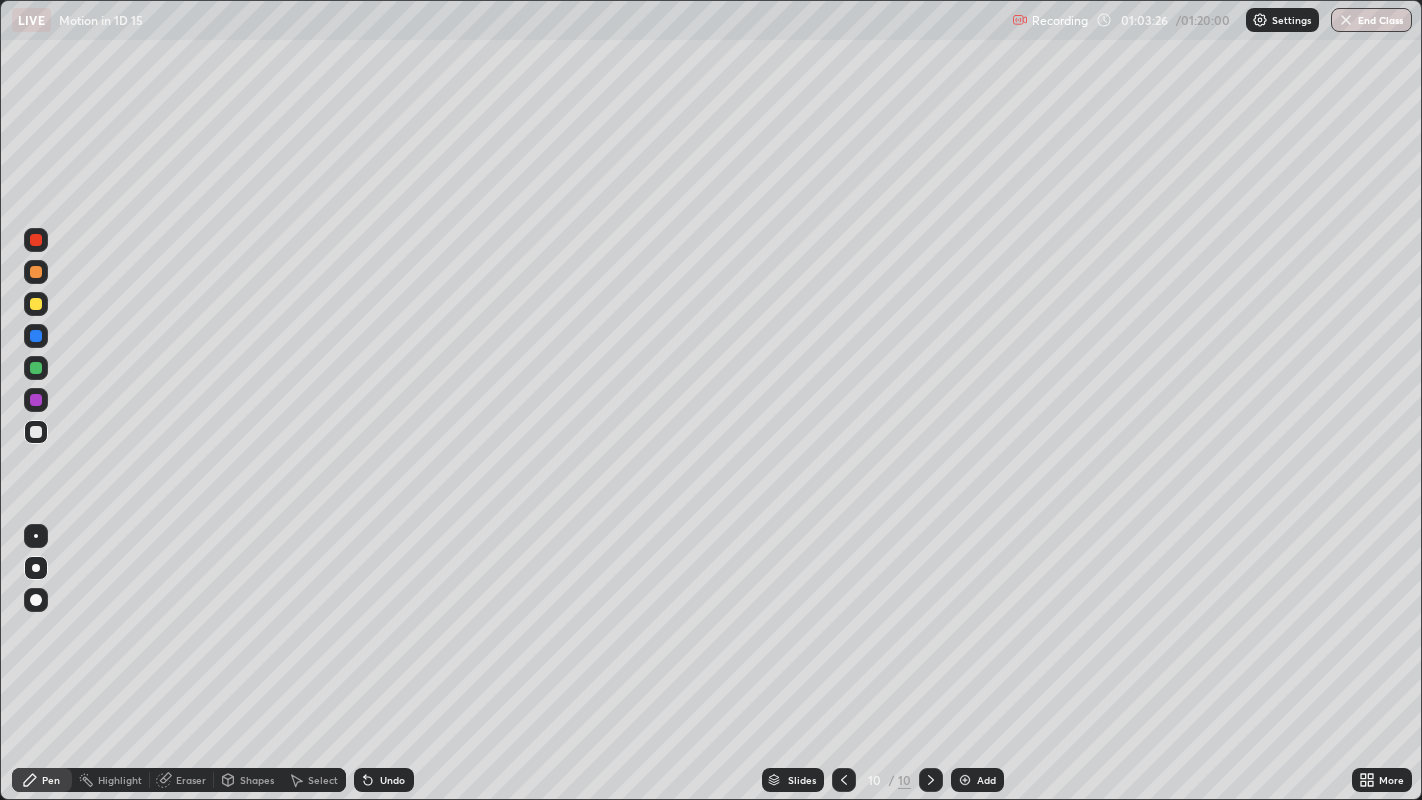 click at bounding box center [36, 304] 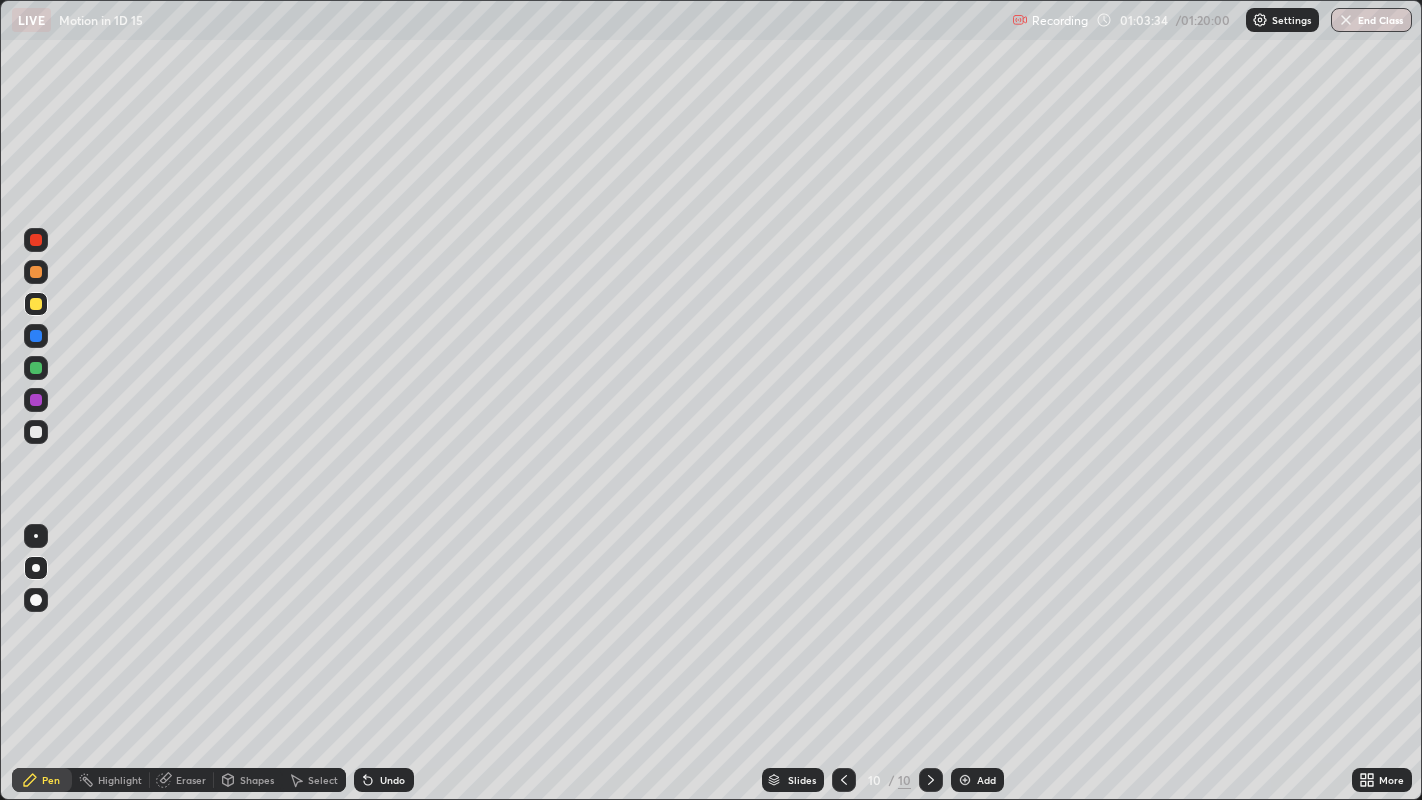 click at bounding box center [36, 432] 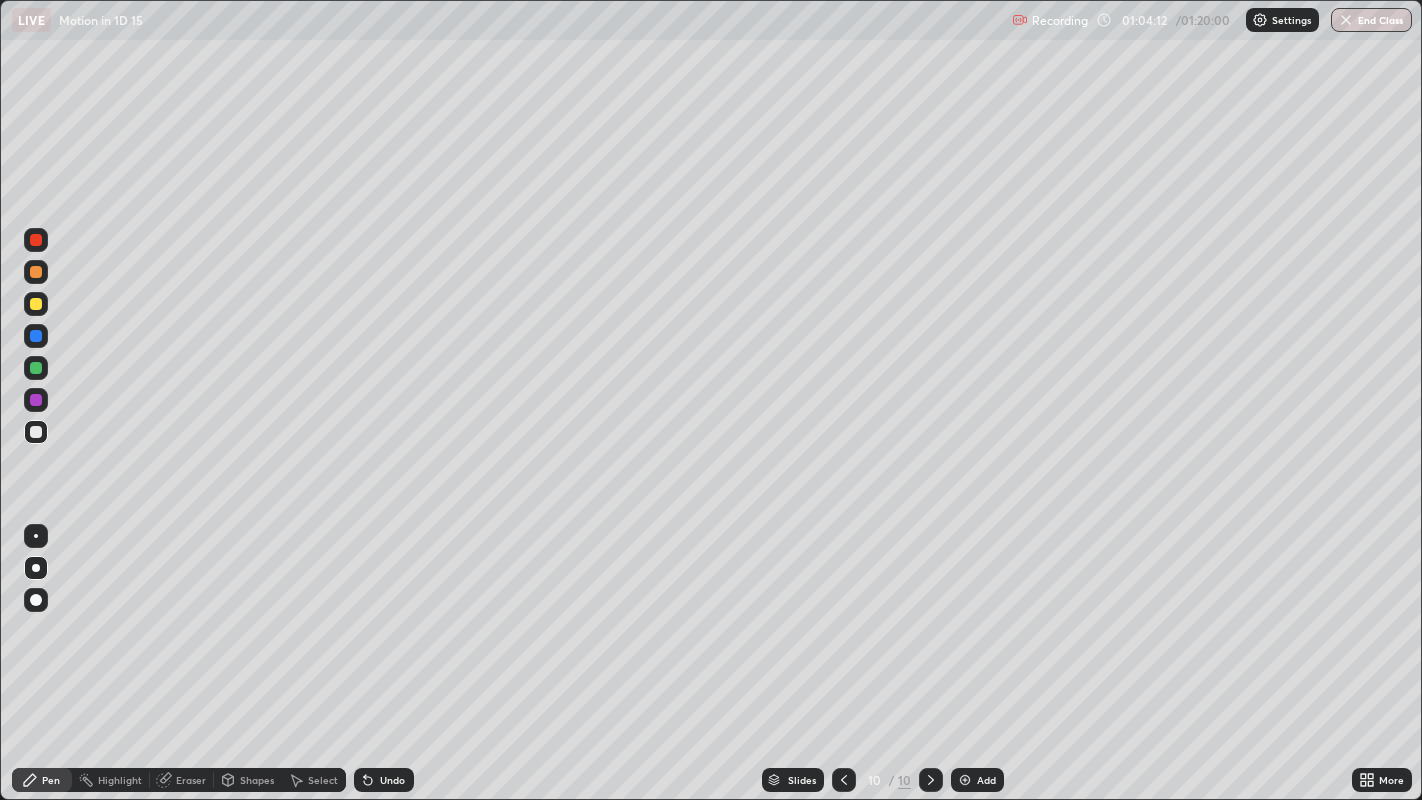 click at bounding box center (36, 432) 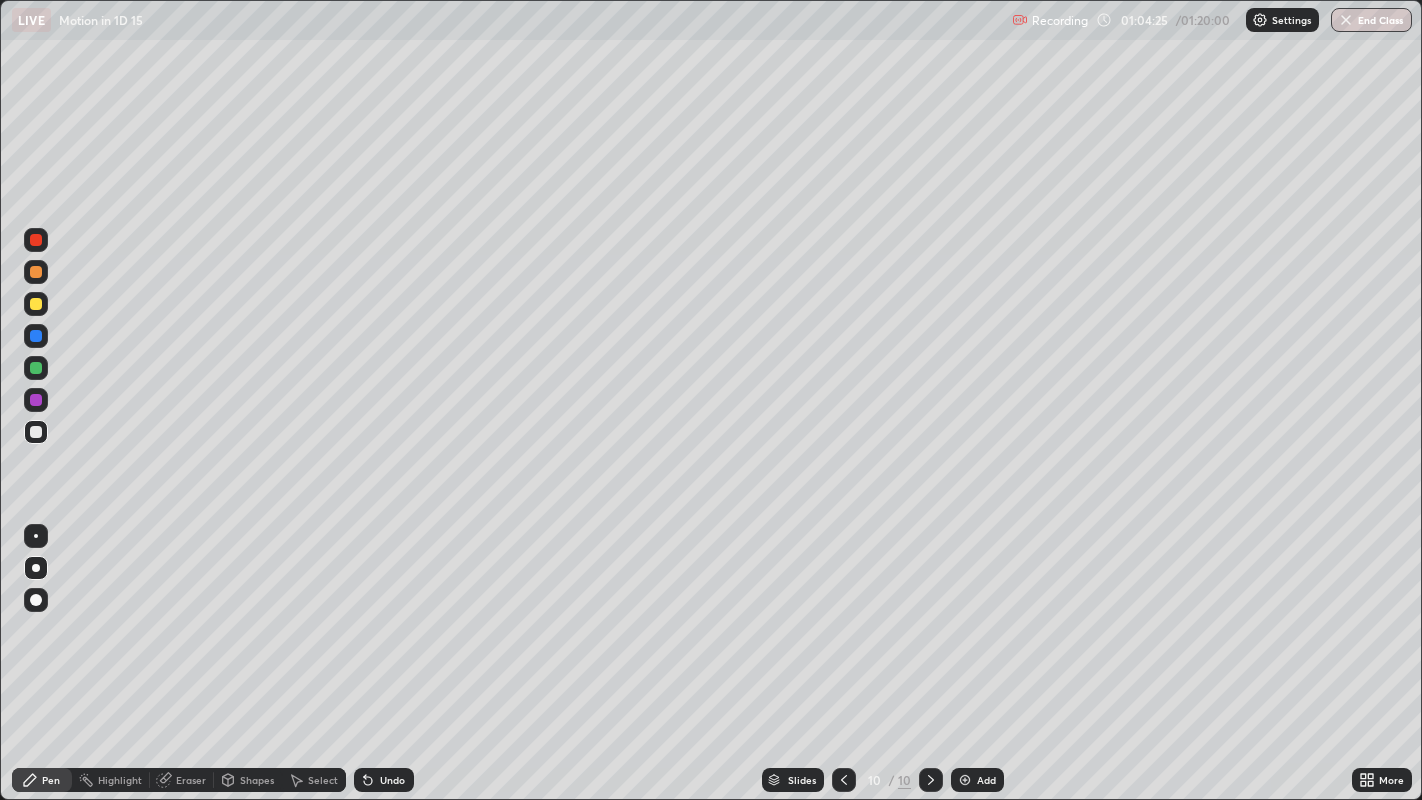 click at bounding box center (36, 304) 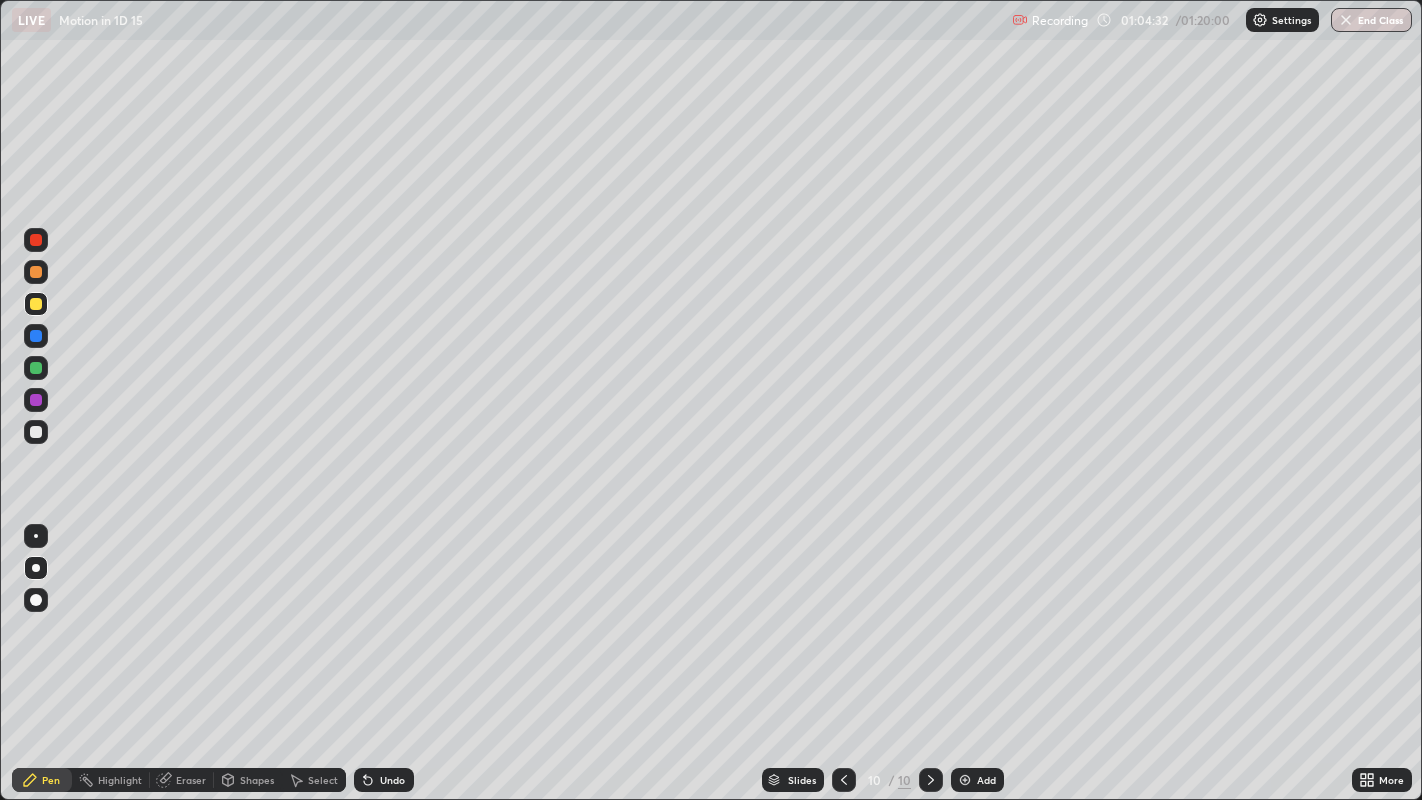 click at bounding box center [36, 432] 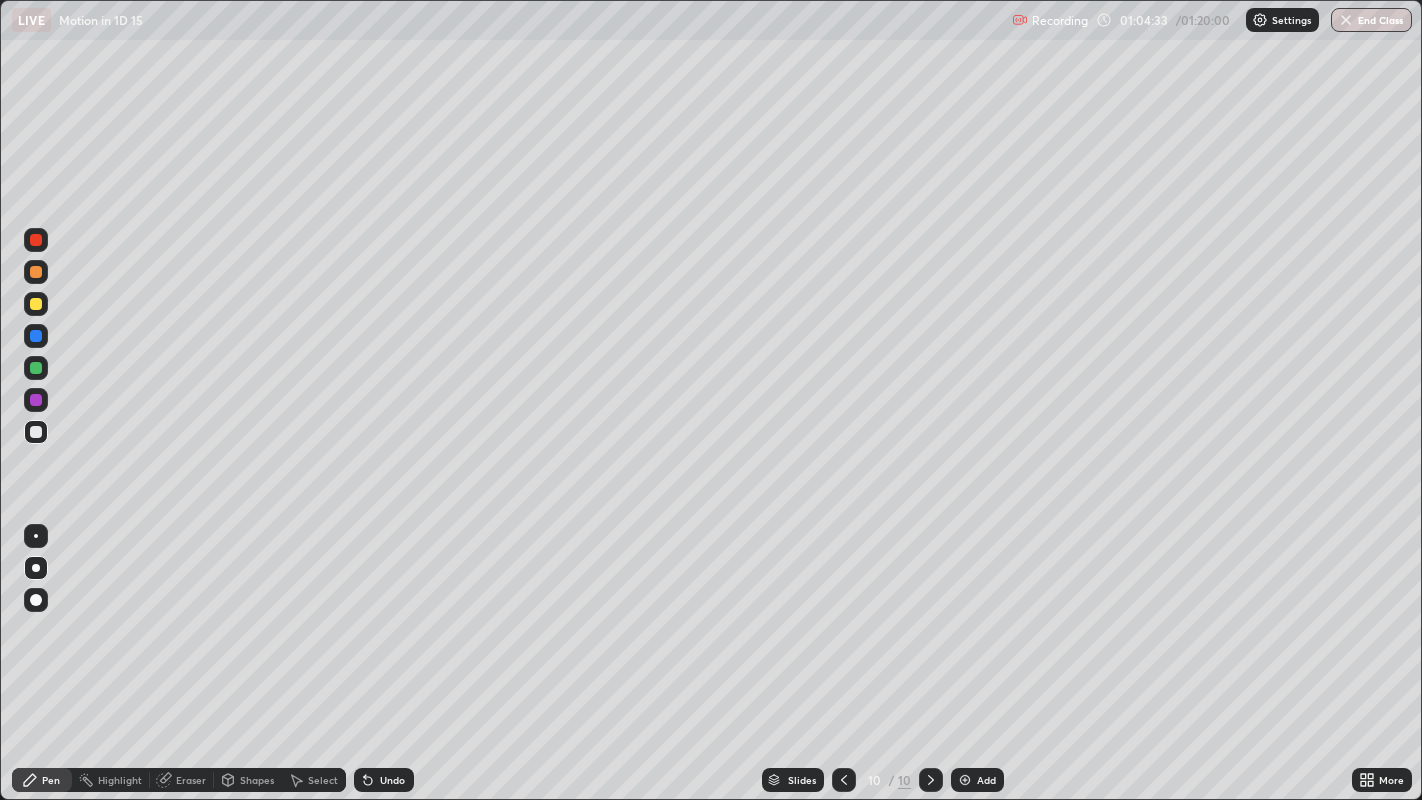 click on "Pen" at bounding box center [51, 780] 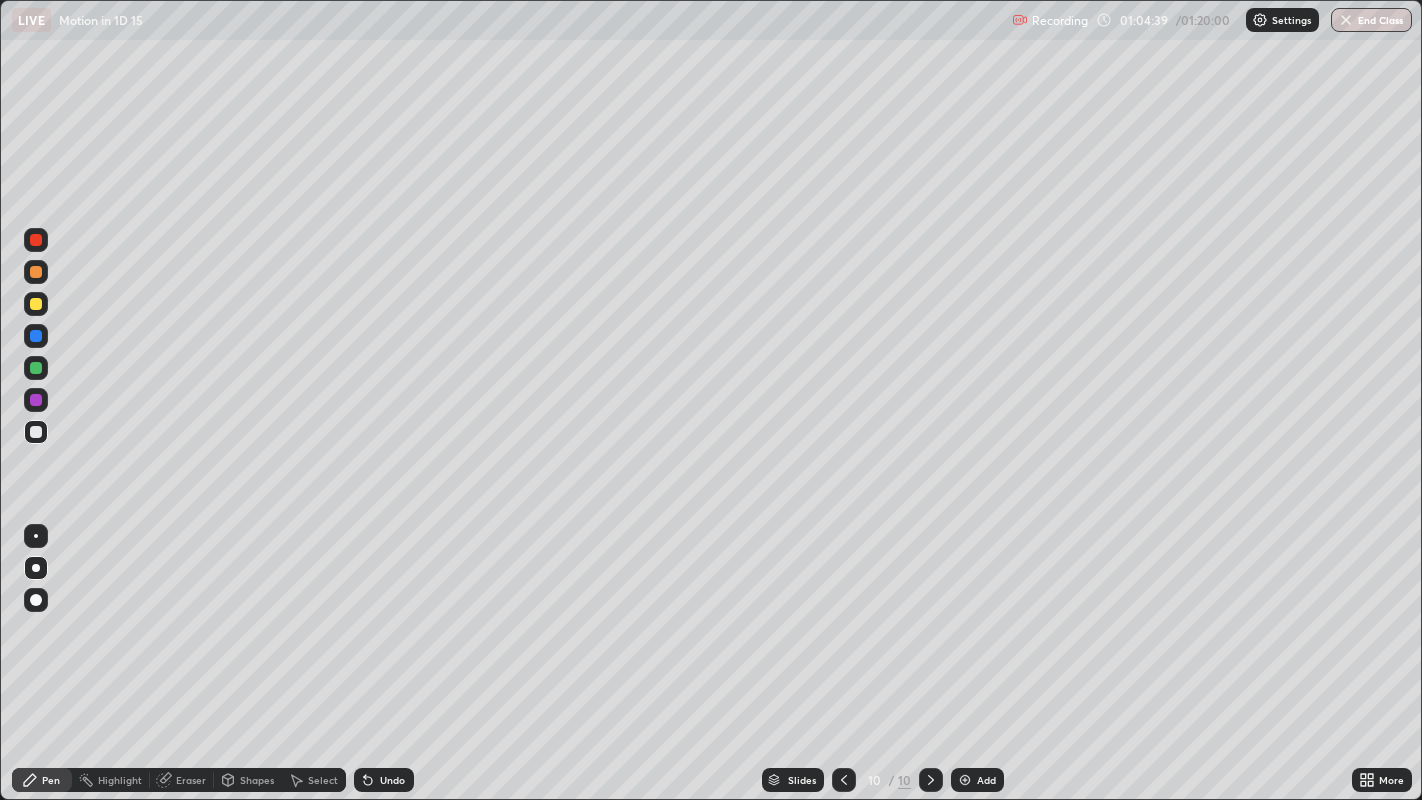 click at bounding box center [36, 432] 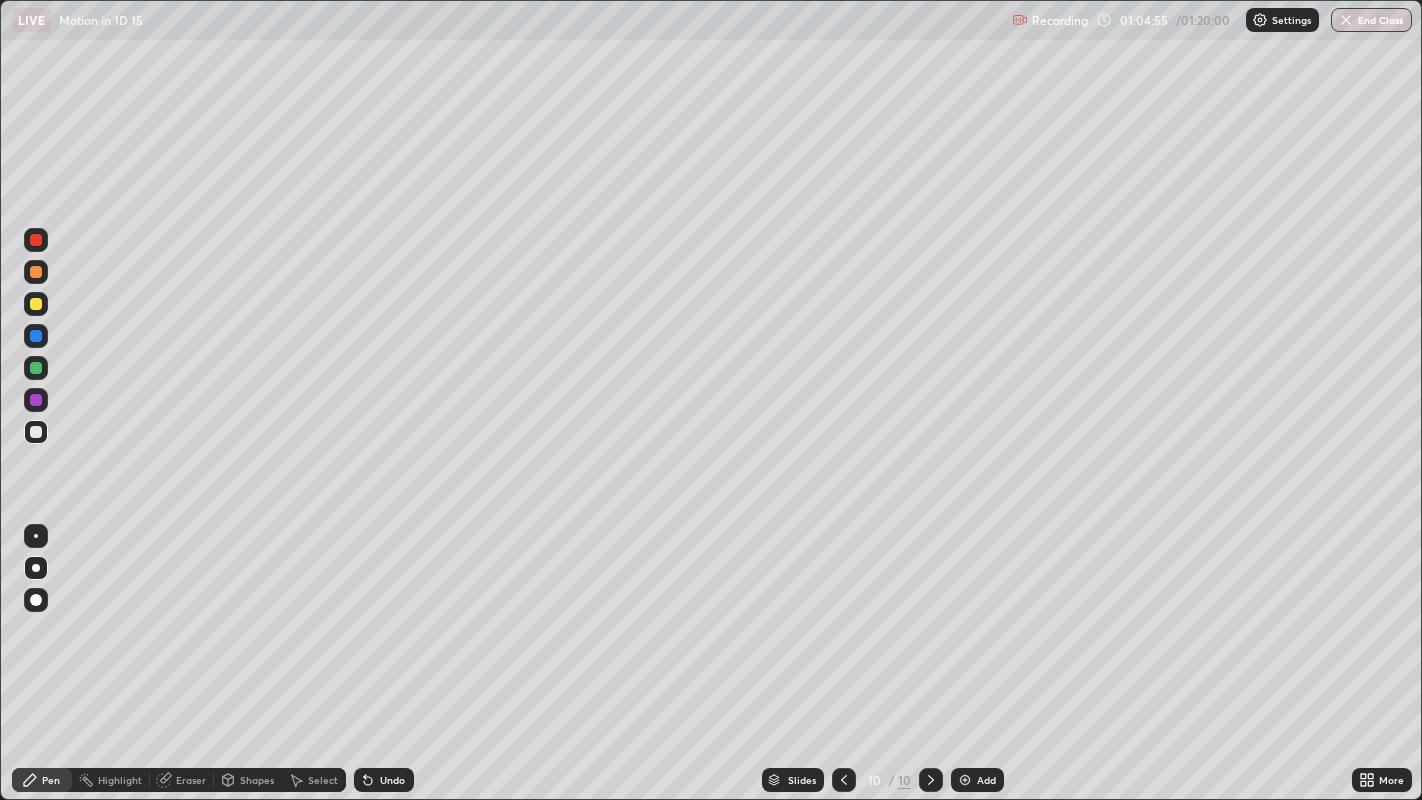 click at bounding box center (36, 432) 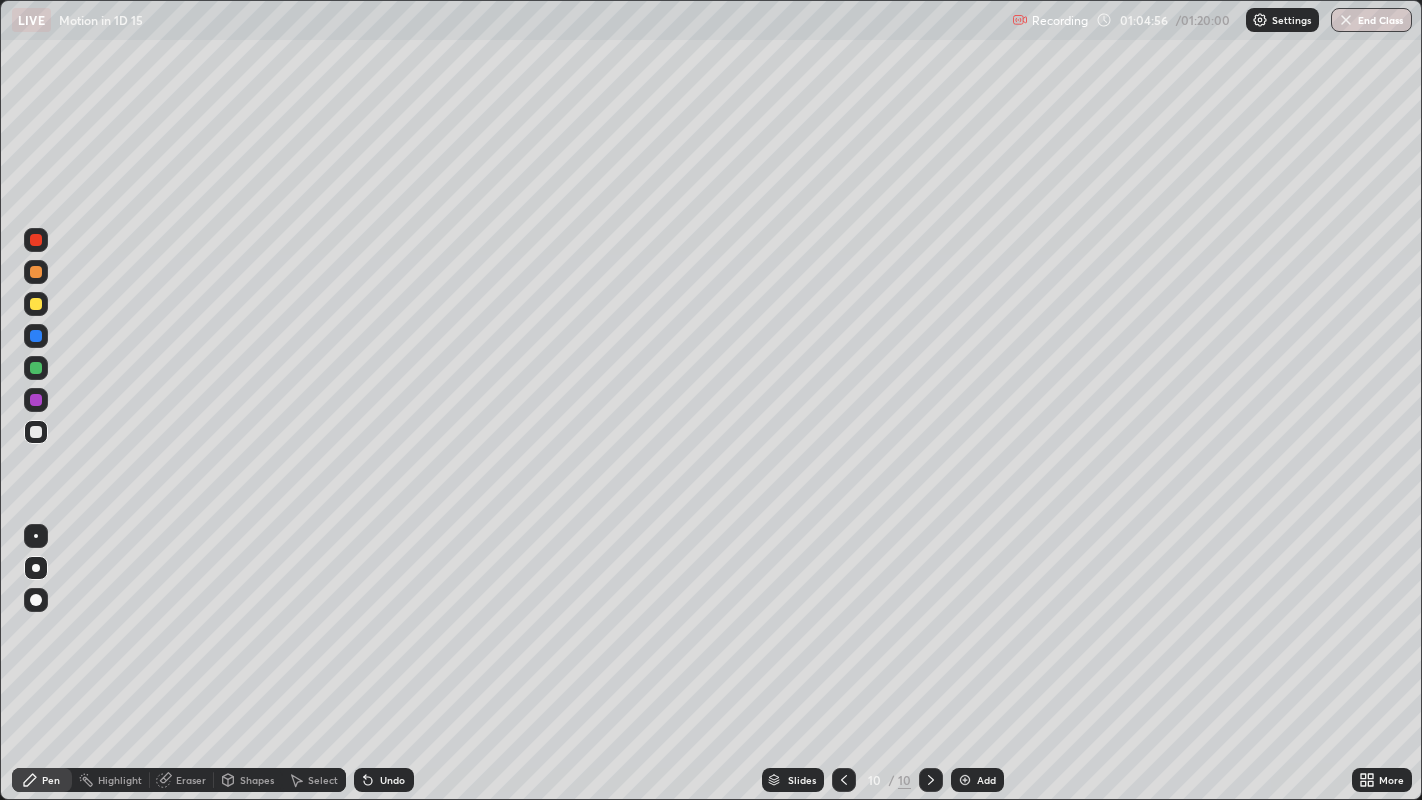 click at bounding box center (36, 568) 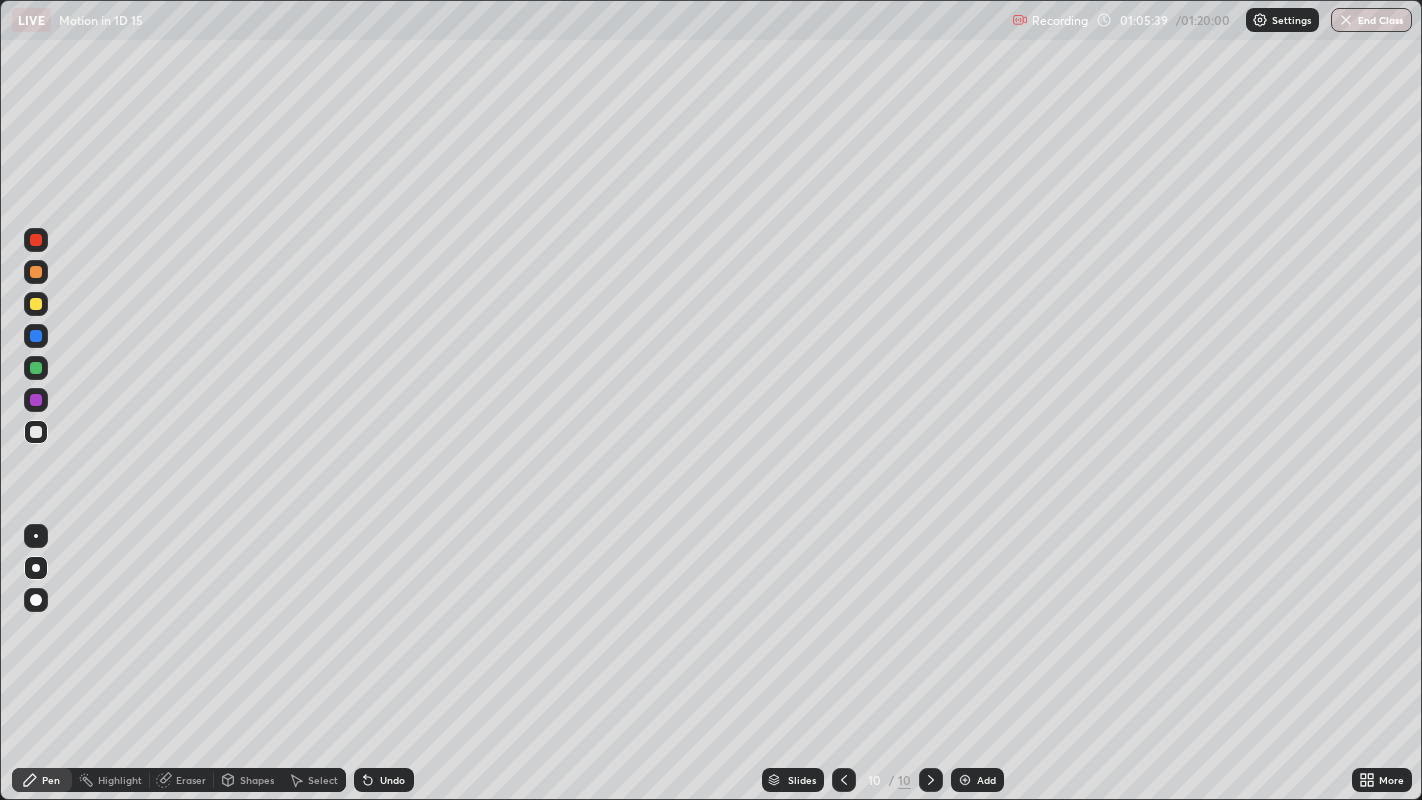 click at bounding box center (36, 304) 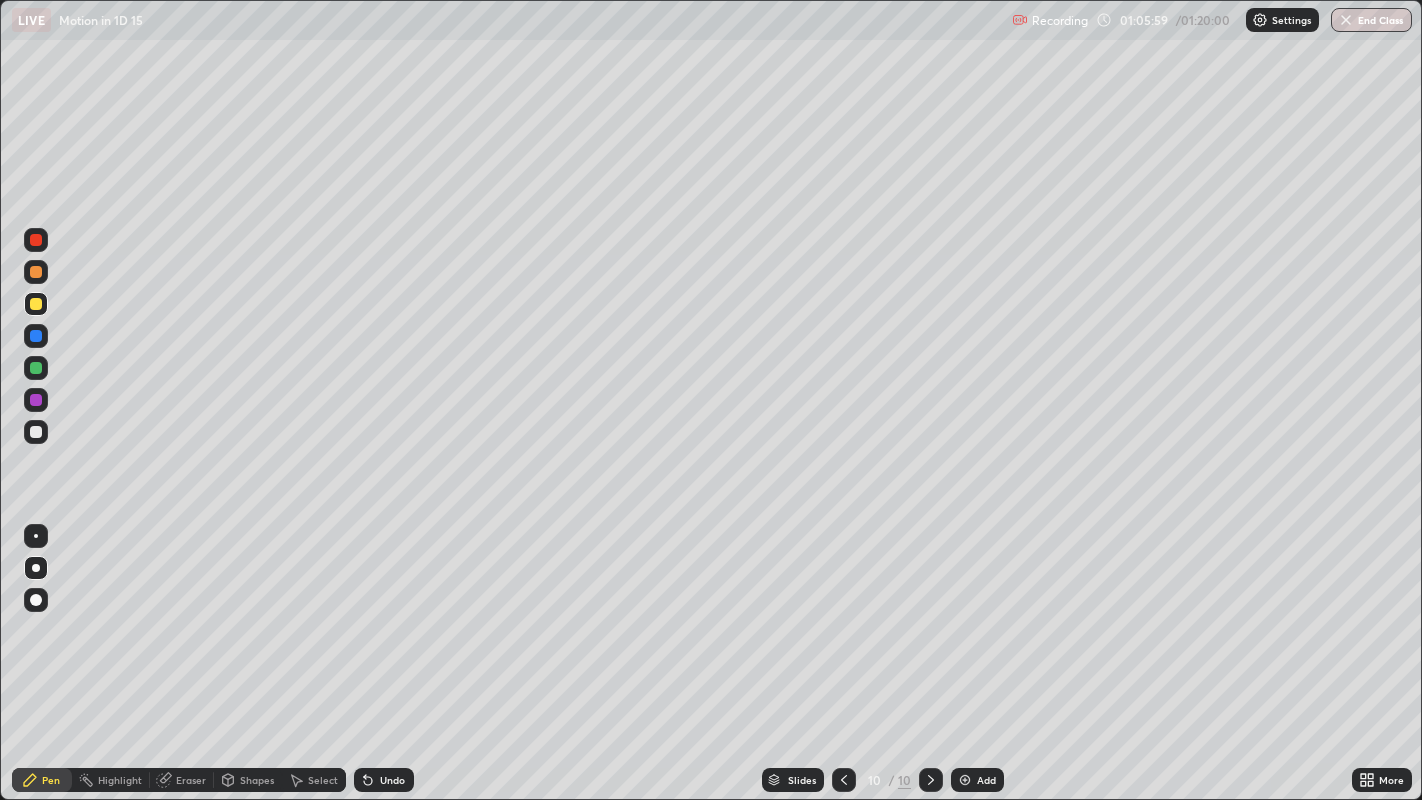 click at bounding box center (36, 304) 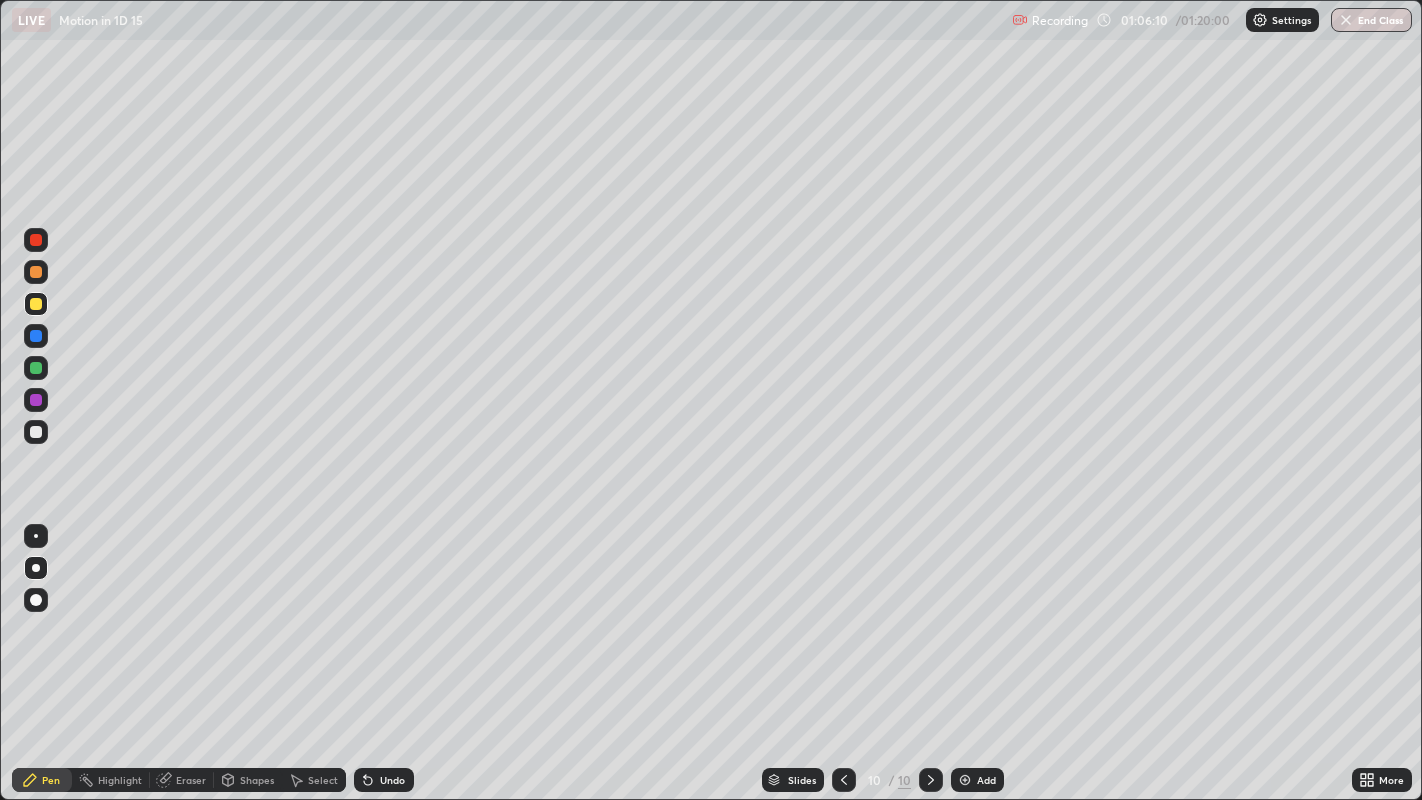 click at bounding box center (36, 272) 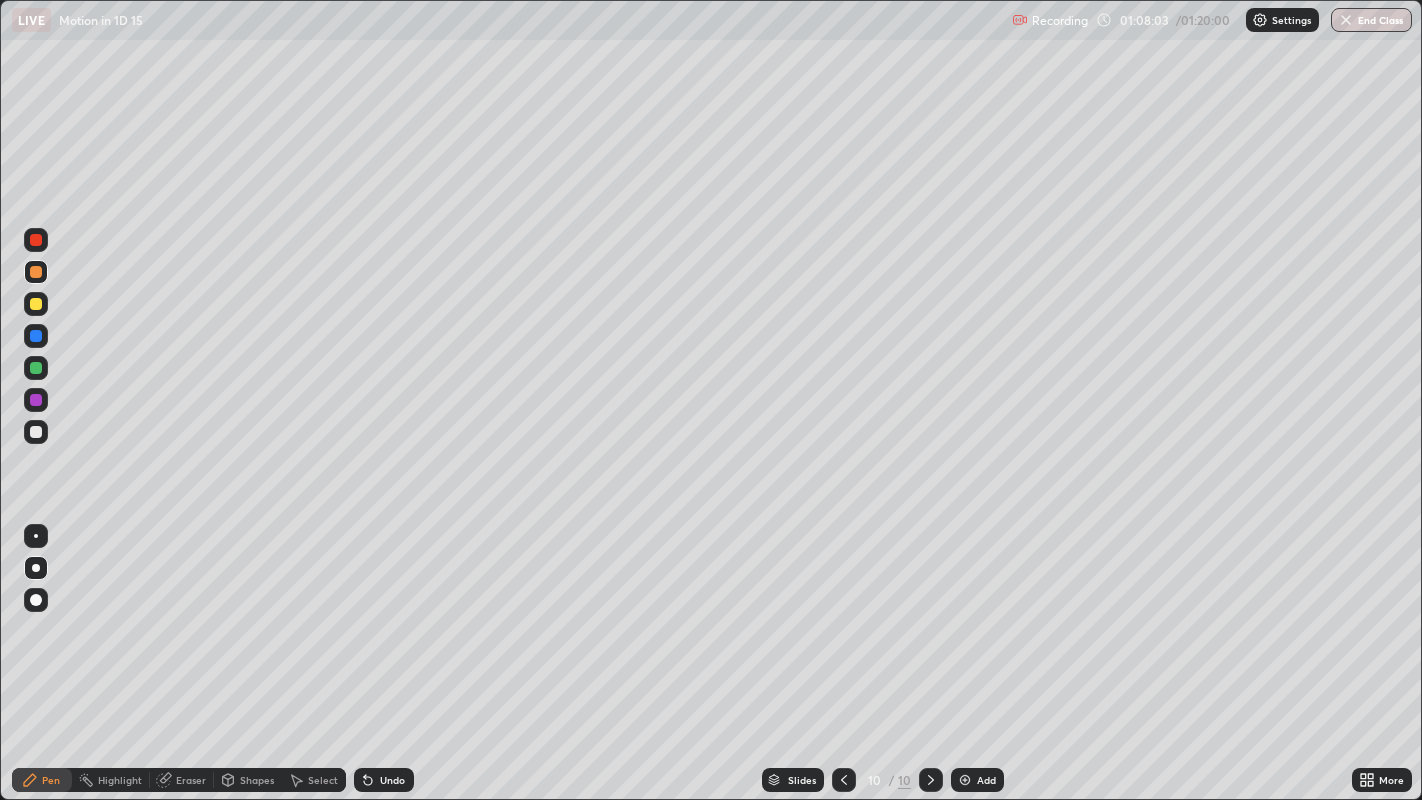 click at bounding box center (36, 272) 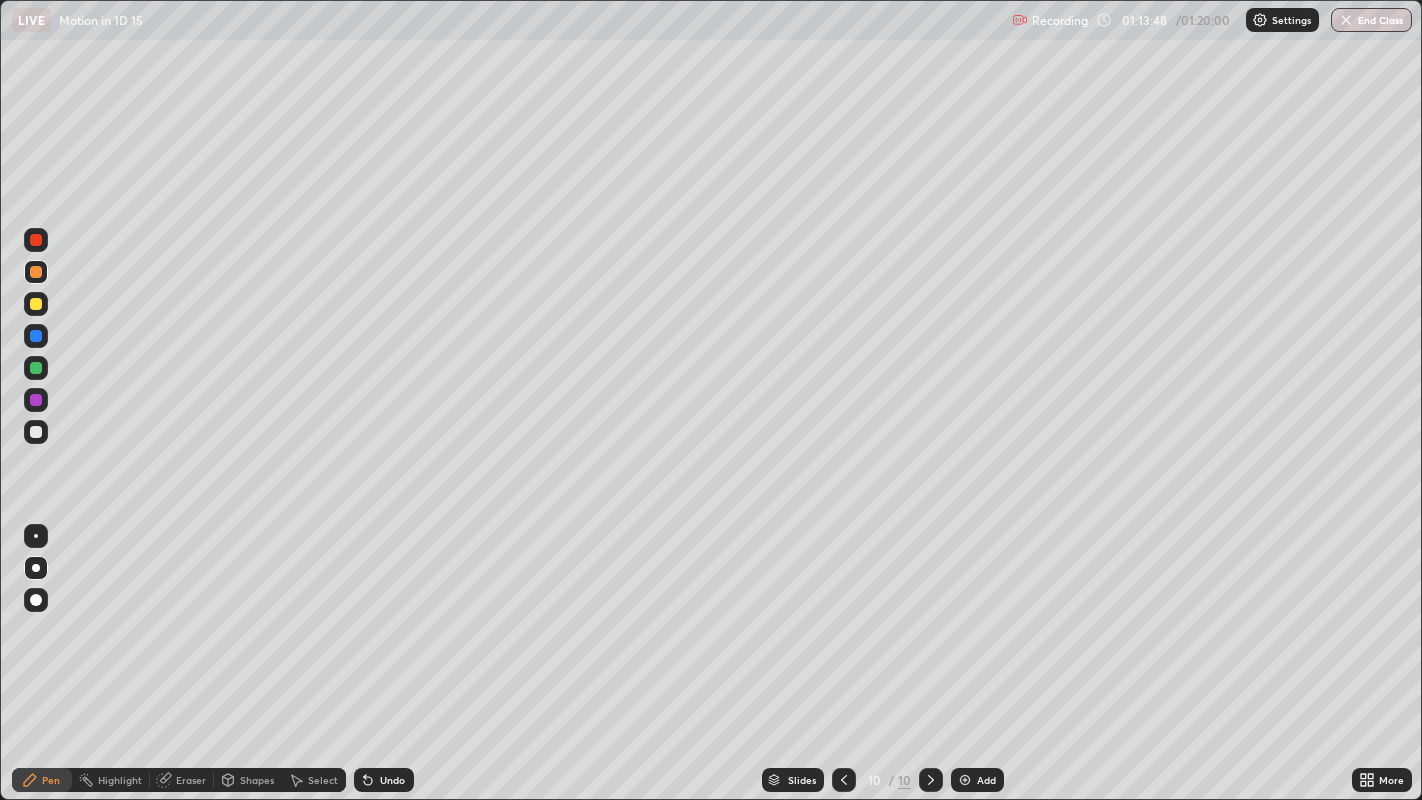 click at bounding box center [965, 780] 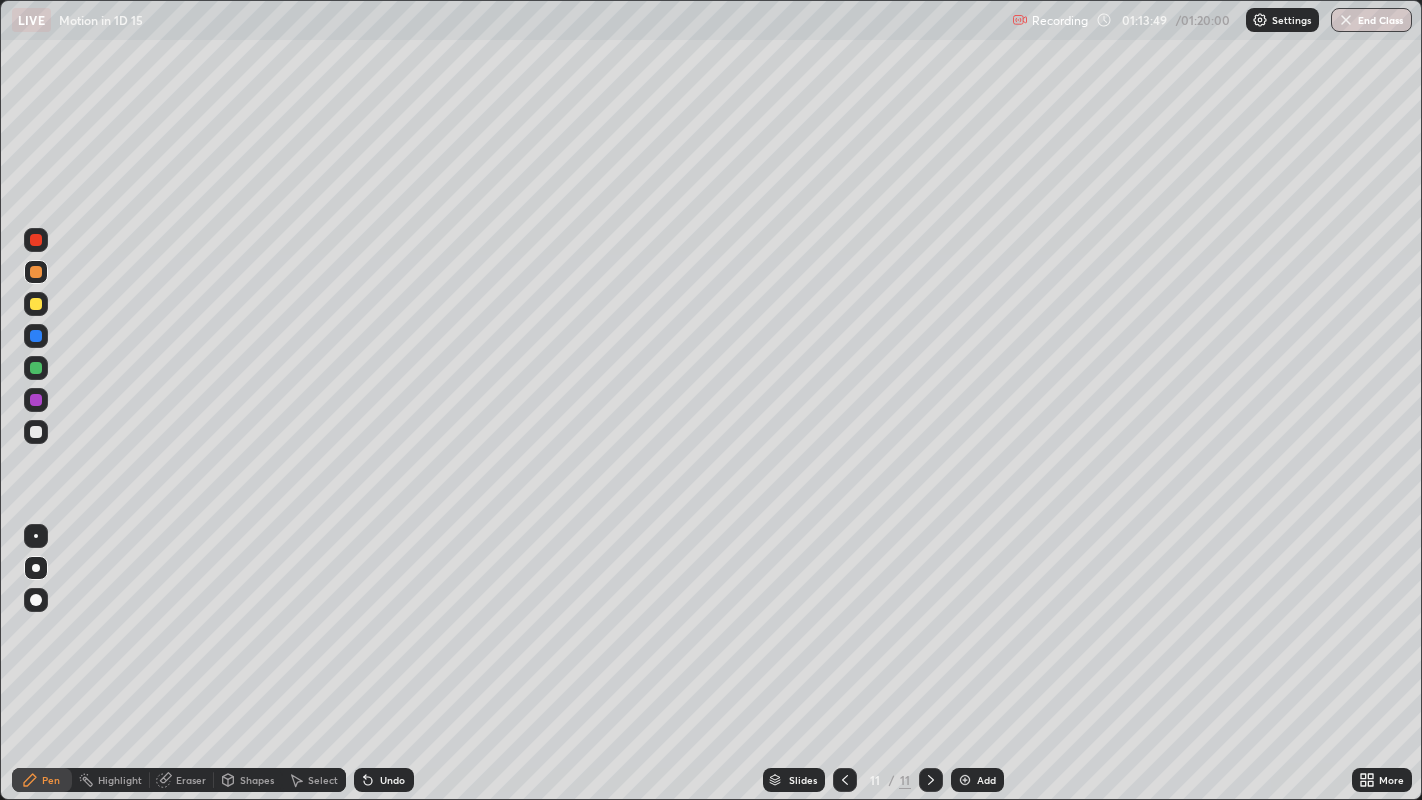 click at bounding box center (36, 432) 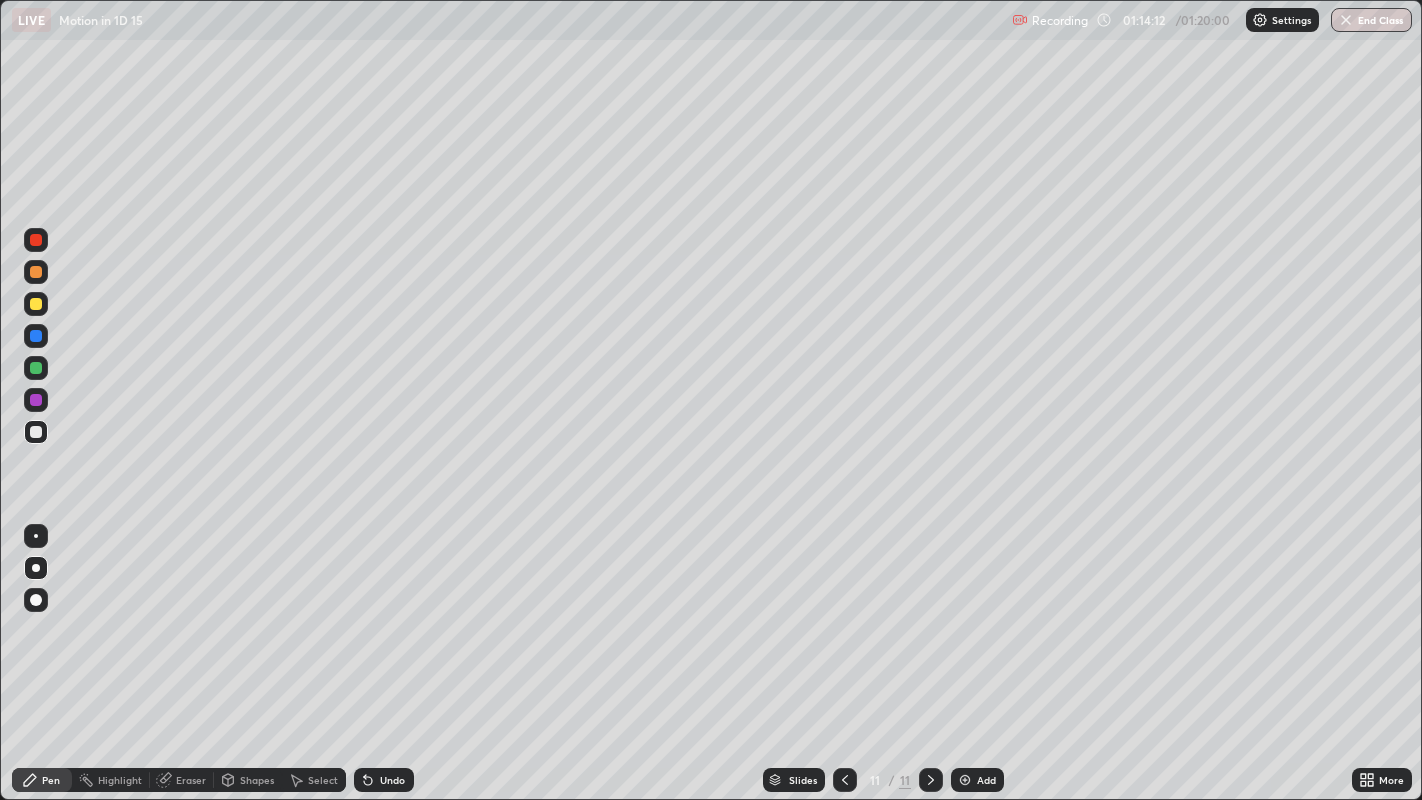 click at bounding box center (36, 304) 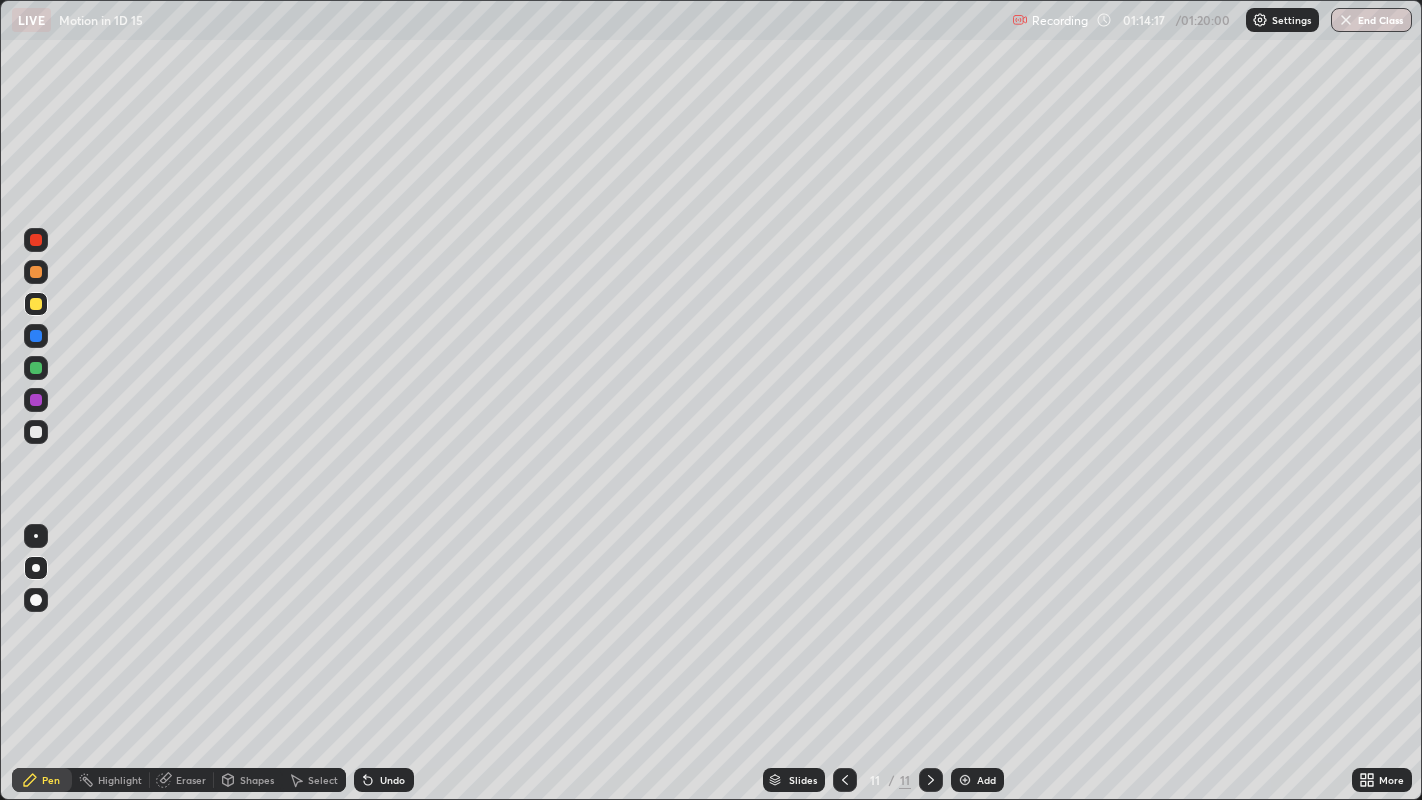 click at bounding box center [36, 400] 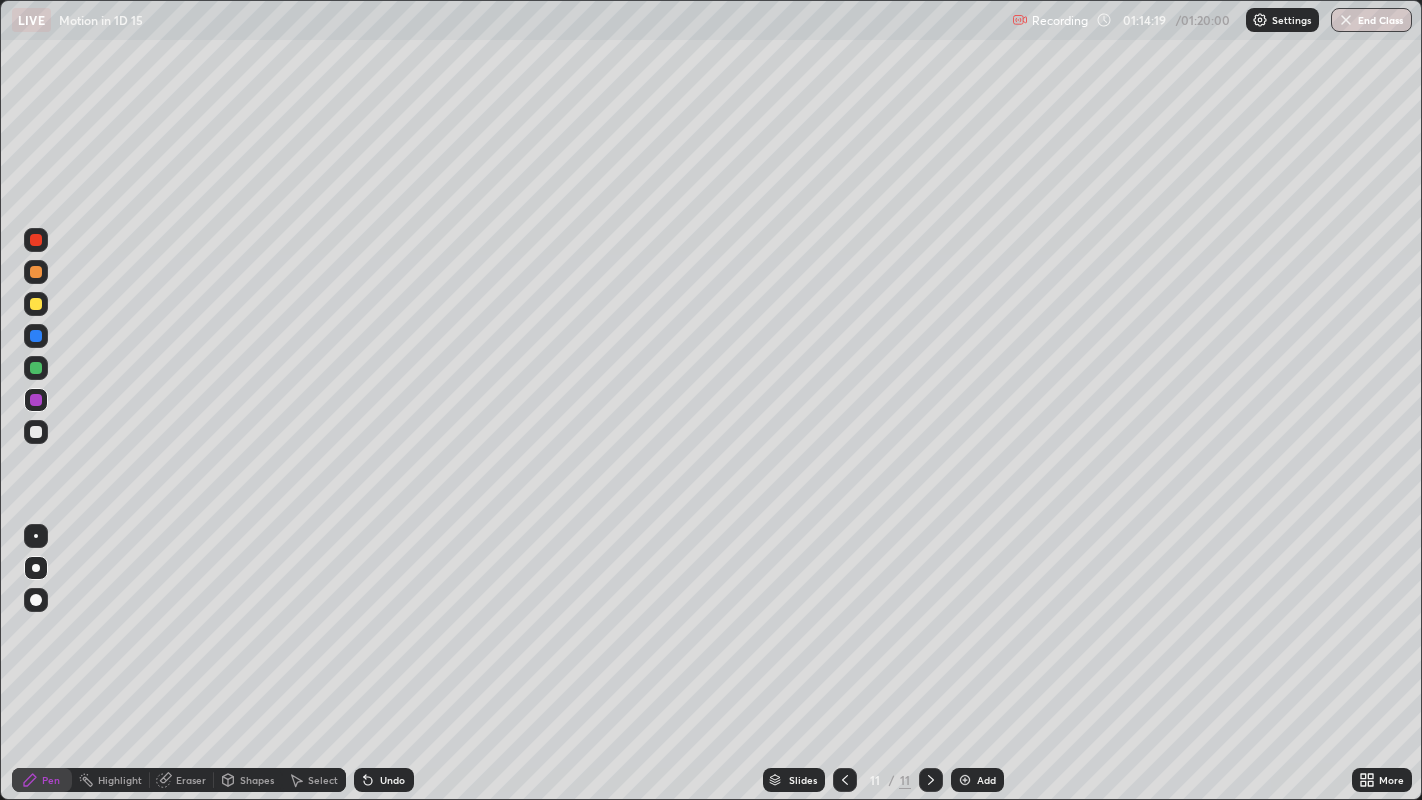 click at bounding box center (36, 432) 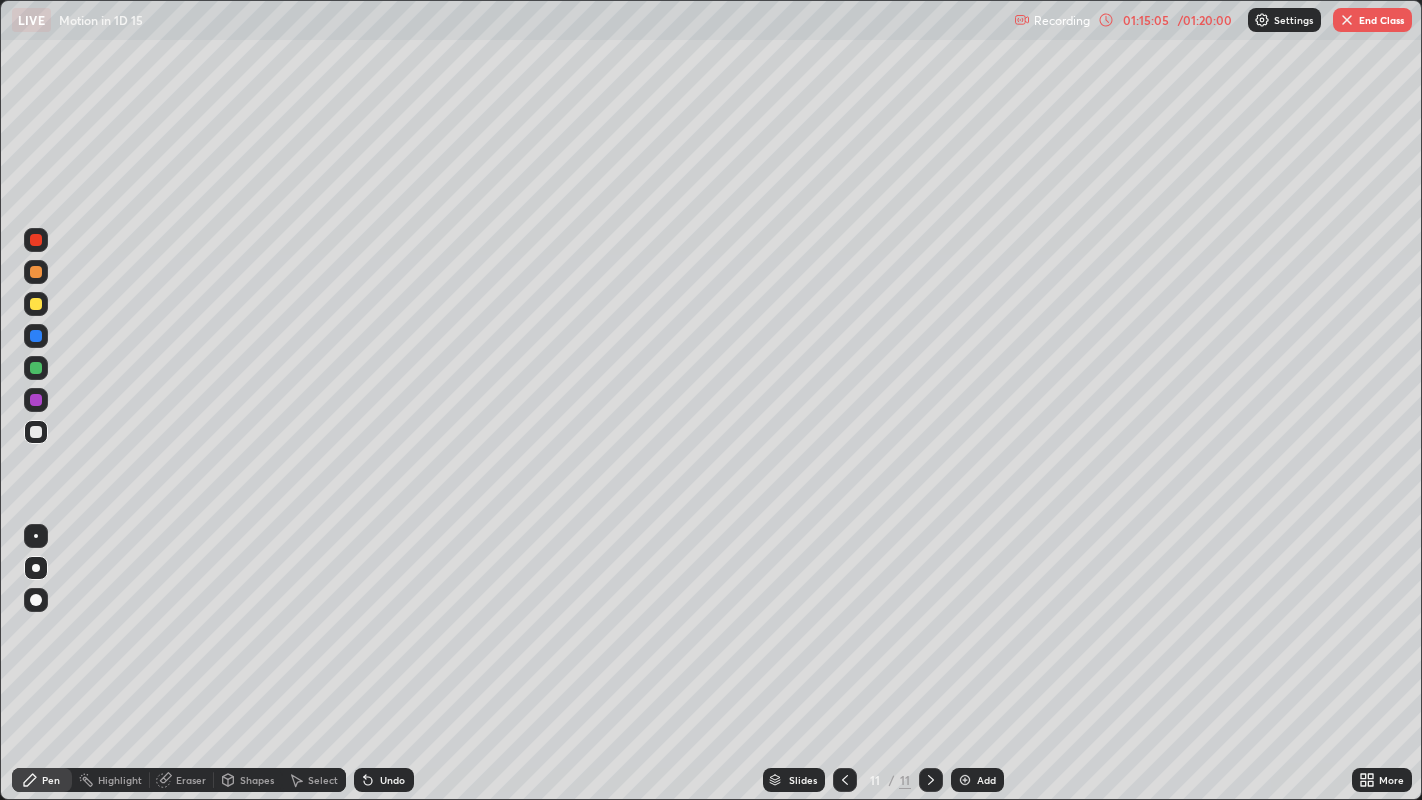 click 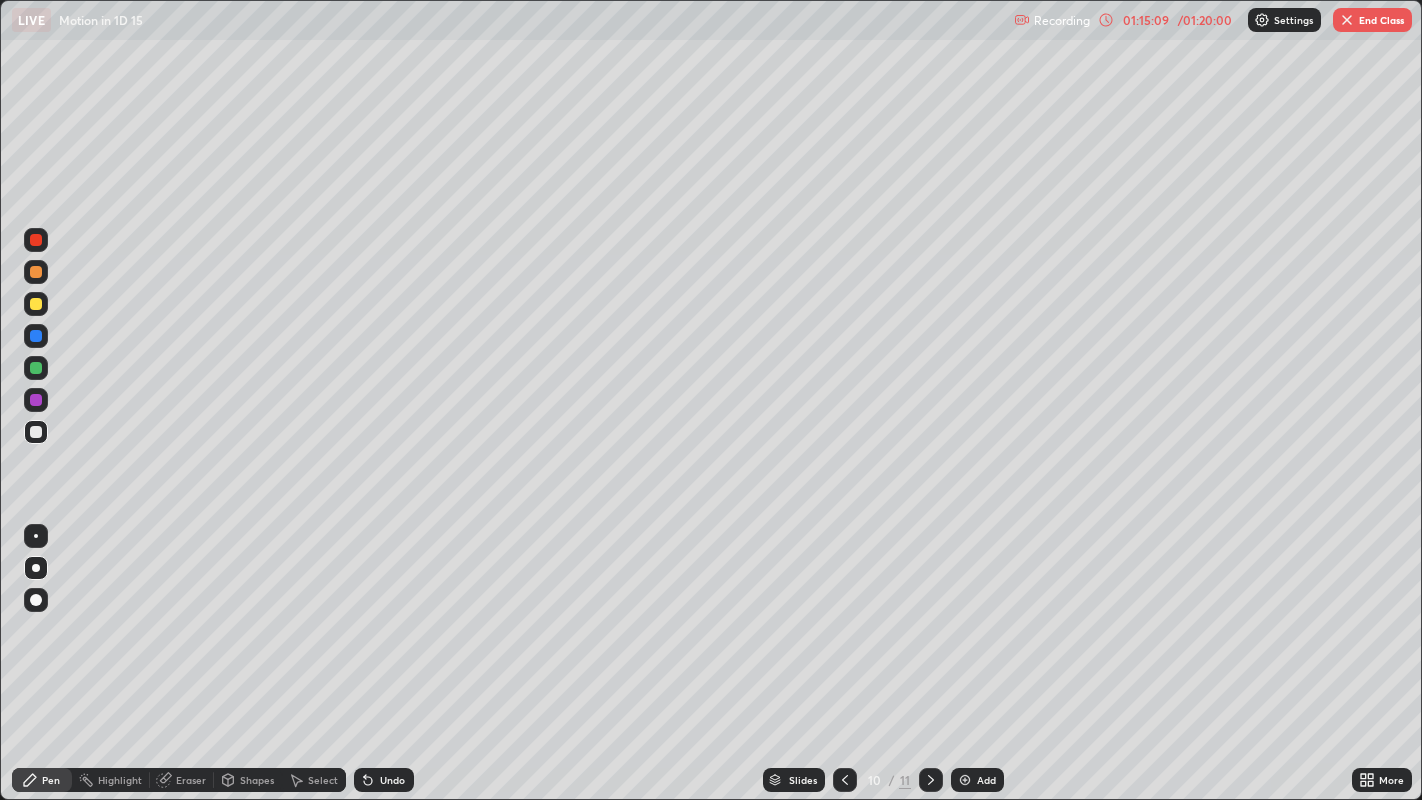 click 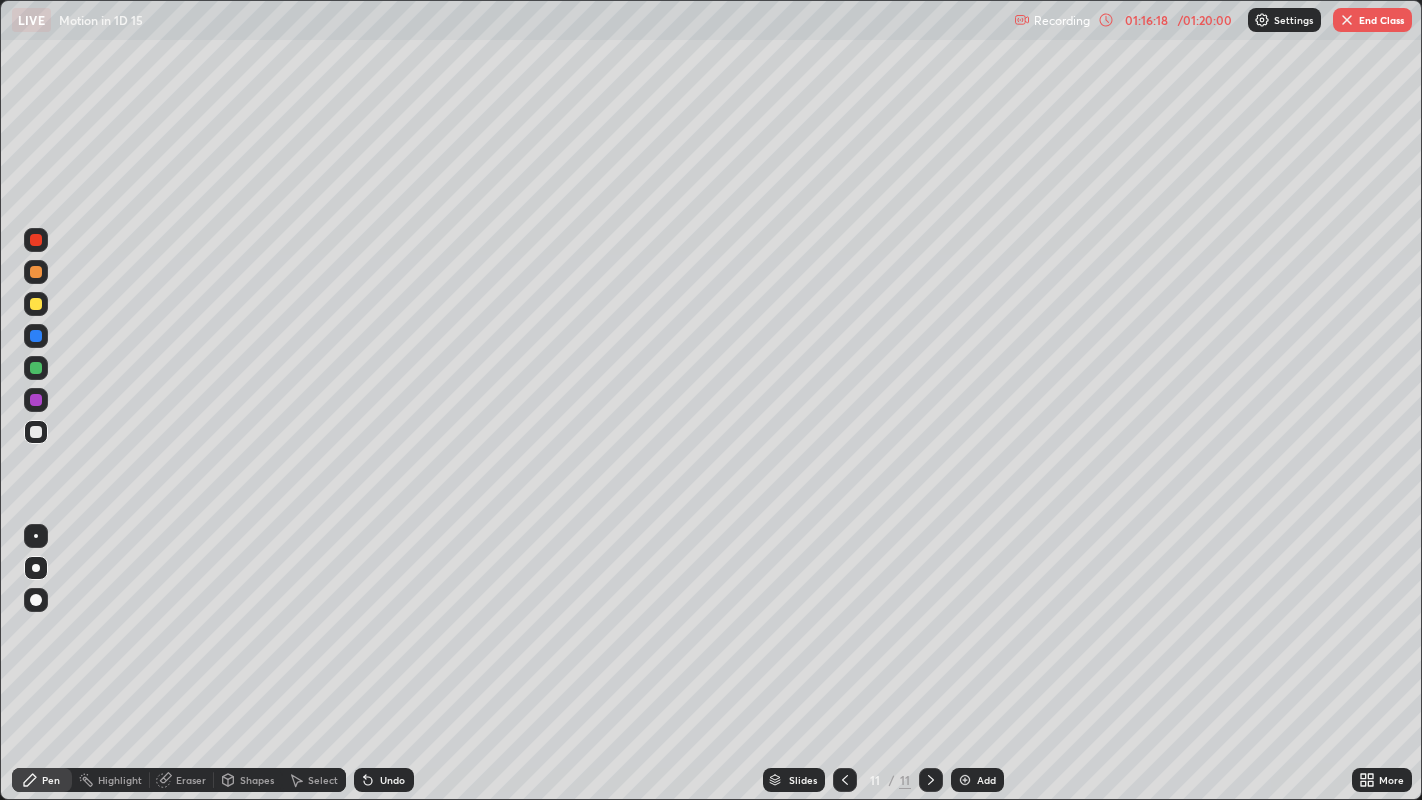 click at bounding box center (36, 336) 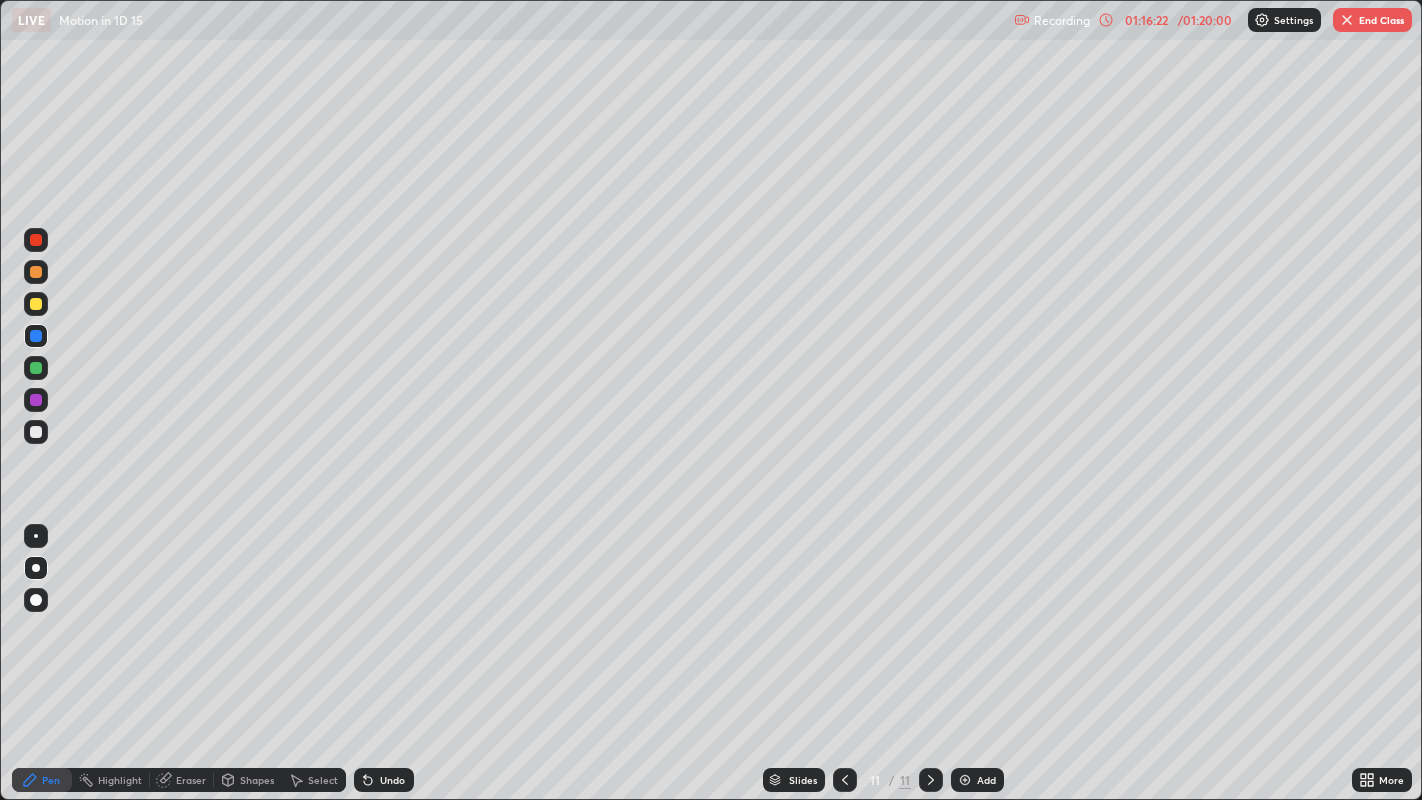 click at bounding box center [36, 432] 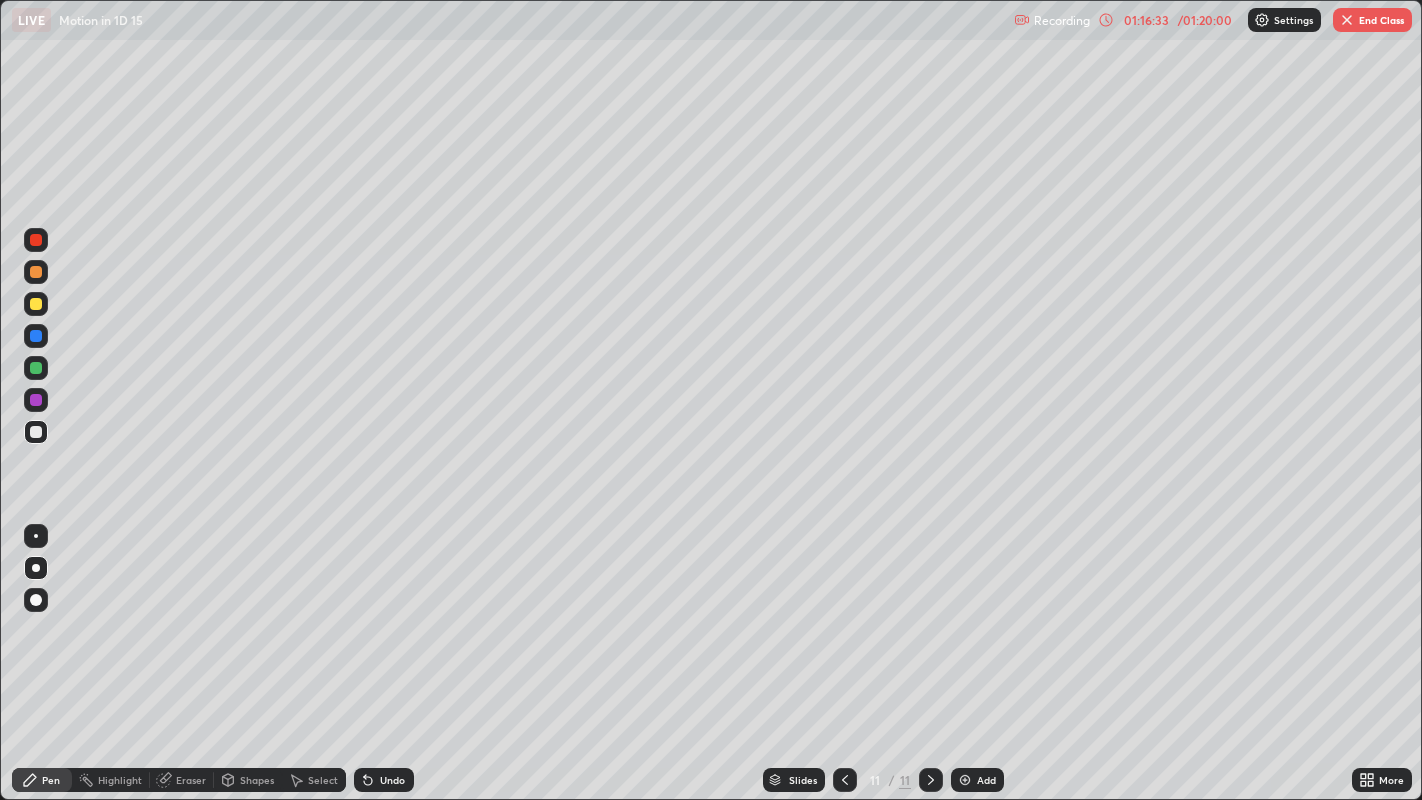 click at bounding box center [36, 304] 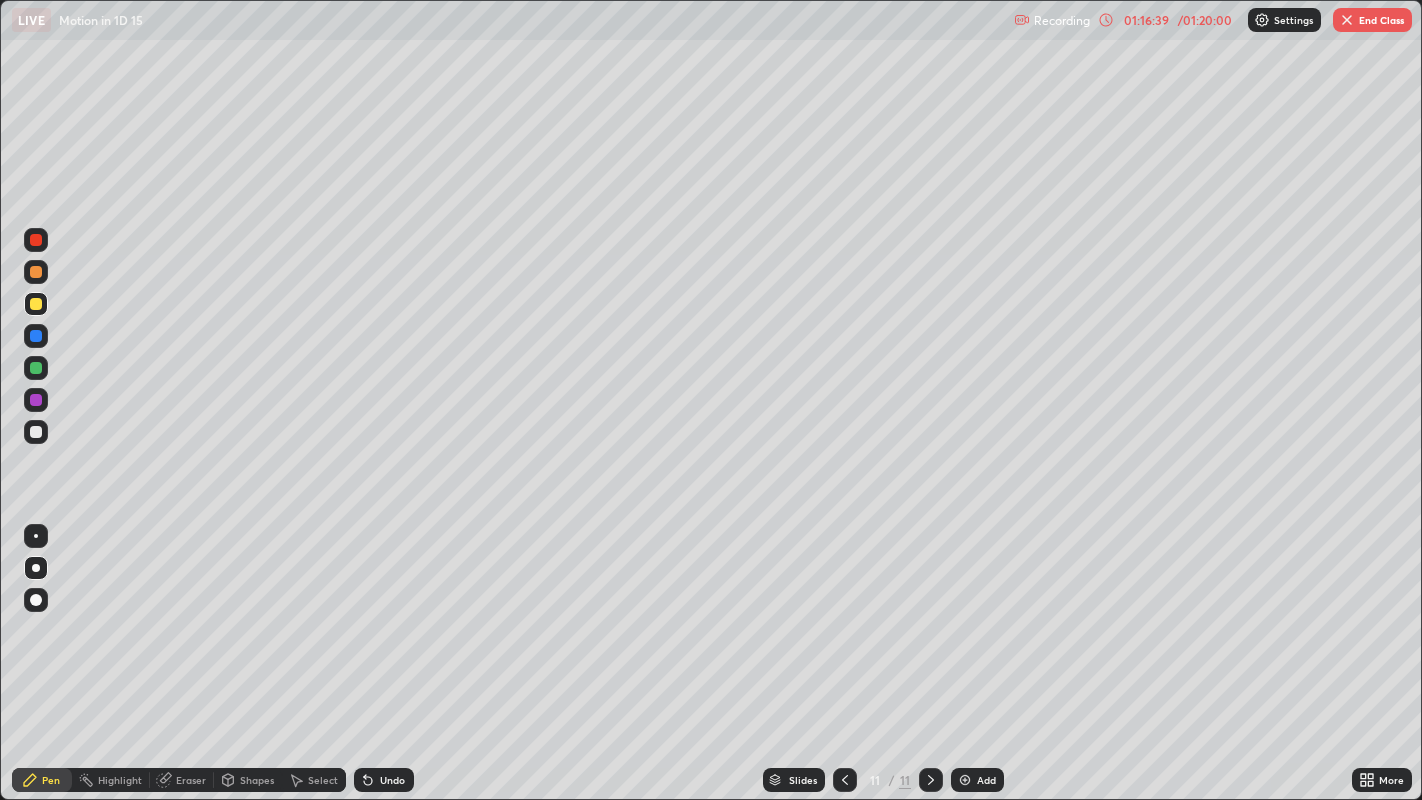 click at bounding box center [36, 432] 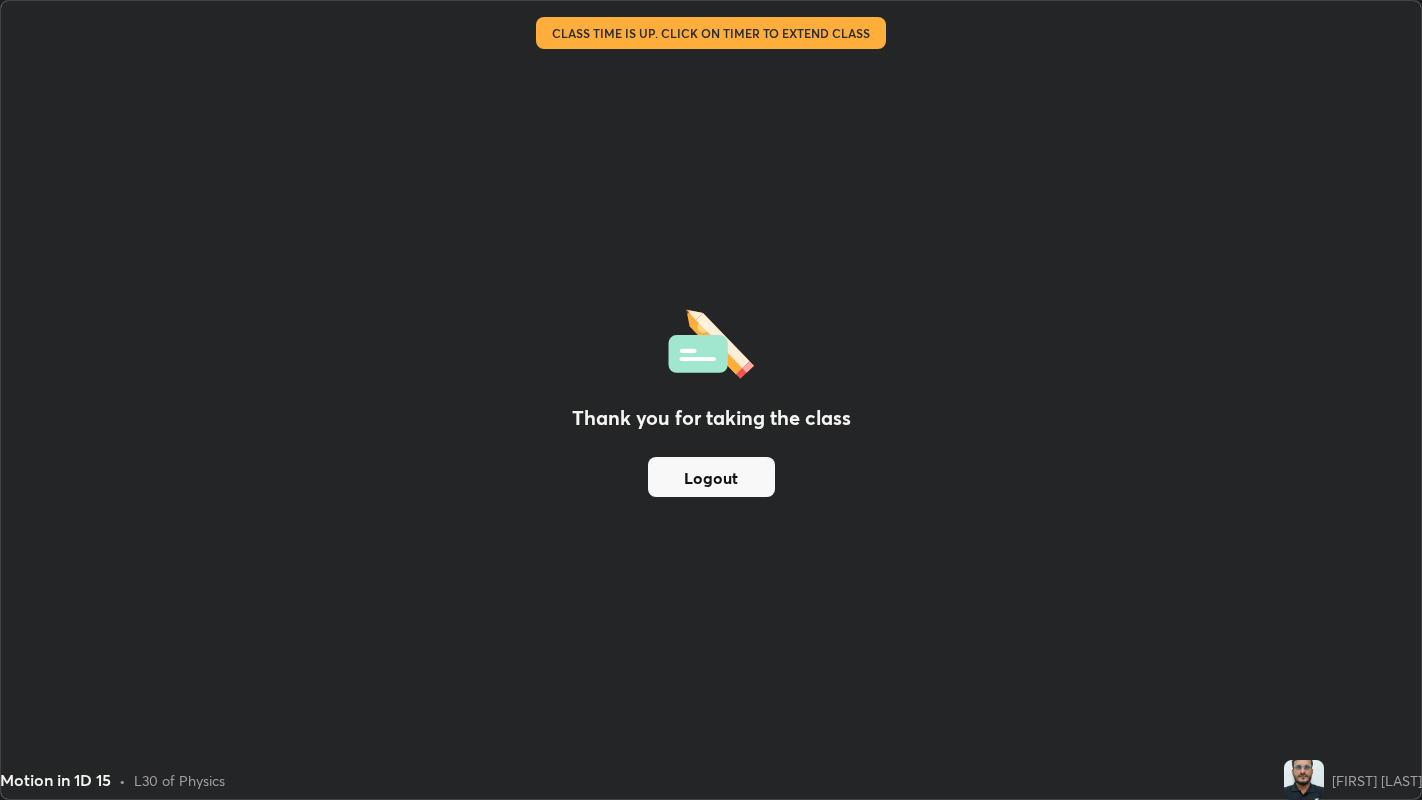 click on "Thank you for taking the class Logout" at bounding box center (711, 400) 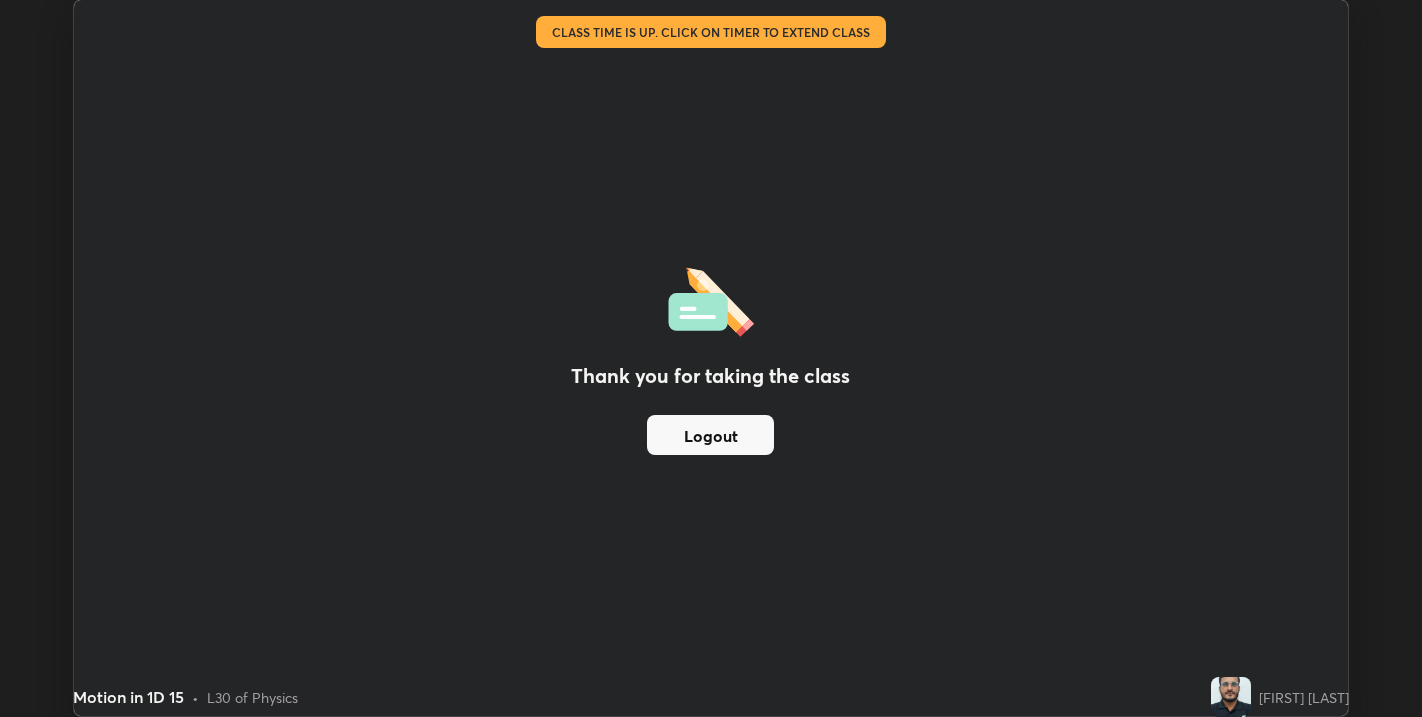 scroll, scrollTop: 717, scrollLeft: 1422, axis: both 